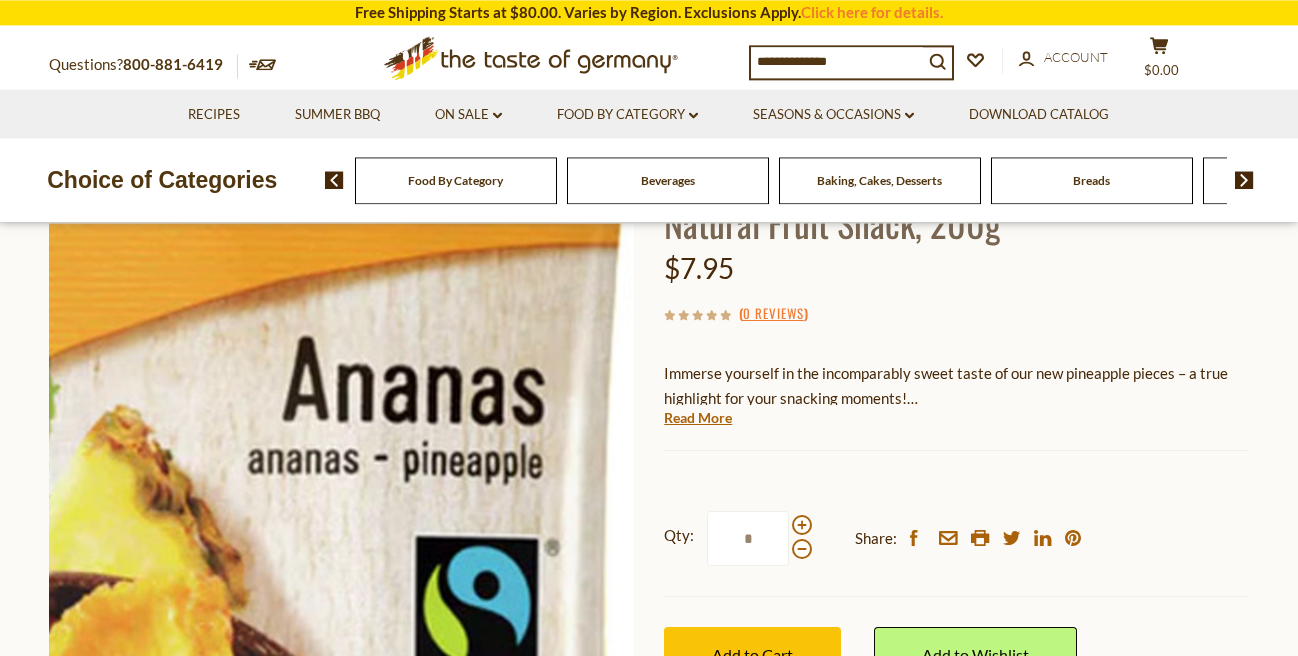 scroll, scrollTop: 228, scrollLeft: 0, axis: vertical 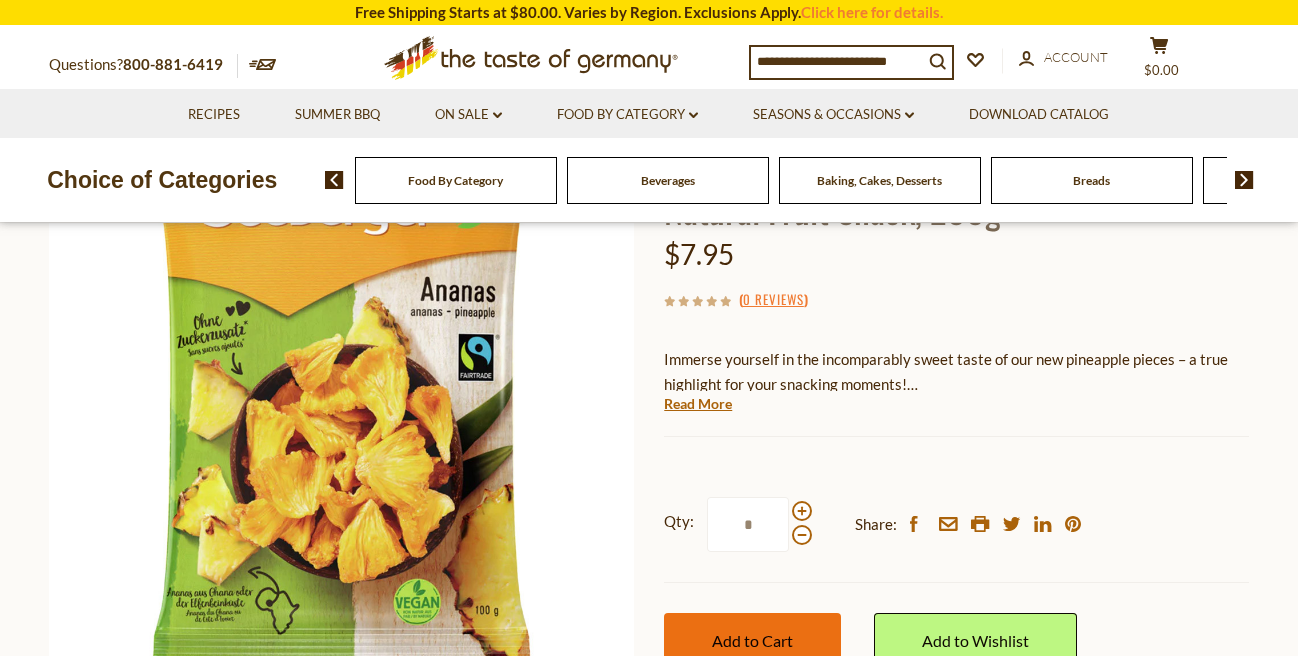click on "Add to Cart" at bounding box center [752, 640] 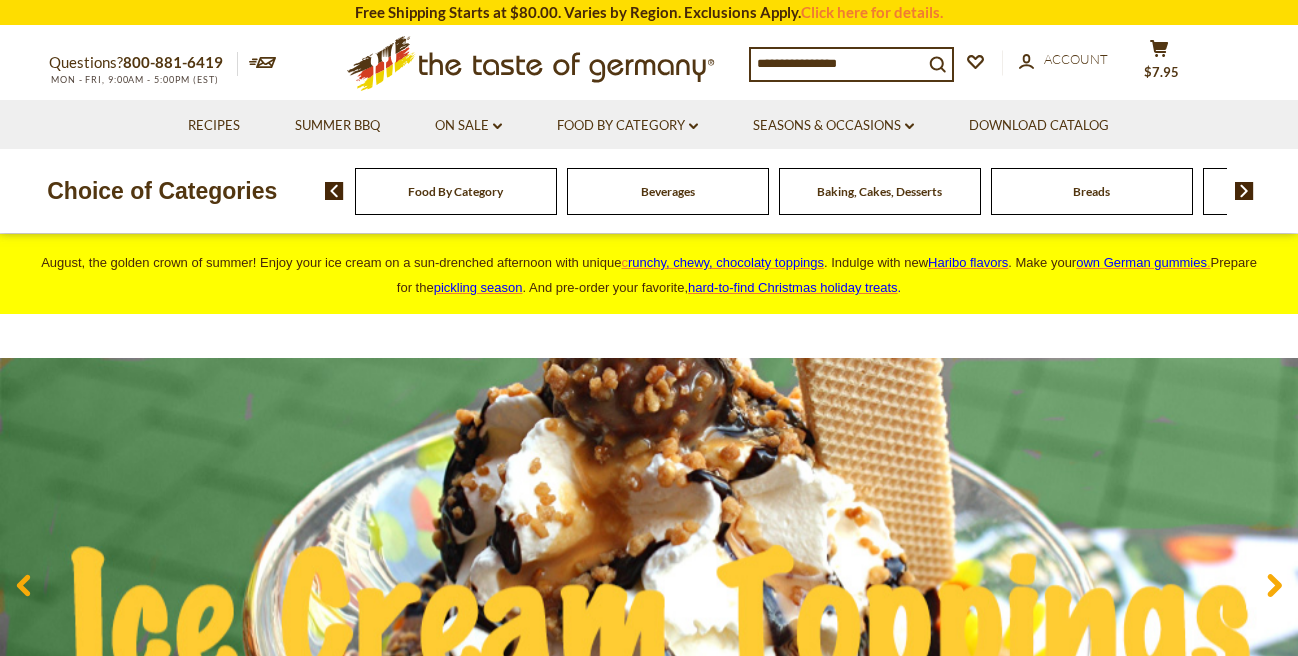 scroll, scrollTop: 1254, scrollLeft: 0, axis: vertical 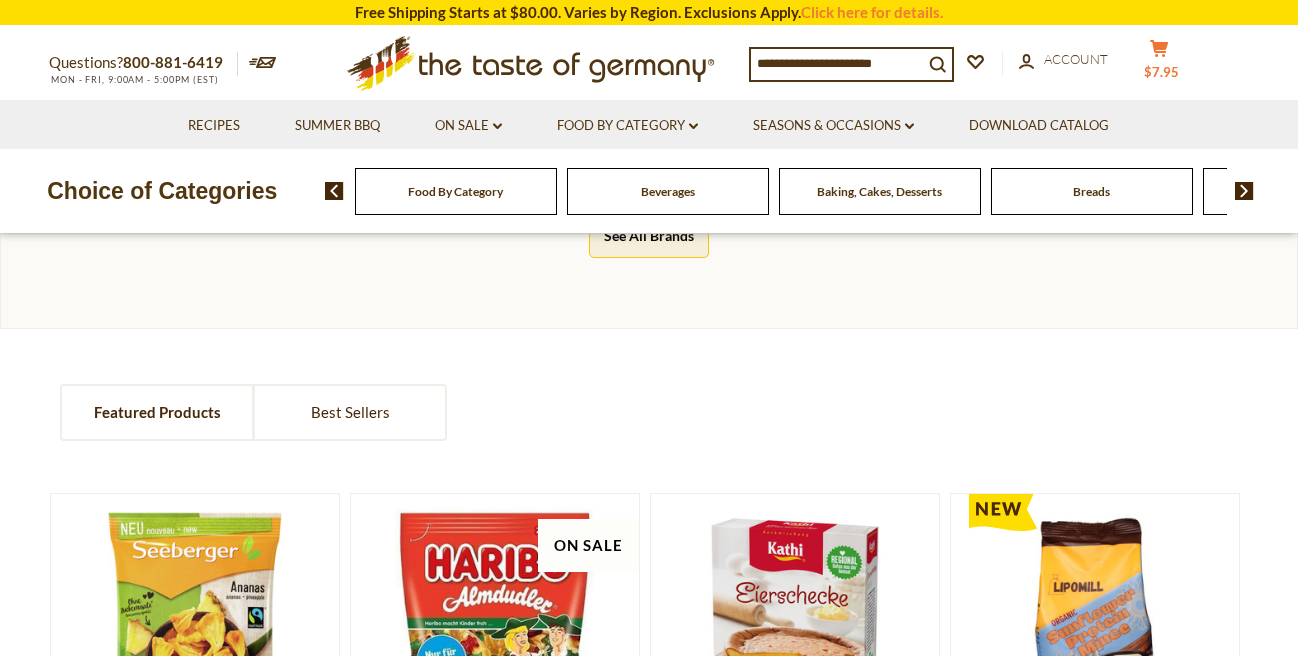 click on "$7.95" at bounding box center [1161, 72] 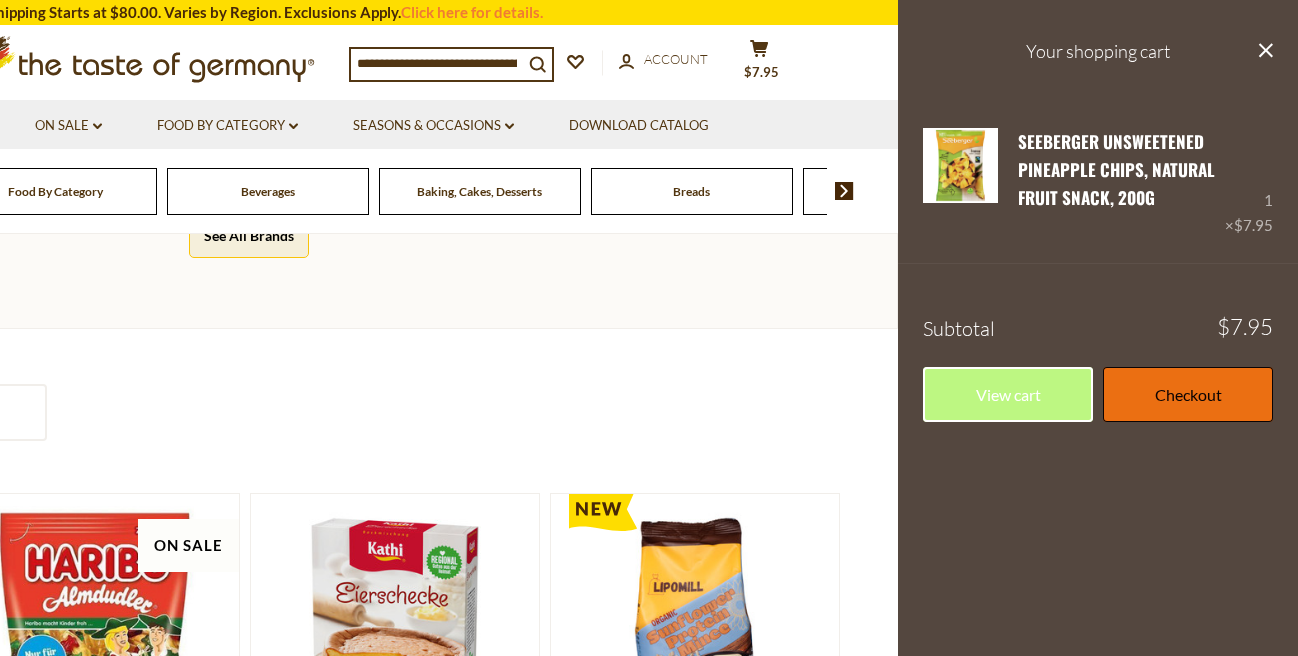 click on "Checkout" at bounding box center [1188, 394] 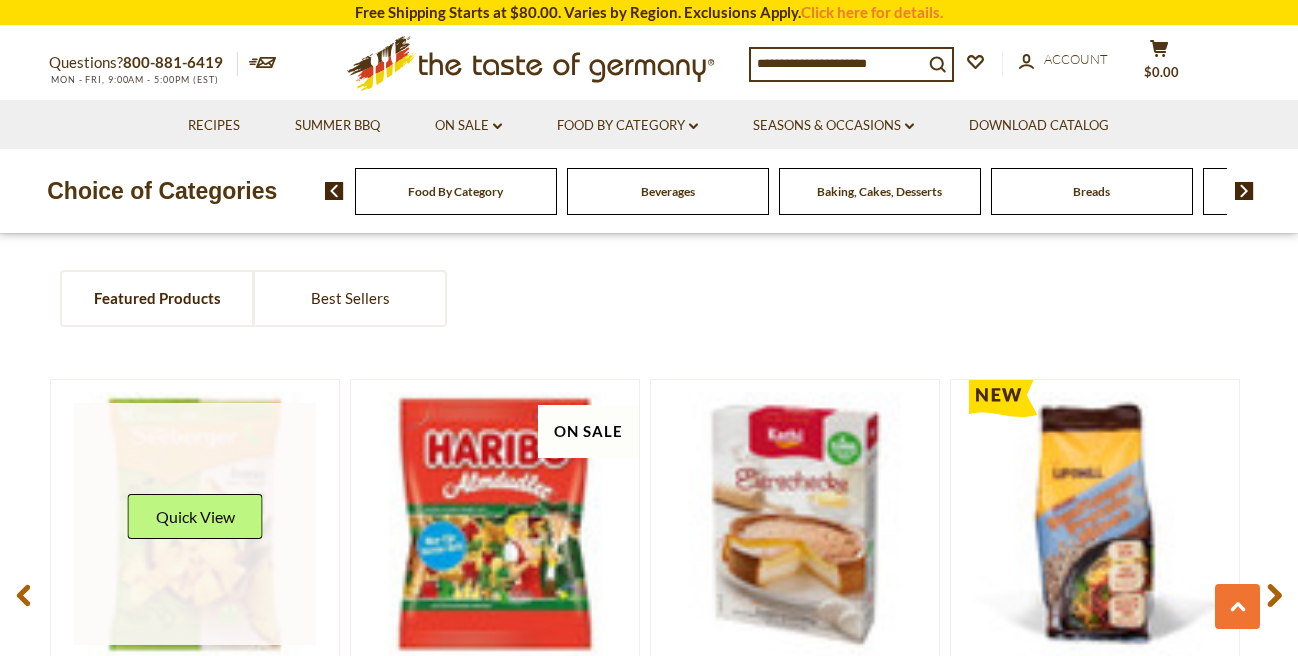 scroll, scrollTop: 1368, scrollLeft: 0, axis: vertical 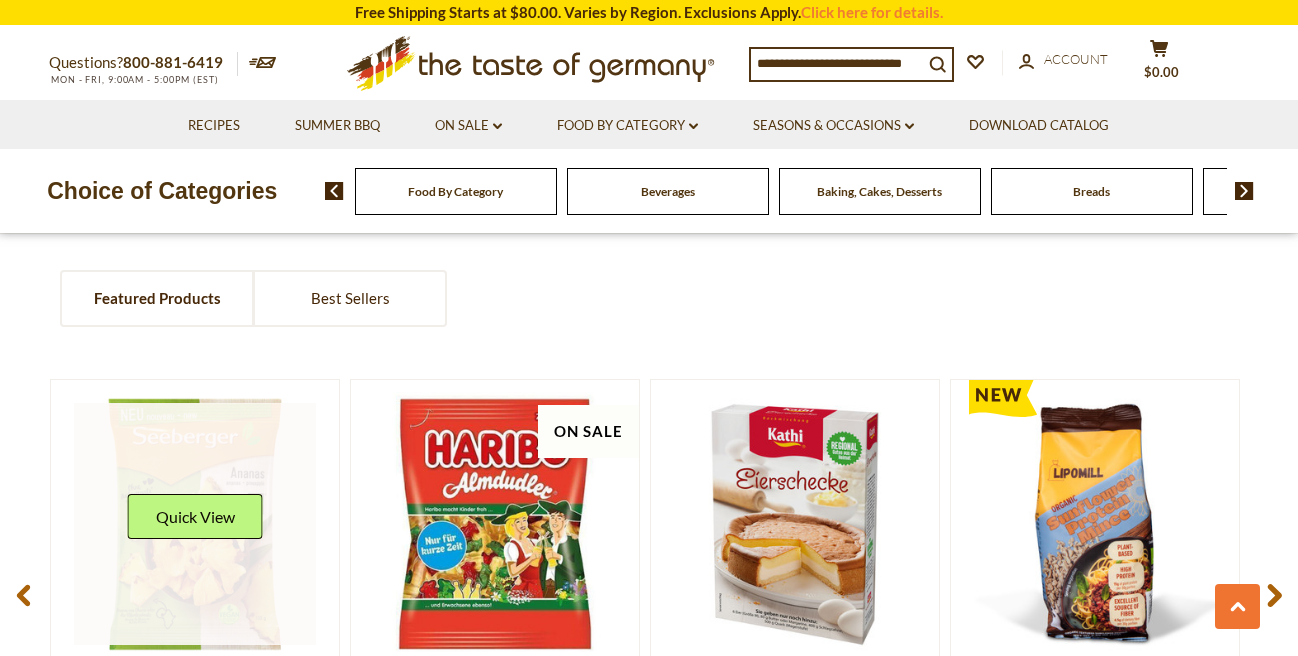 click on "Quick View" at bounding box center [195, 516] 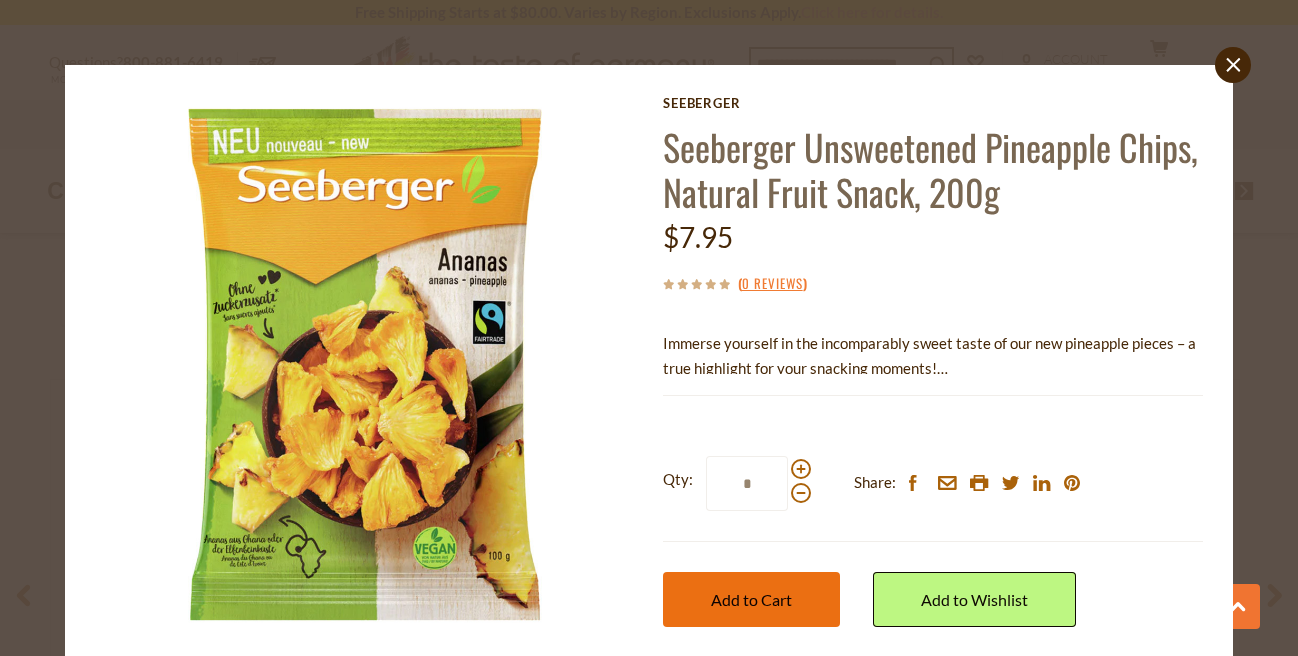 click on "Add to Cart" at bounding box center (751, 599) 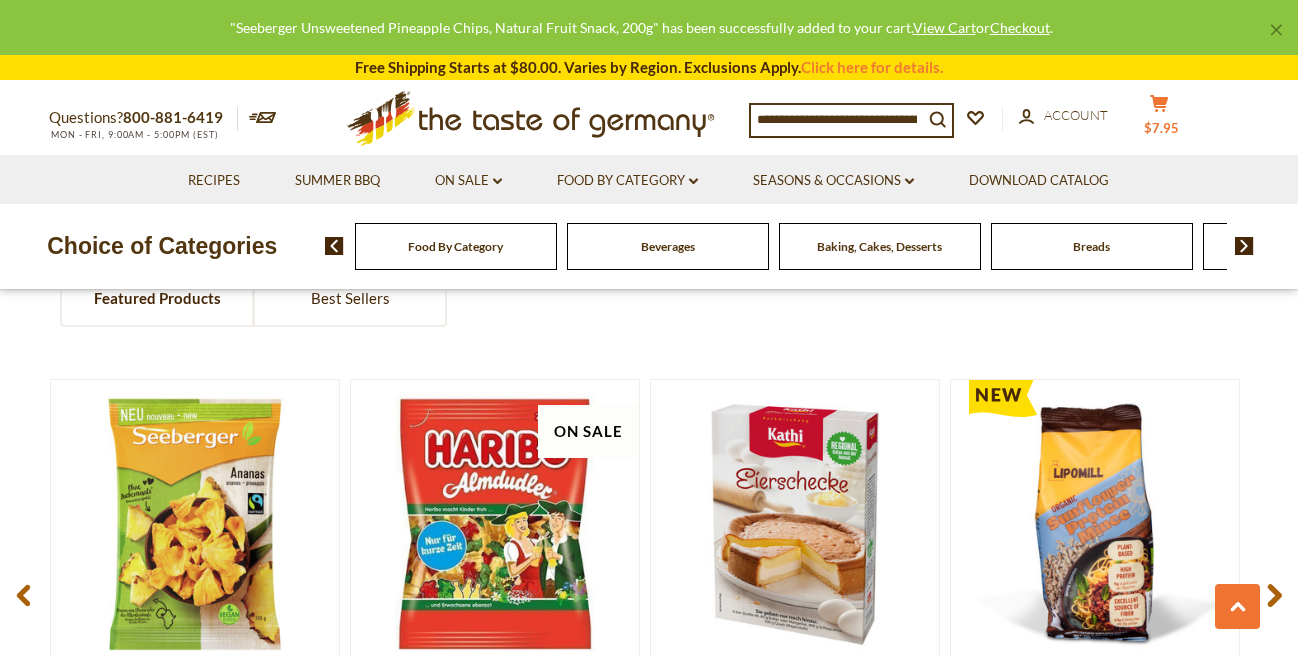 click on "$7.95" at bounding box center (1161, 128) 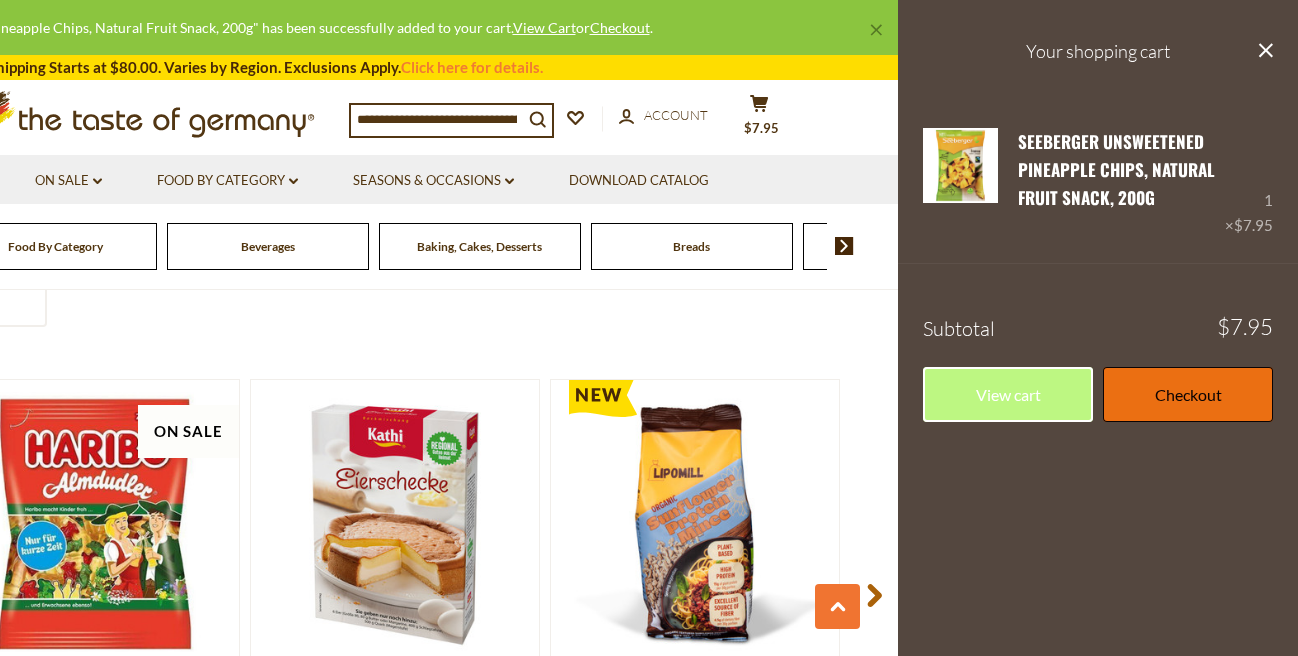 click on "Checkout" at bounding box center [1188, 394] 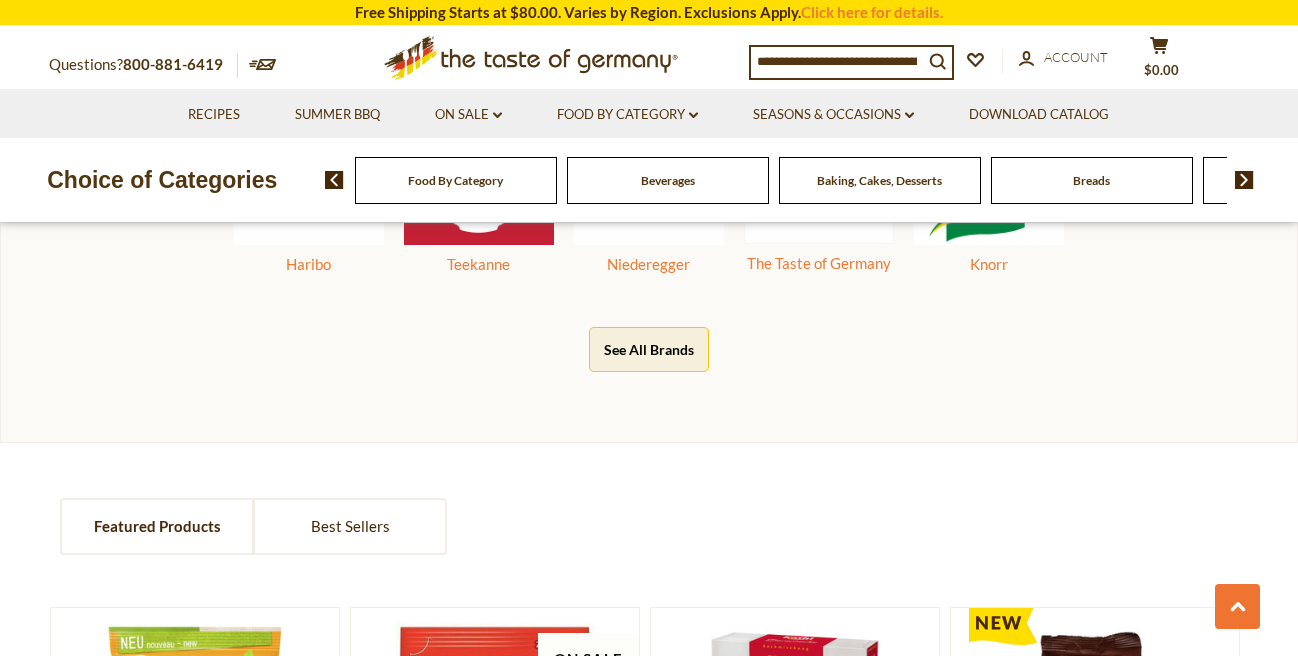 scroll, scrollTop: 1482, scrollLeft: 0, axis: vertical 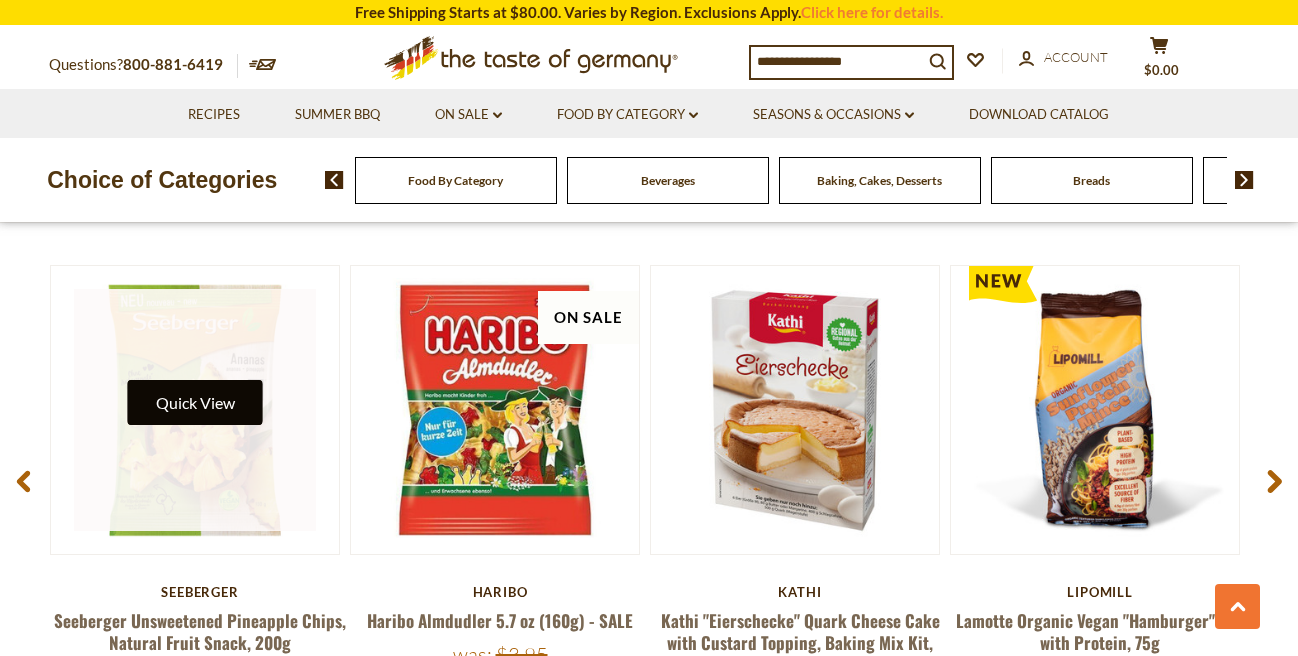 click on "Quick View" at bounding box center [195, 402] 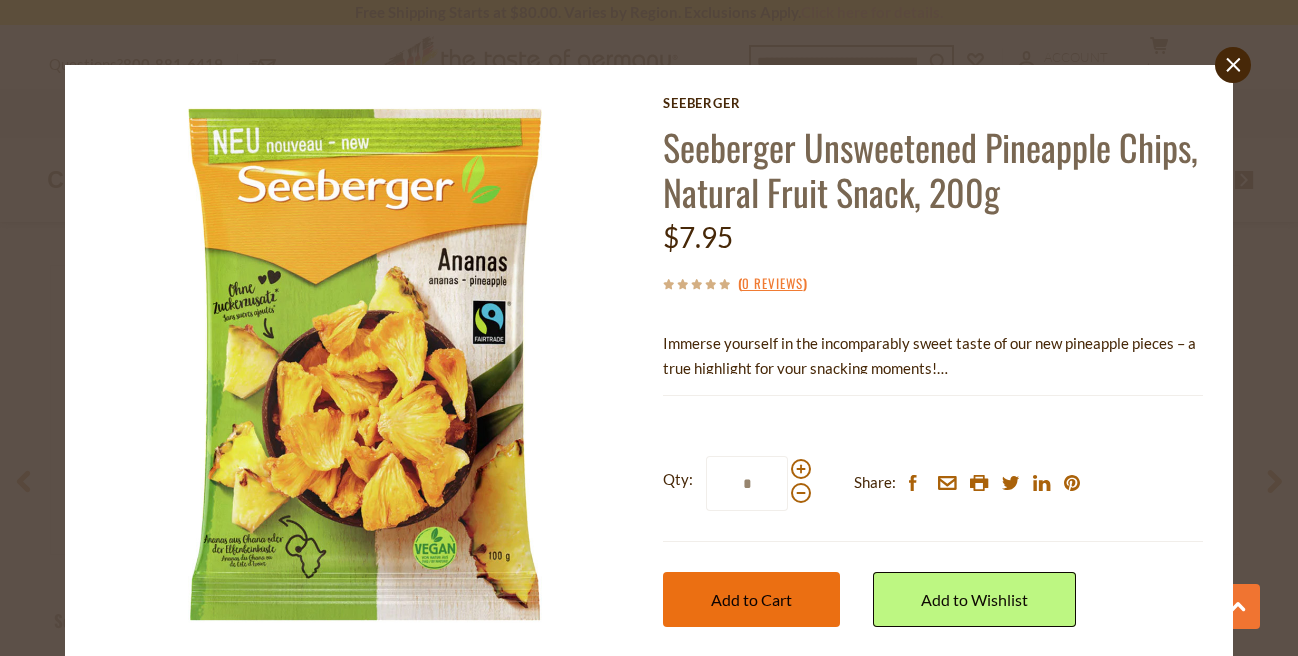 click on "Add to Cart" at bounding box center [751, 599] 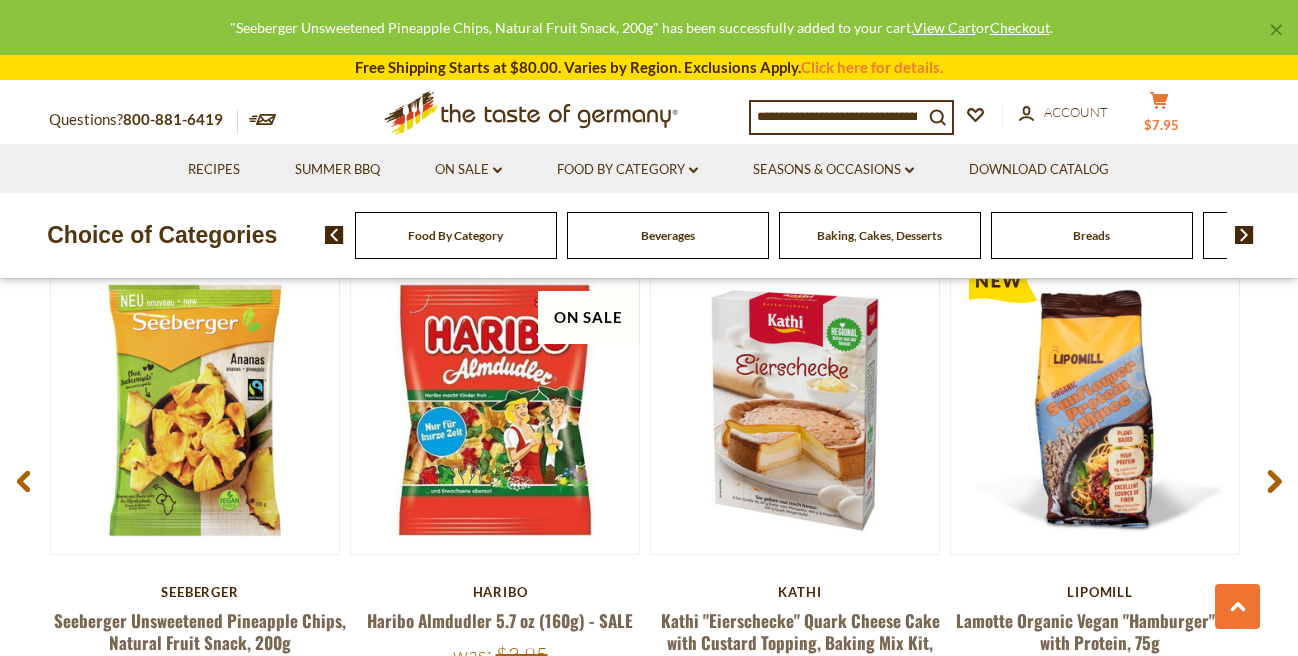 click on "$7.95" at bounding box center (1161, 125) 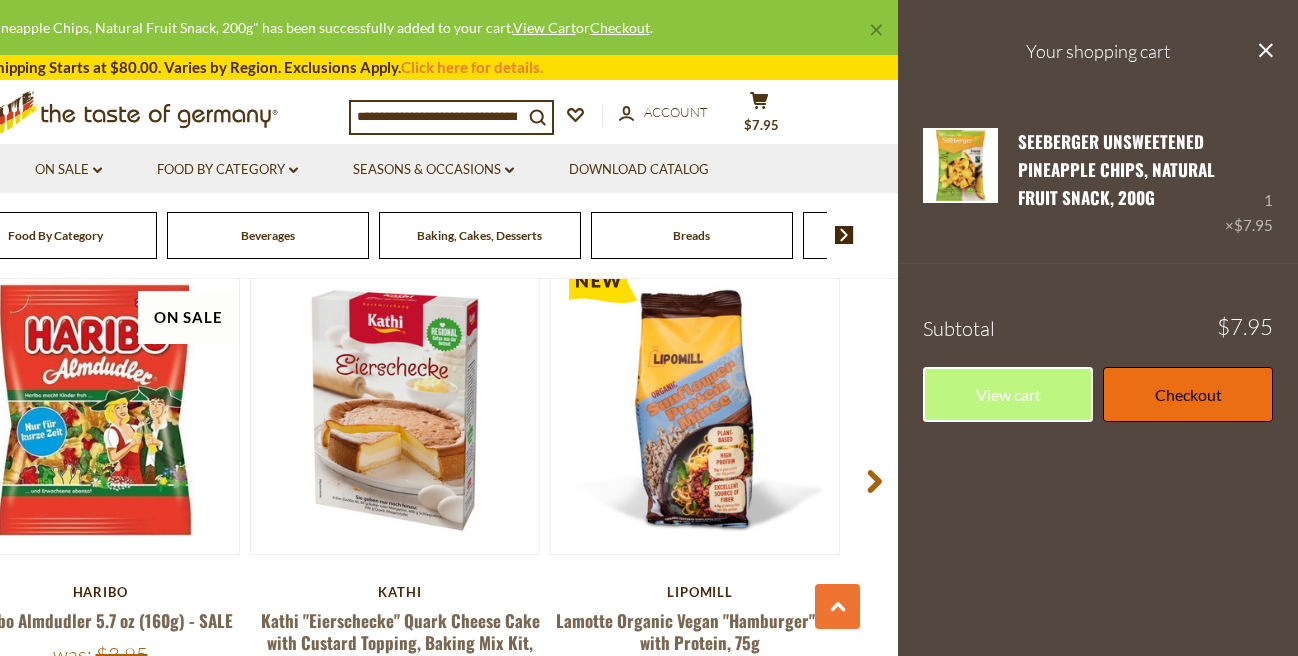 click on "Checkout" at bounding box center (1188, 394) 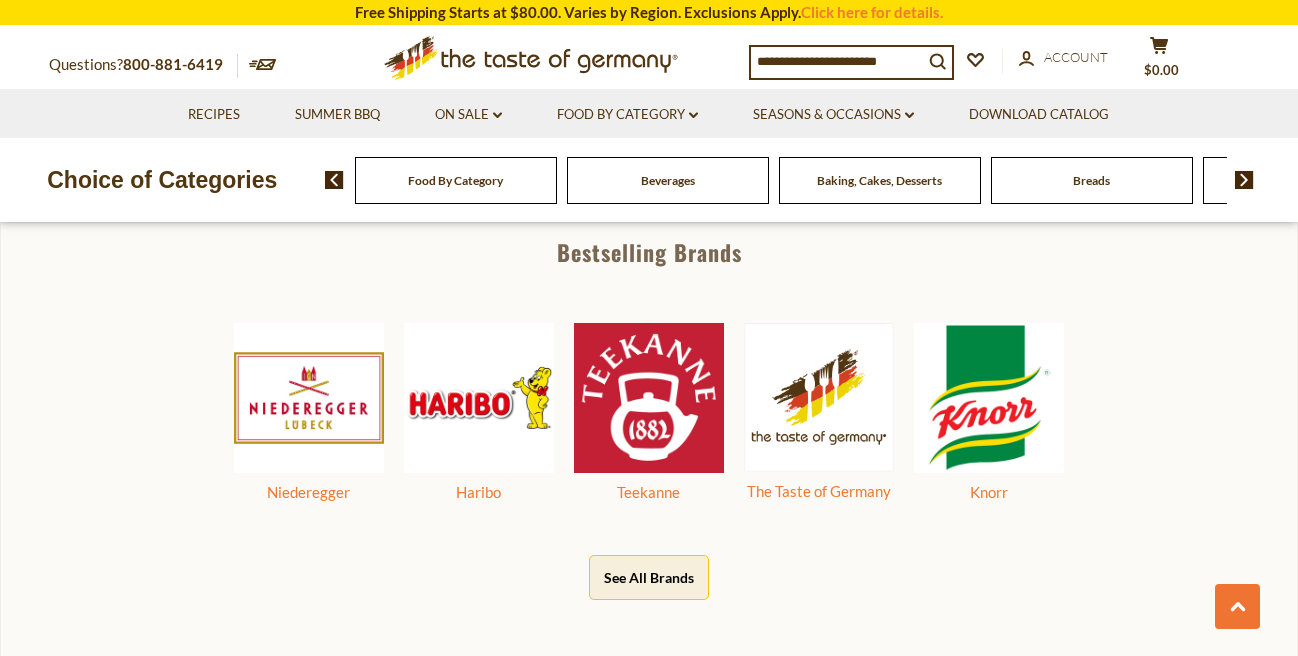 scroll, scrollTop: 1368, scrollLeft: 0, axis: vertical 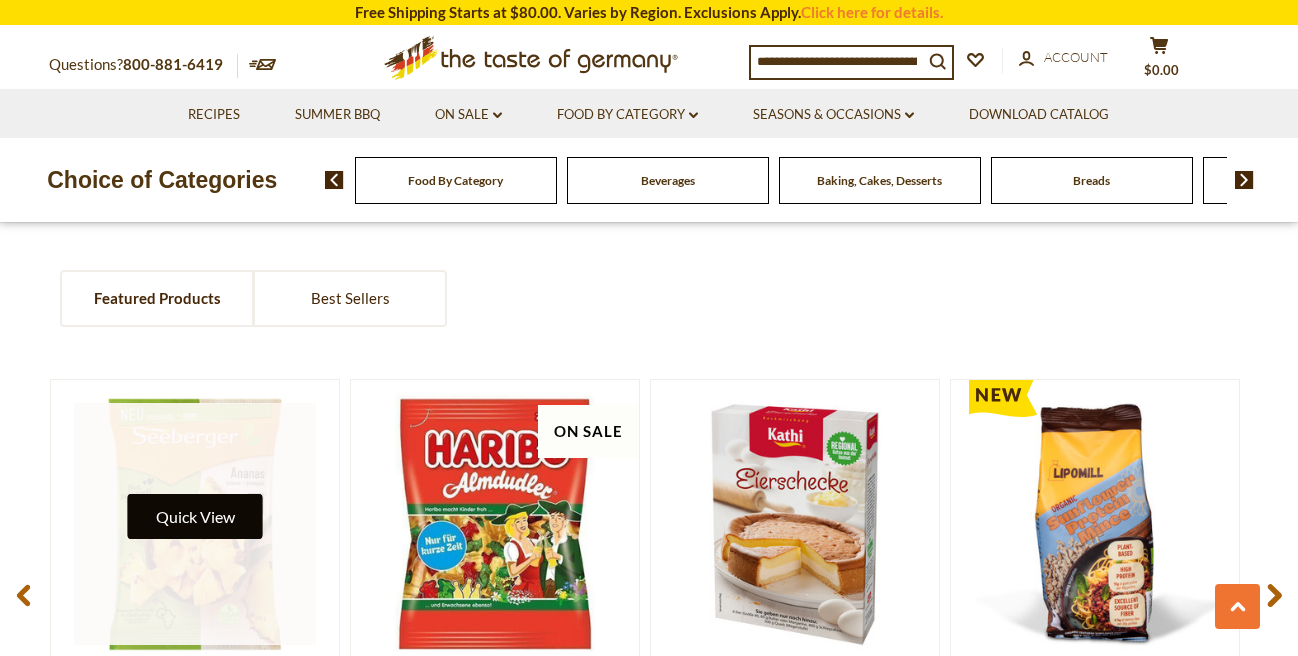 click on "Quick View" at bounding box center (195, 516) 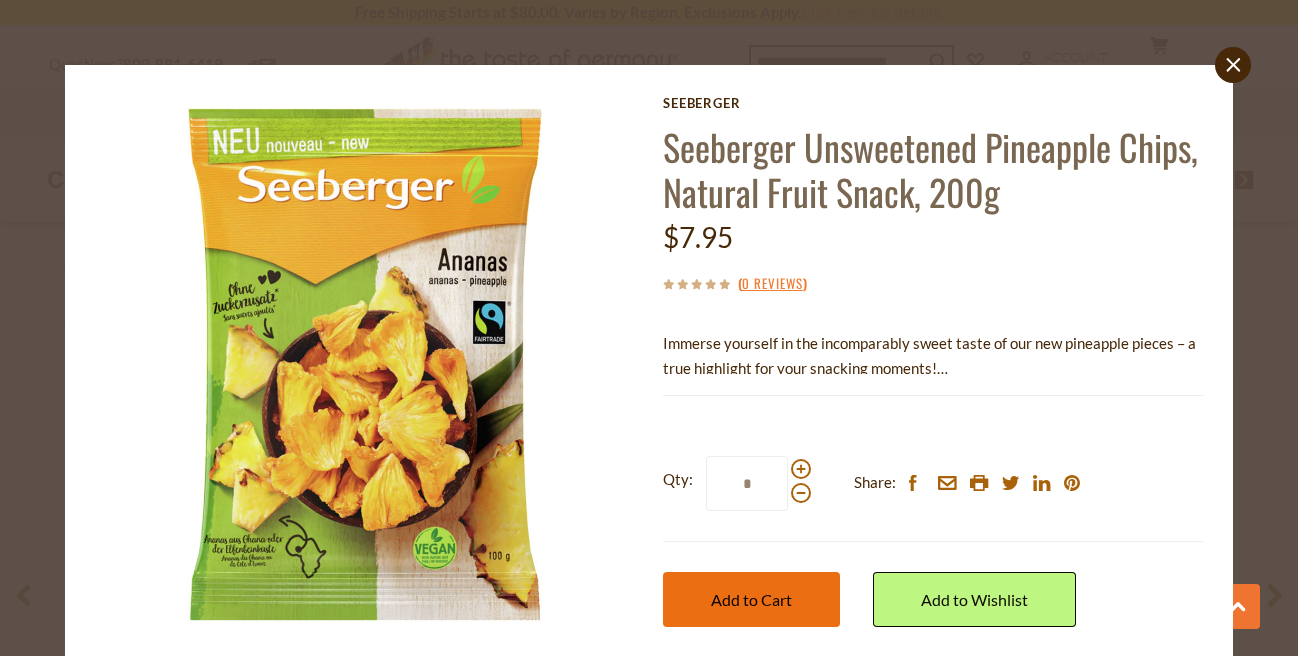 click on "Add to Cart" at bounding box center (751, 599) 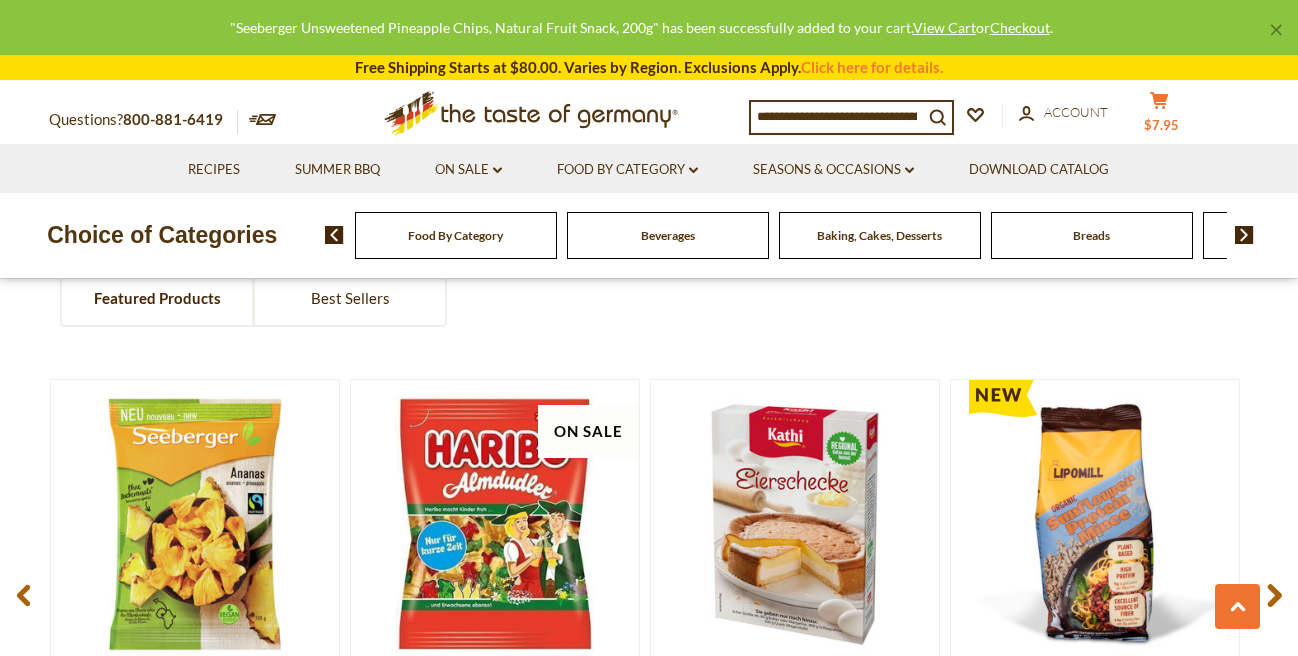 click on "cart
$7.95" at bounding box center [1159, 116] 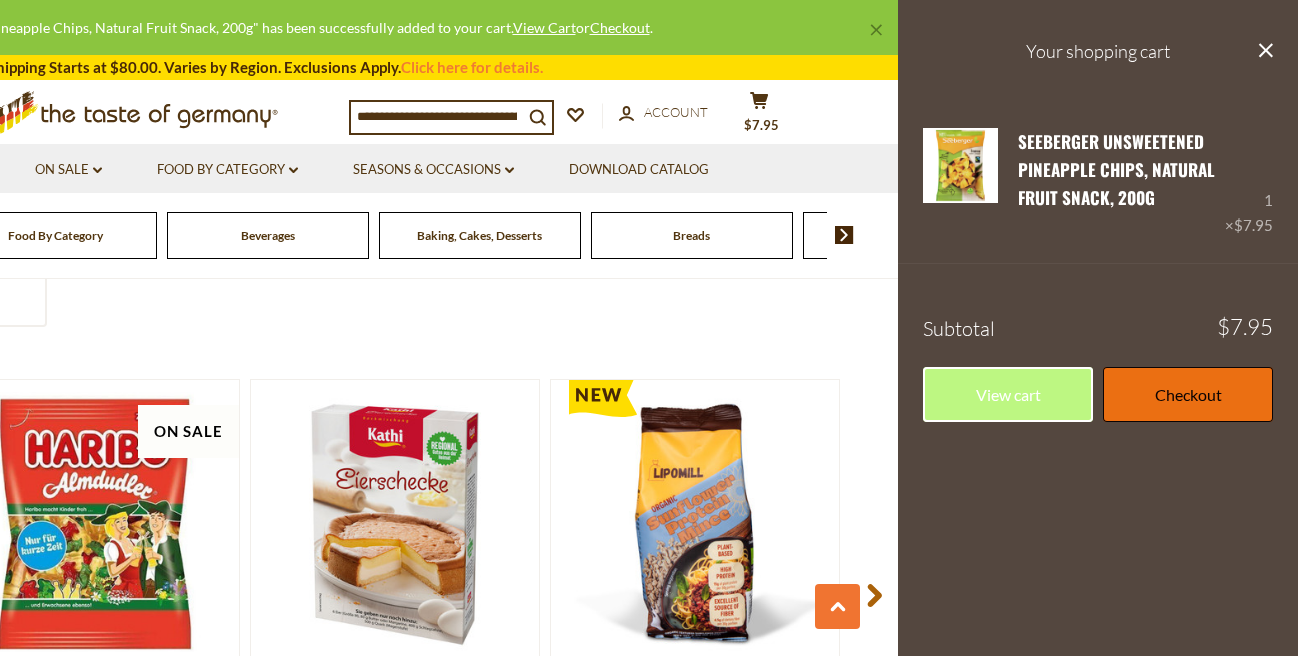 click on "Checkout" at bounding box center (1188, 394) 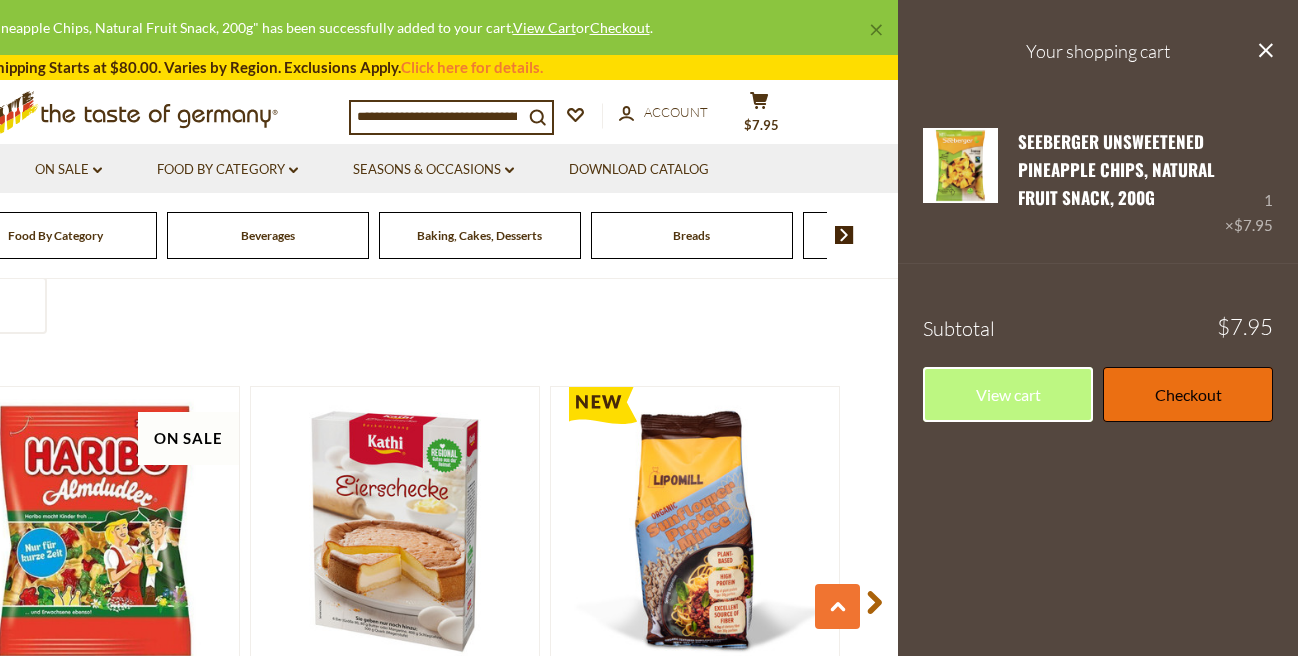 scroll, scrollTop: 1376, scrollLeft: 0, axis: vertical 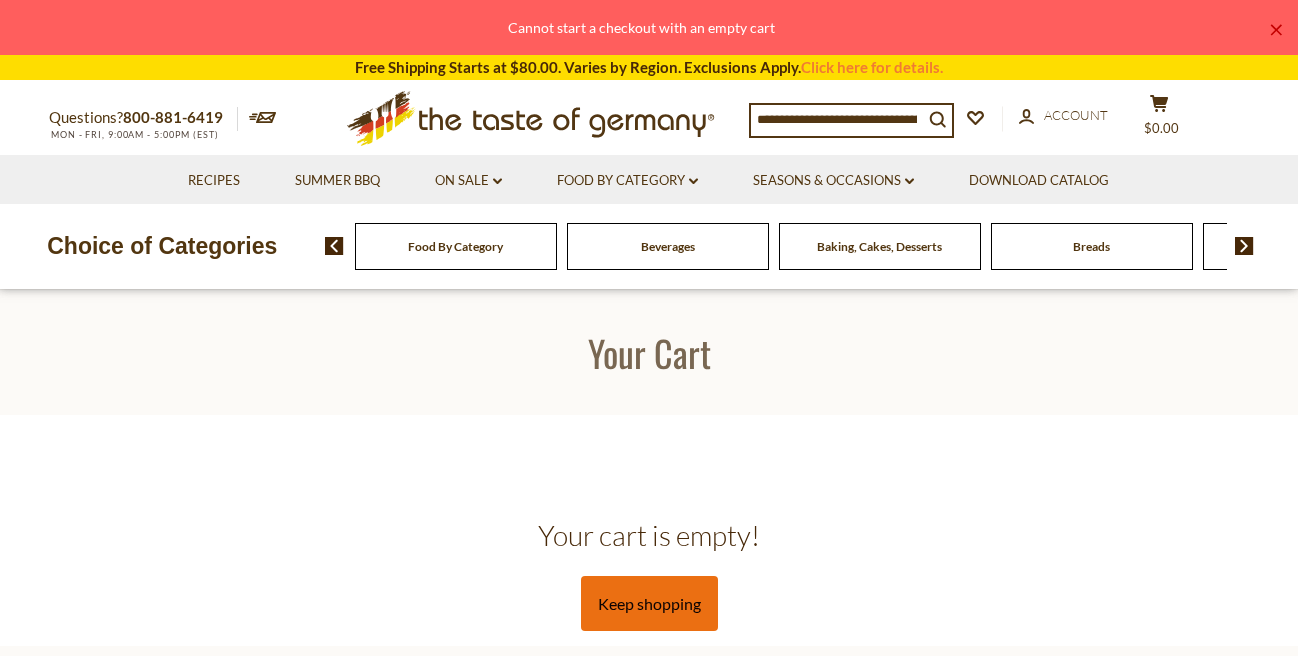 click on "Keep shopping" at bounding box center [649, 603] 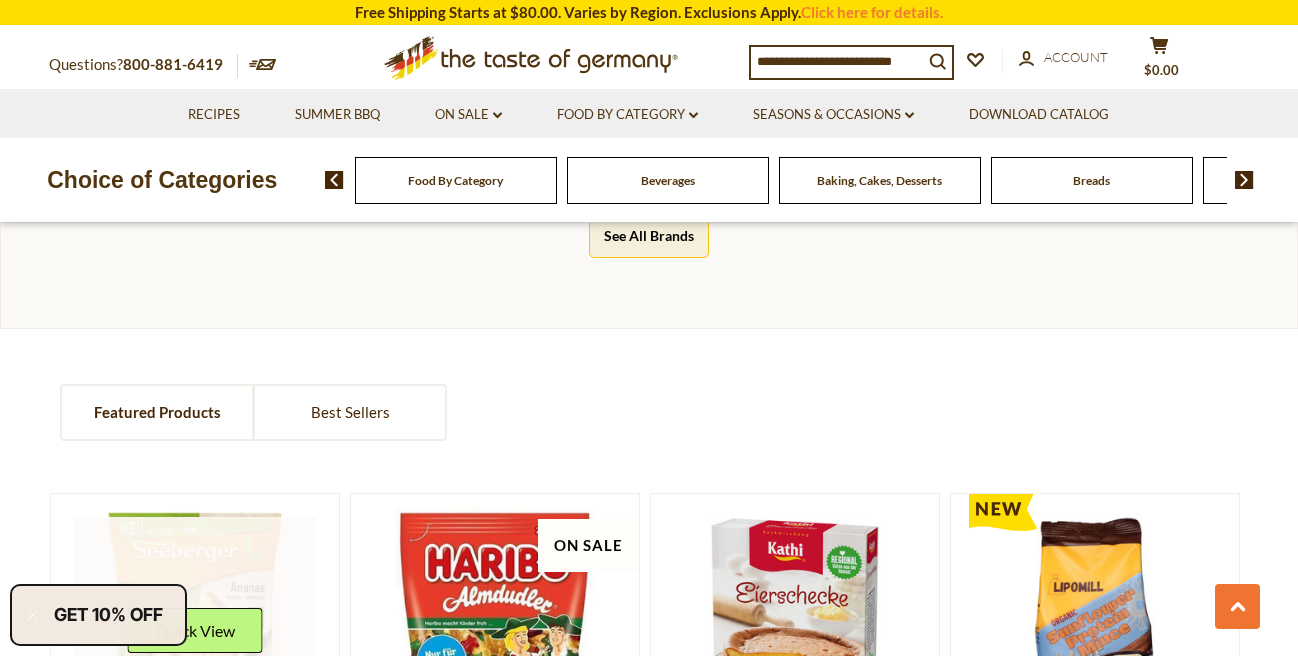 scroll, scrollTop: 1596, scrollLeft: 0, axis: vertical 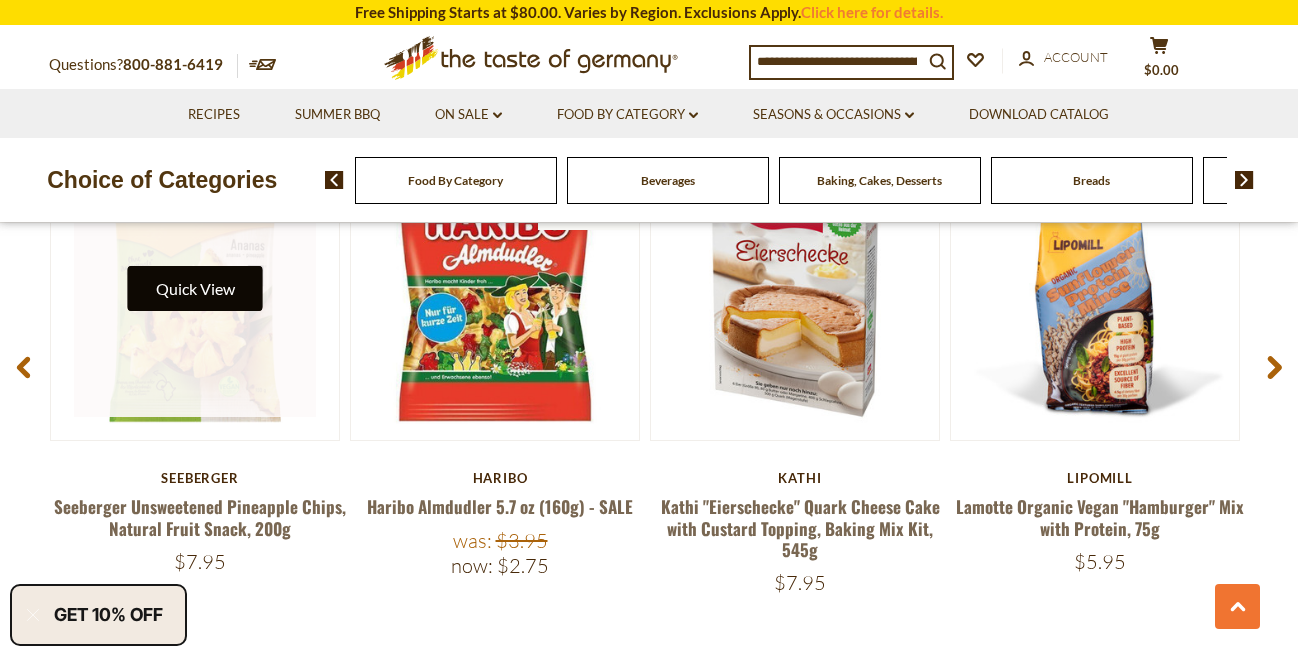 click on "Quick View" at bounding box center (195, 288) 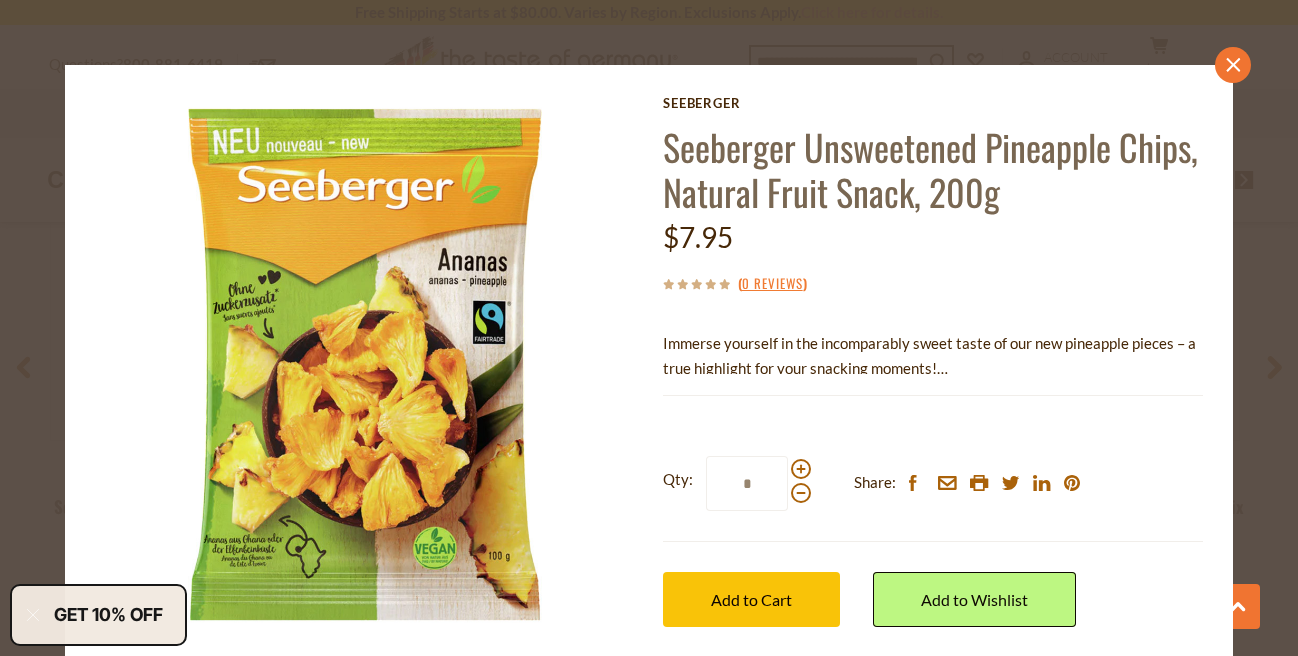click on "close" 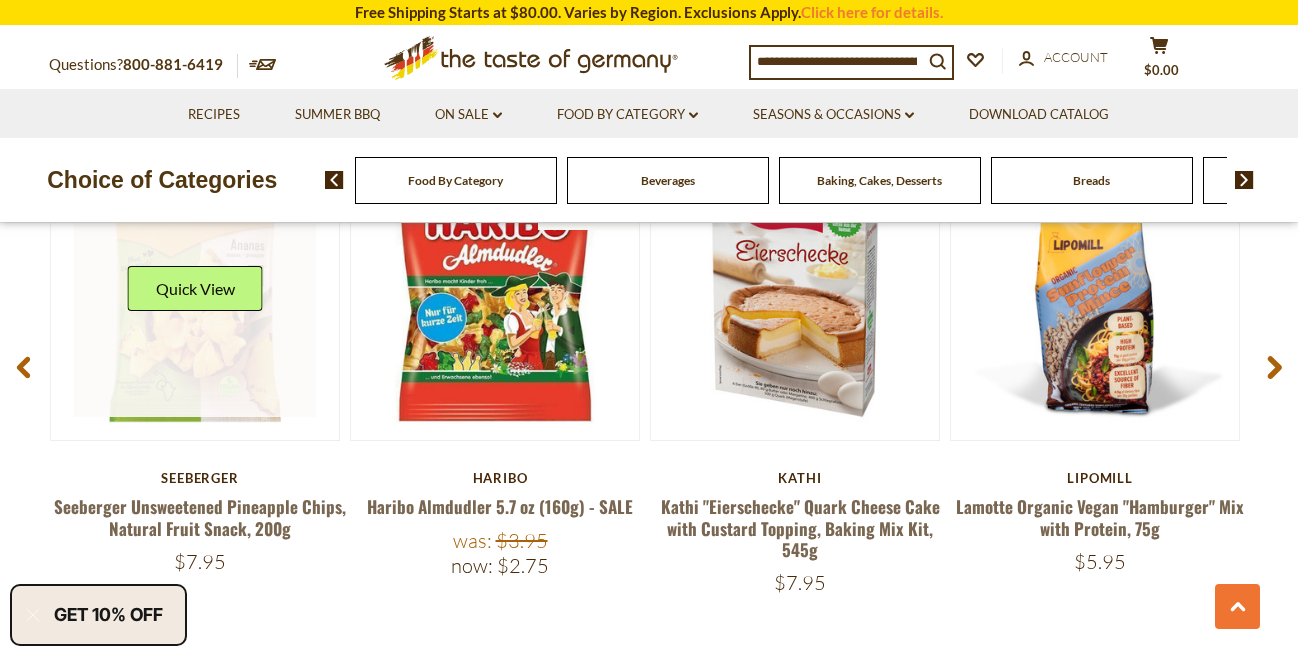 click at bounding box center (195, 296) 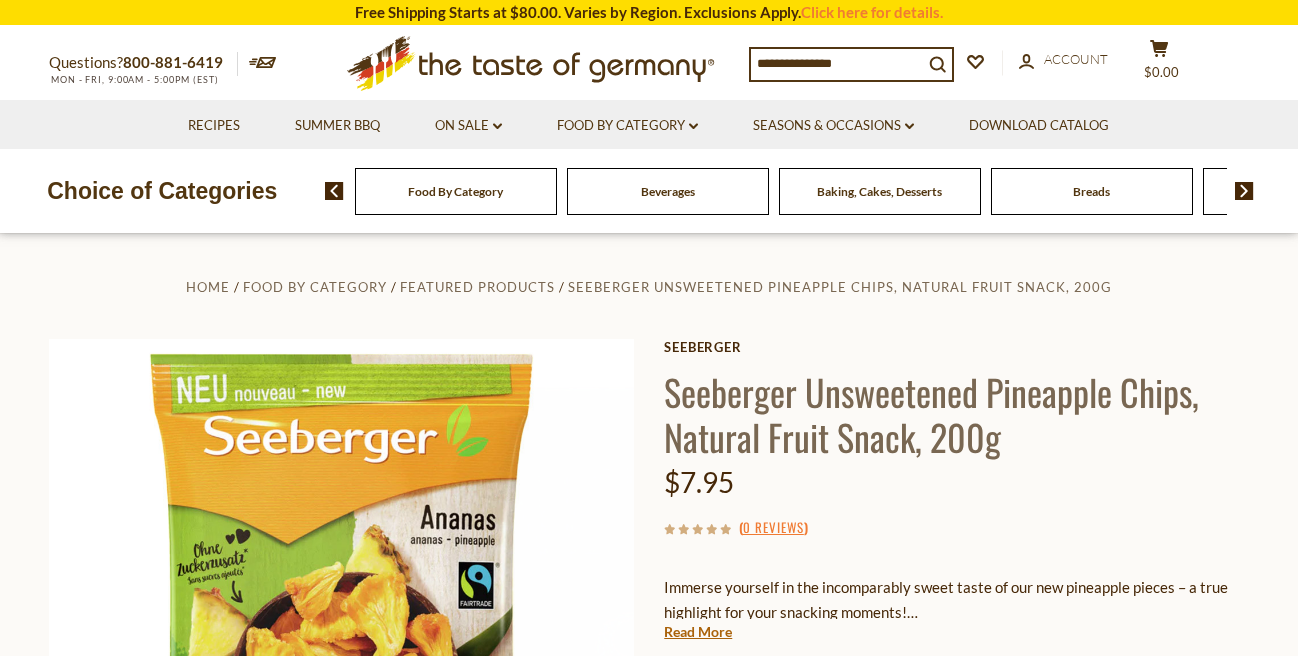 scroll, scrollTop: 342, scrollLeft: 0, axis: vertical 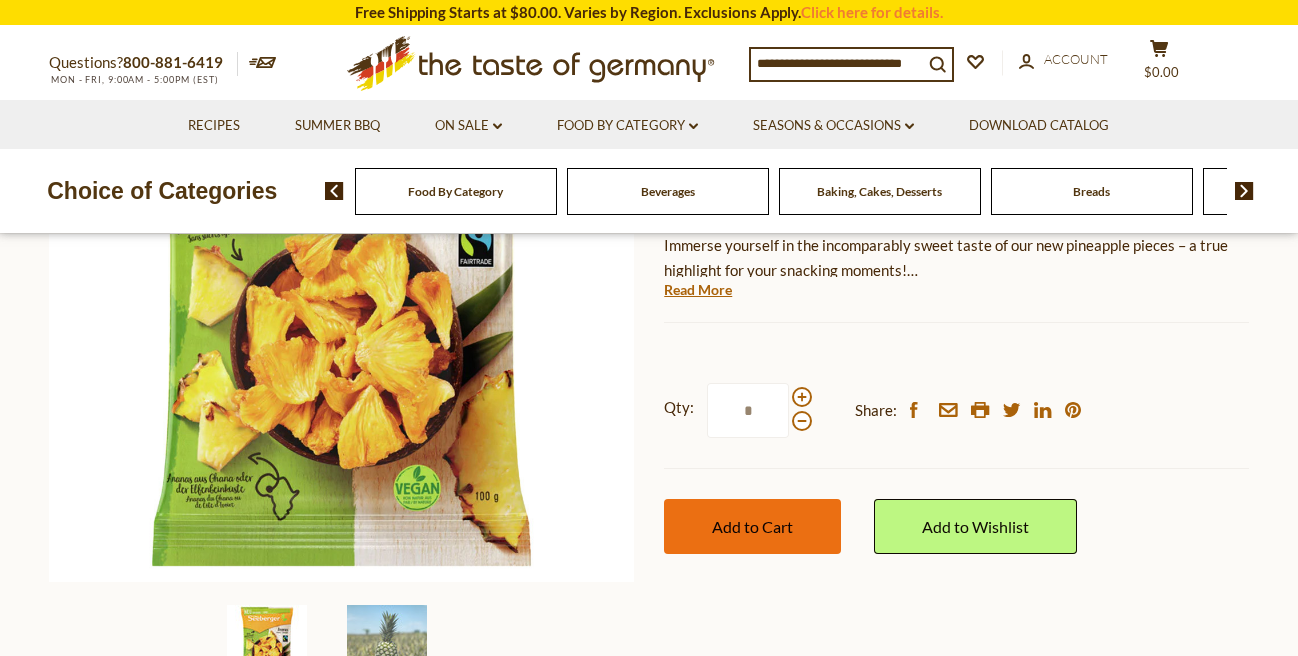 click on "Add to Cart" at bounding box center [752, 526] 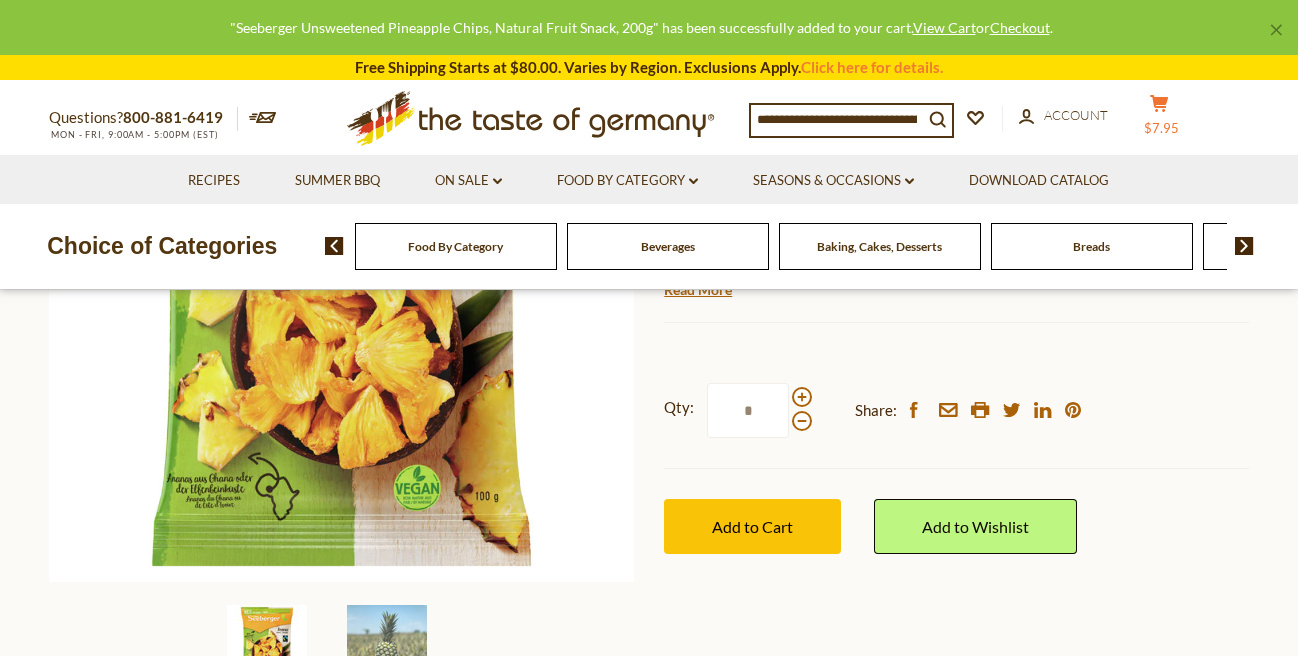 click on "cart
$7.95" at bounding box center [1159, 119] 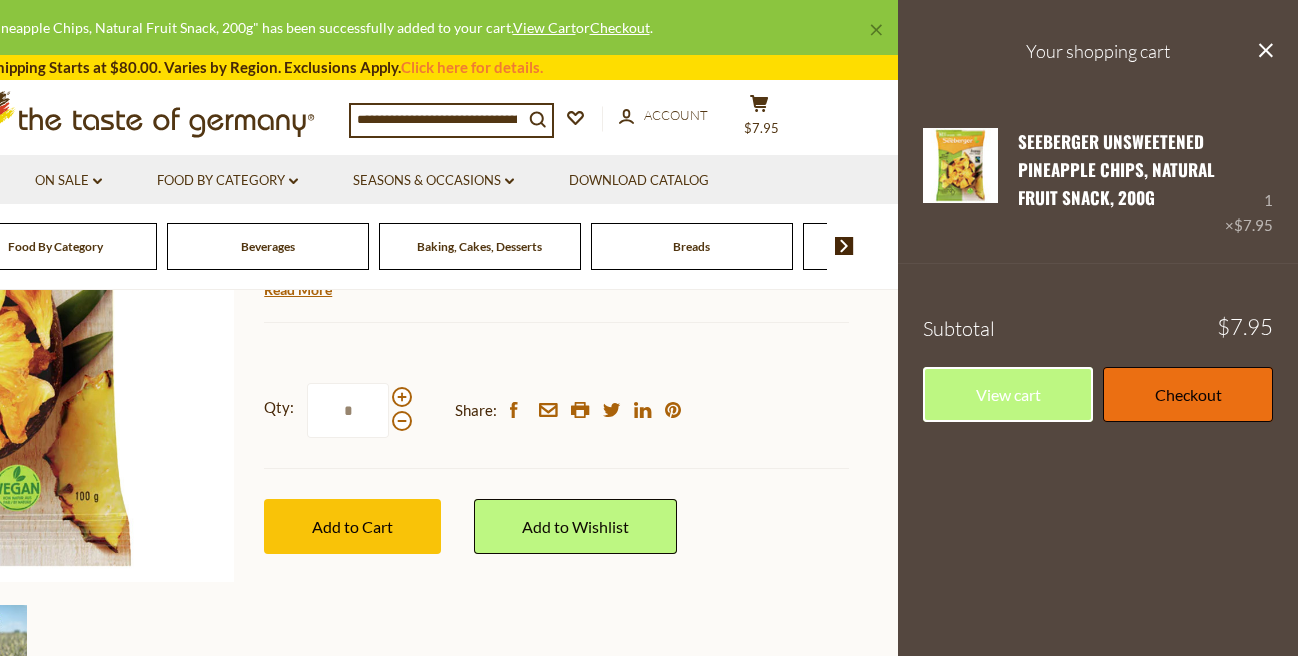 click on "Checkout" at bounding box center (1188, 394) 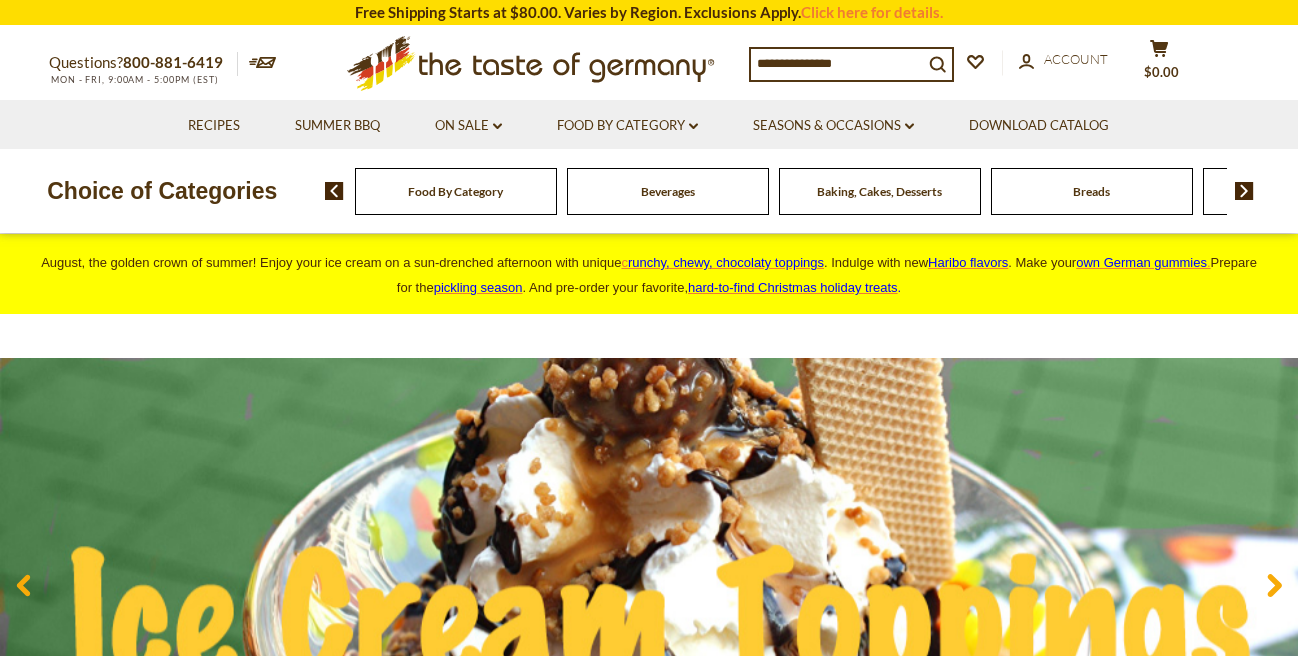 scroll, scrollTop: 0, scrollLeft: 0, axis: both 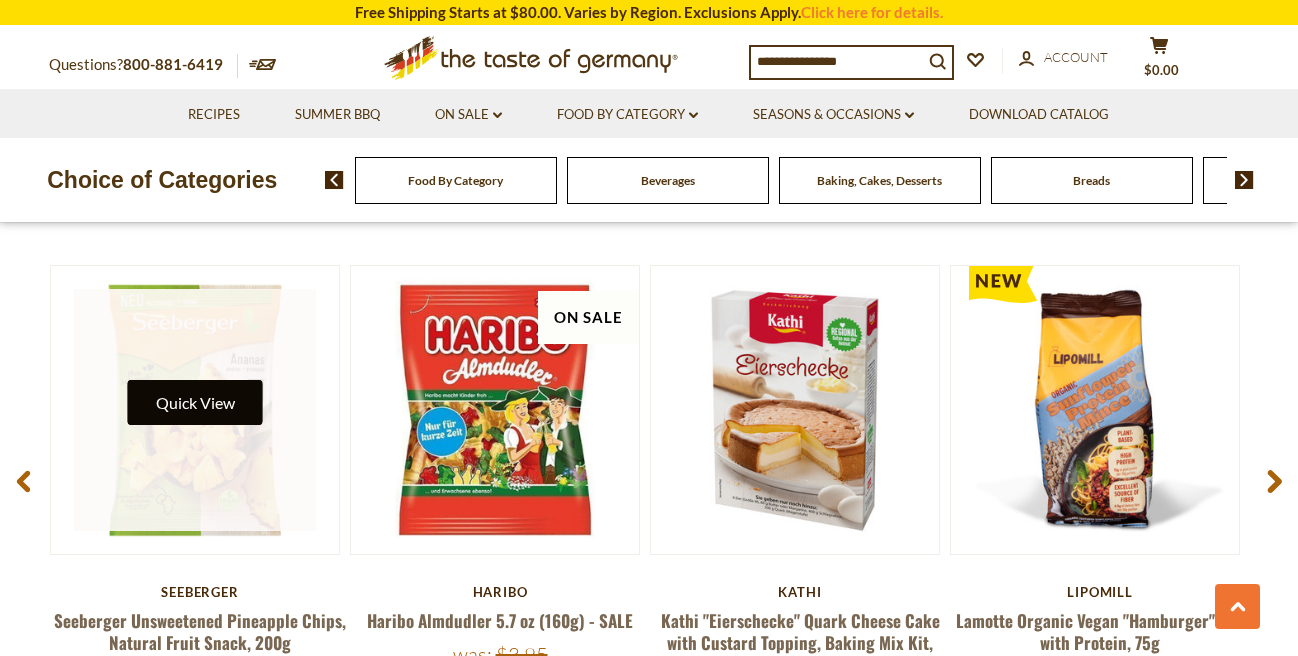 click on "Quick View" at bounding box center [195, 402] 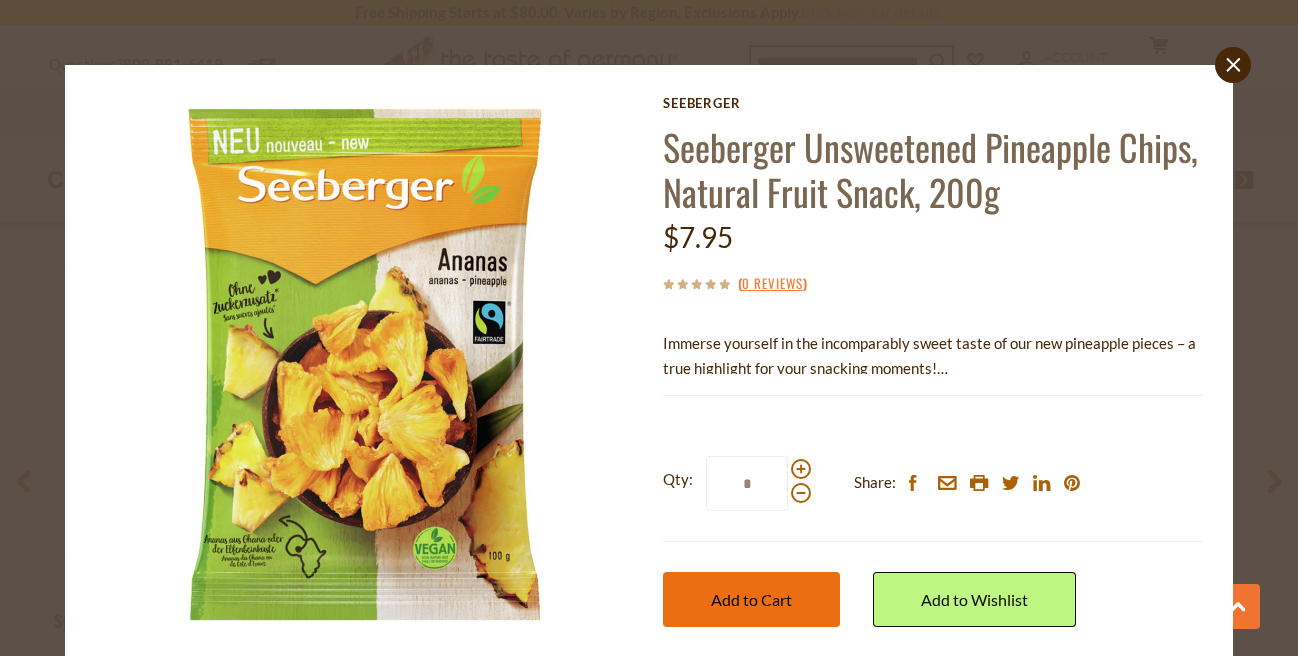 click on "Add to Cart" at bounding box center [751, 599] 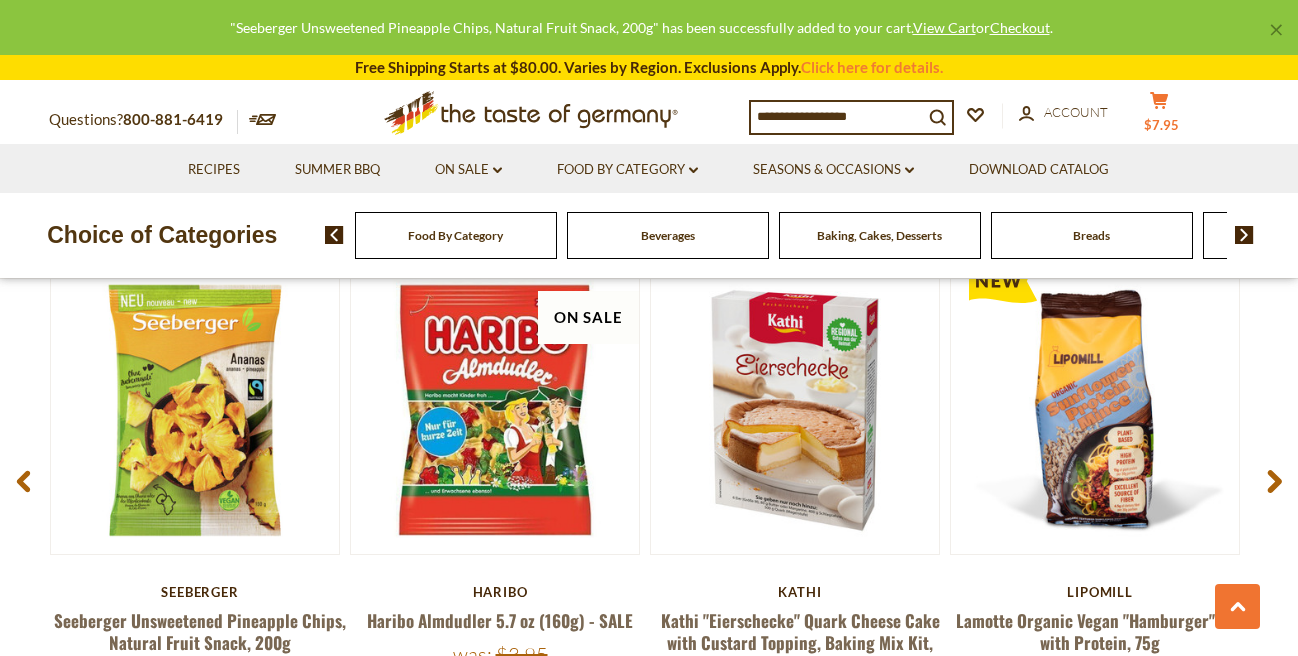 click on "$7.95" at bounding box center [1161, 125] 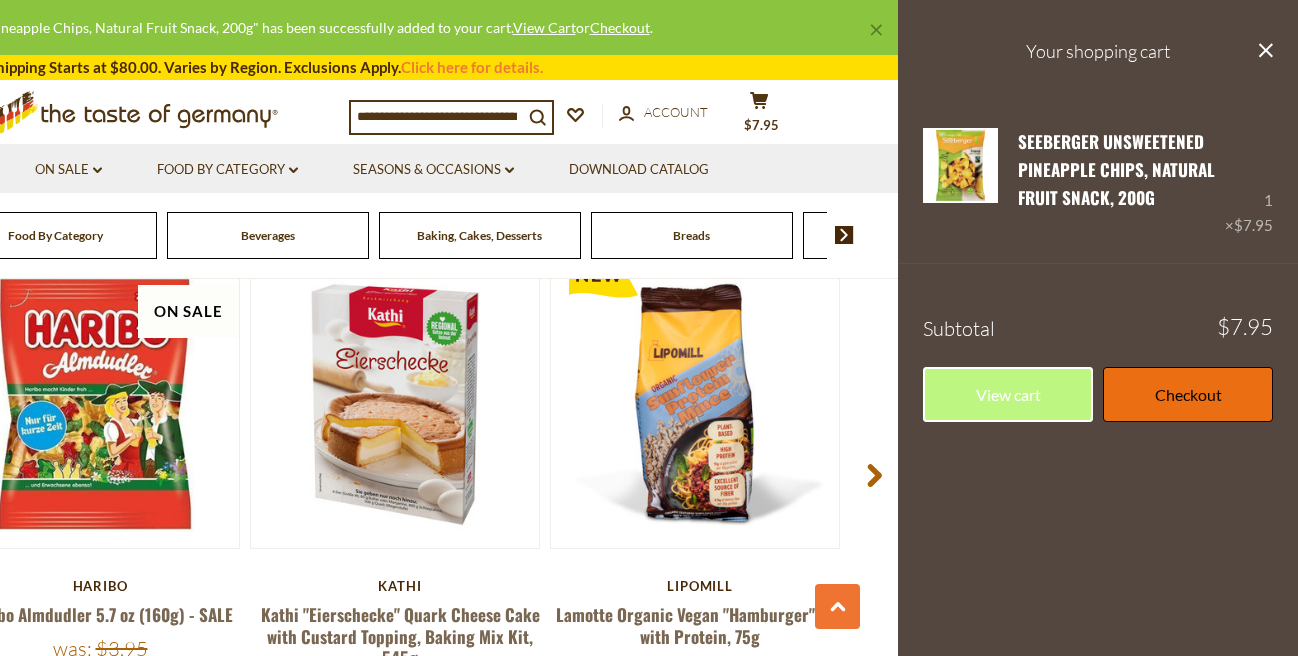 click on "Checkout" at bounding box center [1188, 394] 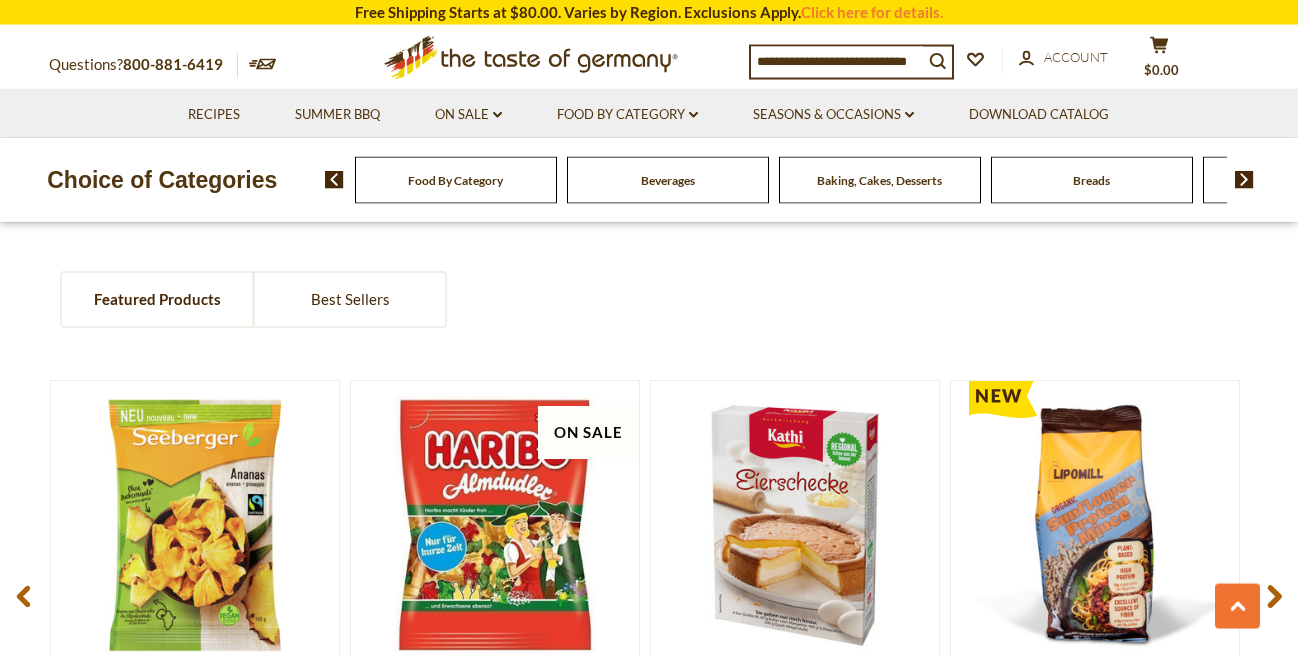 scroll, scrollTop: 1482, scrollLeft: 0, axis: vertical 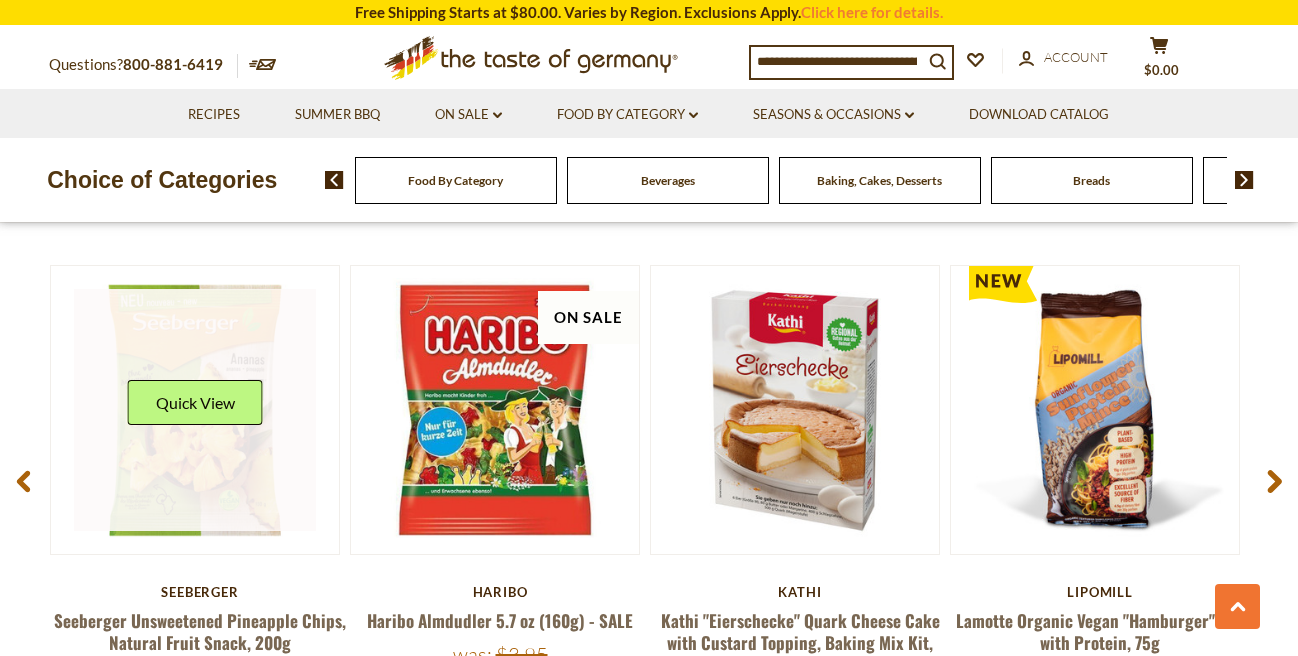 click at bounding box center (195, 410) 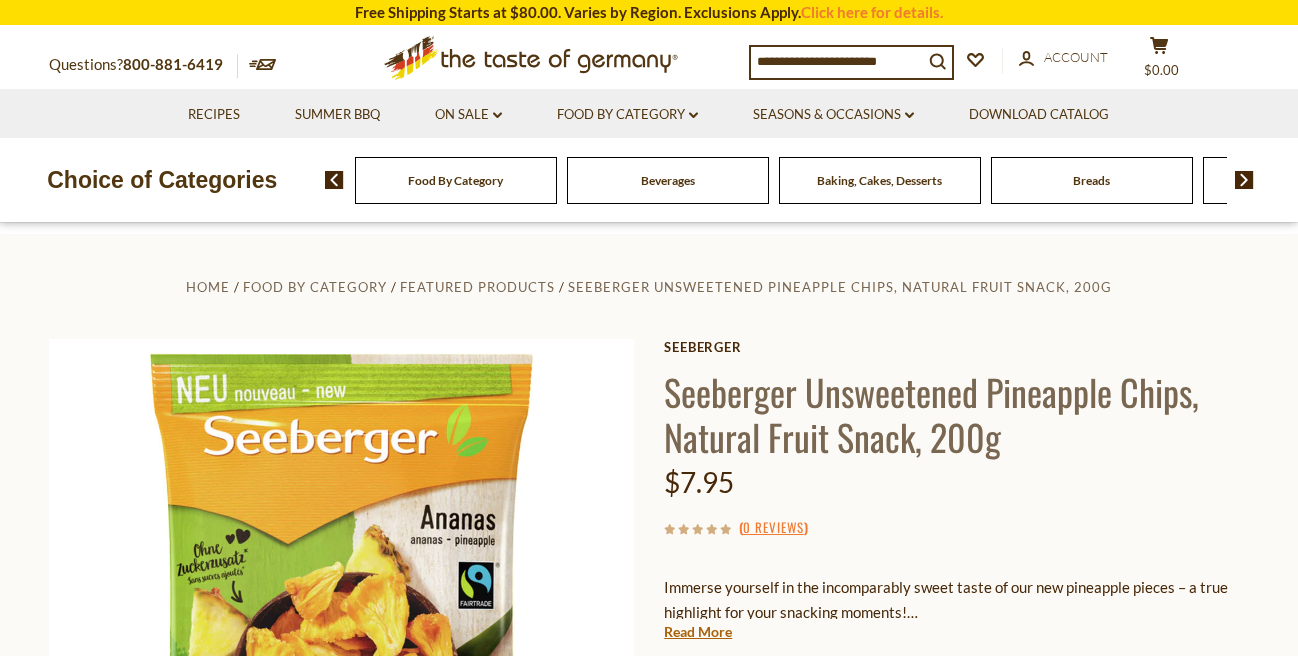 scroll, scrollTop: 570, scrollLeft: 0, axis: vertical 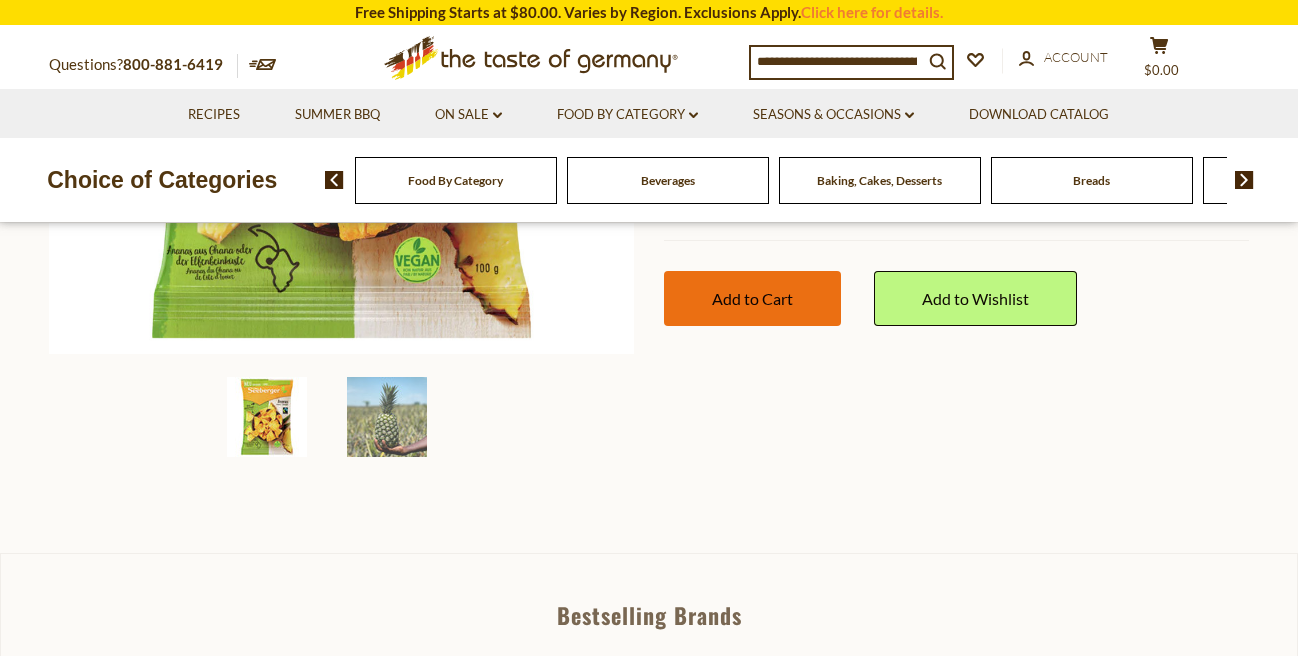 click on "Add to Cart" at bounding box center (752, 298) 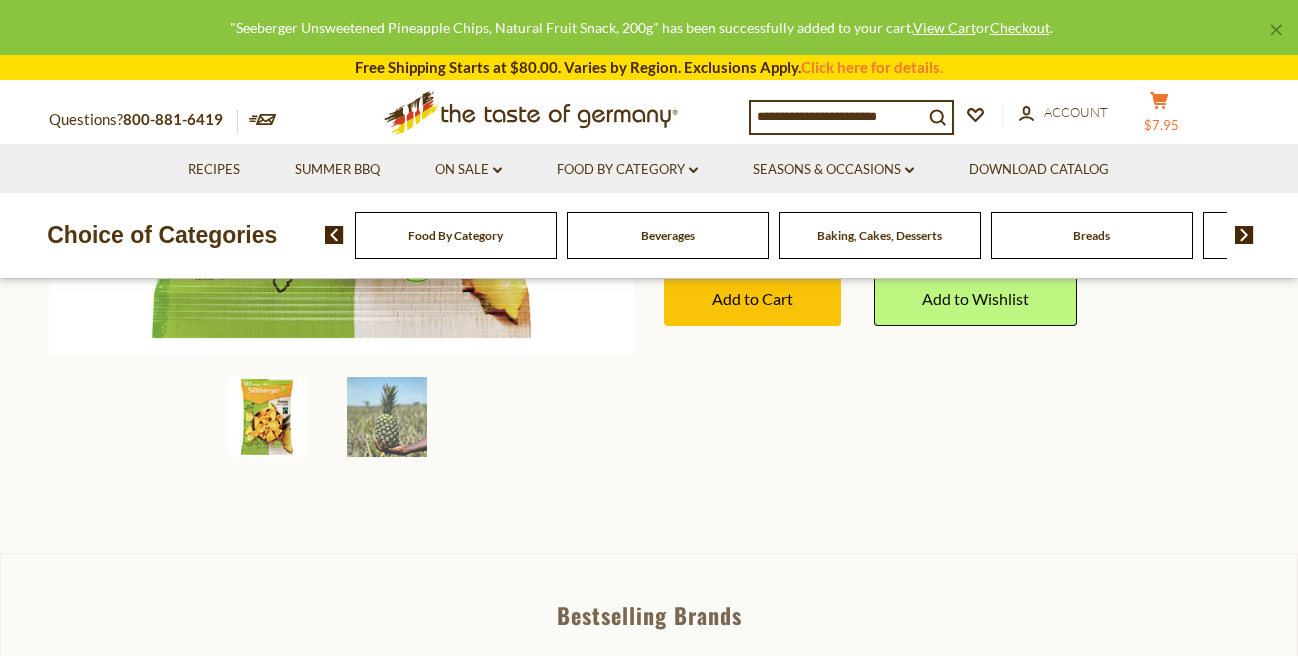 click on "$7.95" at bounding box center [1161, 125] 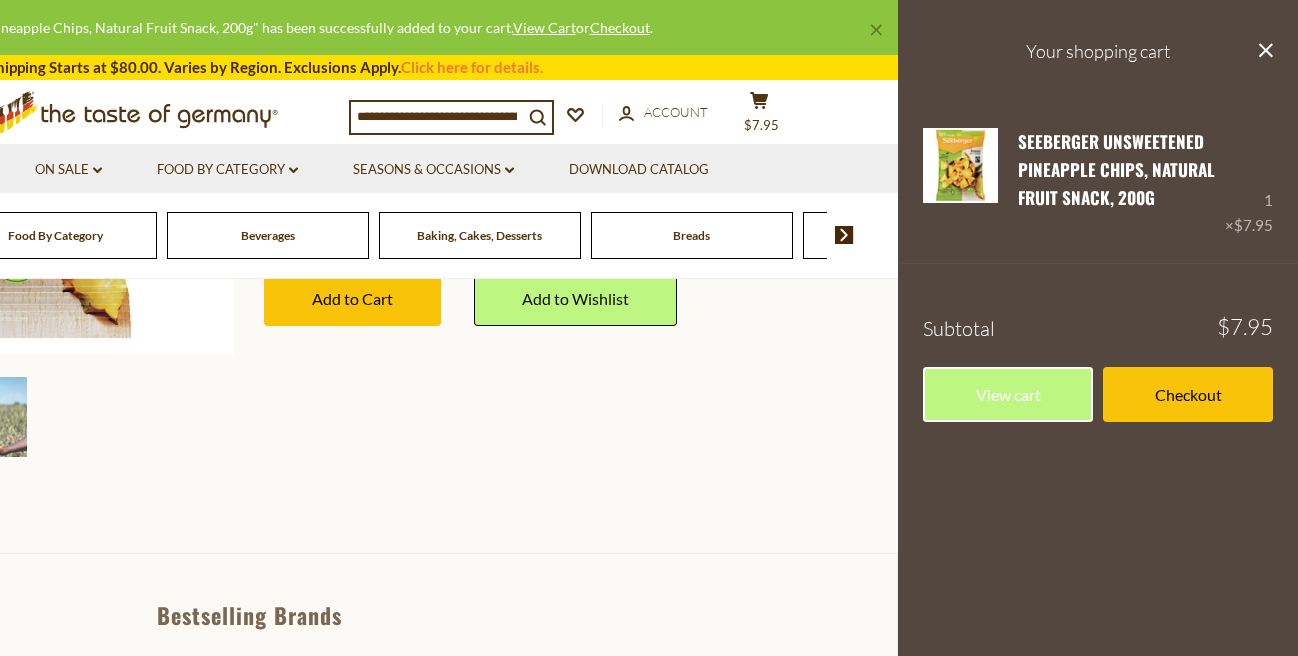 click on "Checkout" at bounding box center (1188, 394) 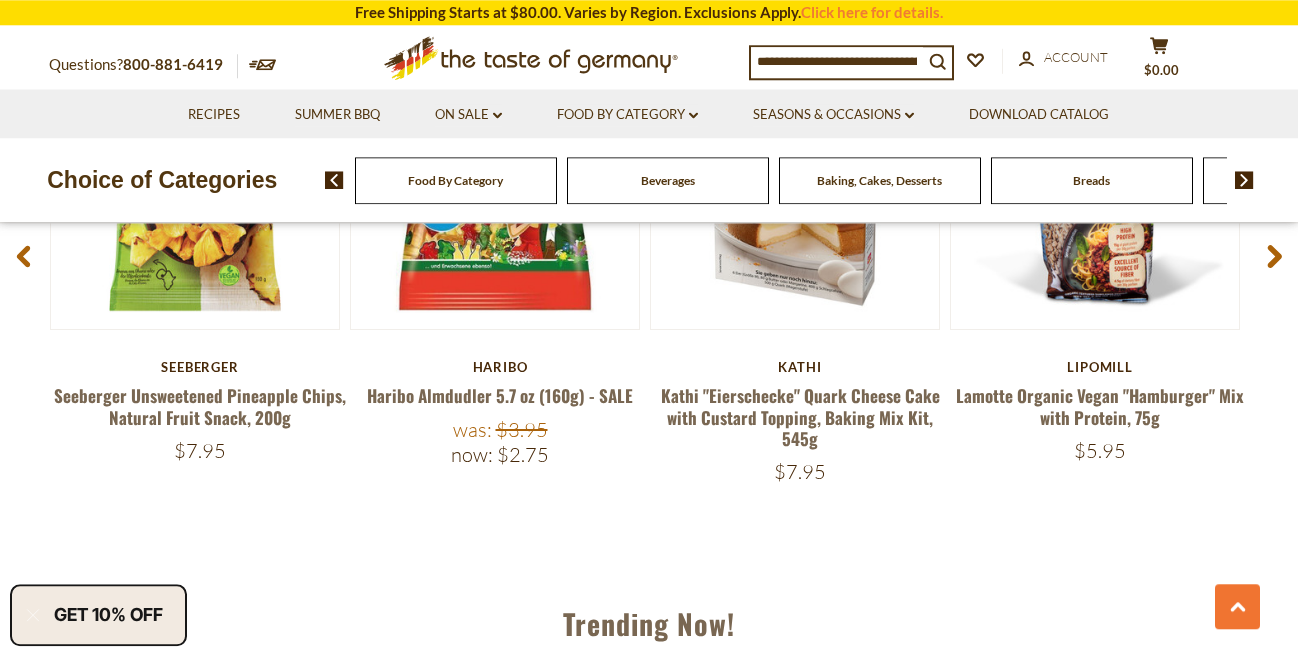 scroll, scrollTop: 1710, scrollLeft: 0, axis: vertical 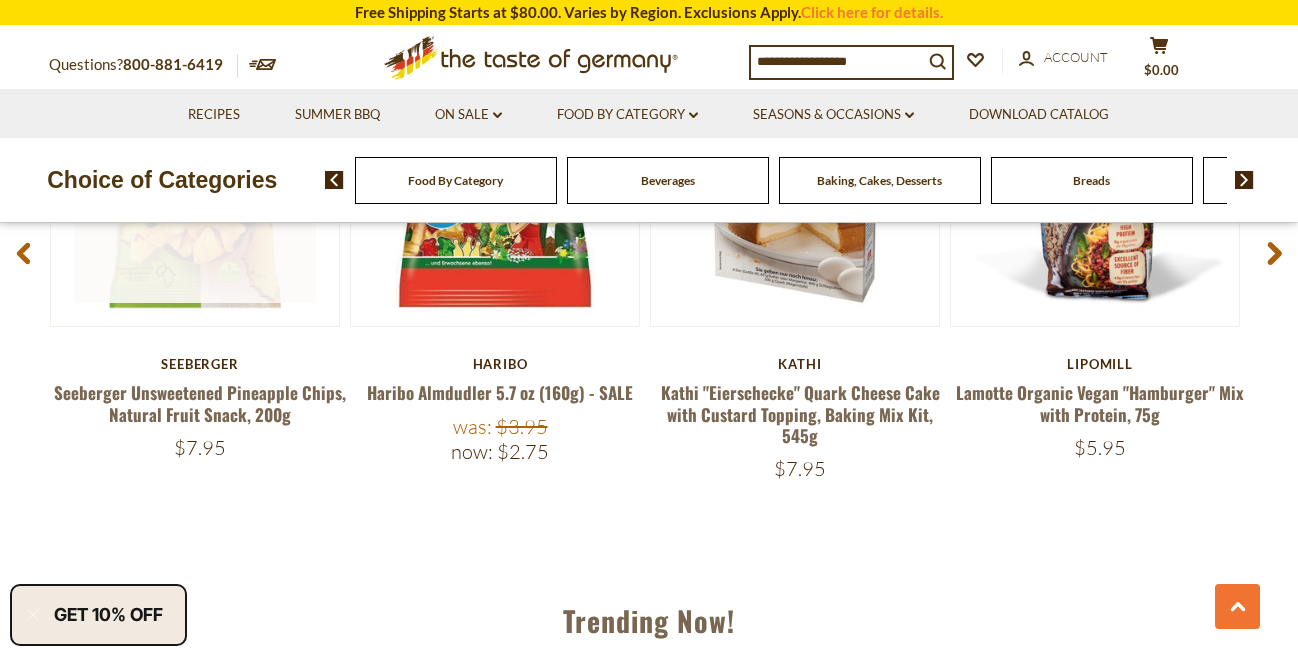 click at bounding box center [195, 182] 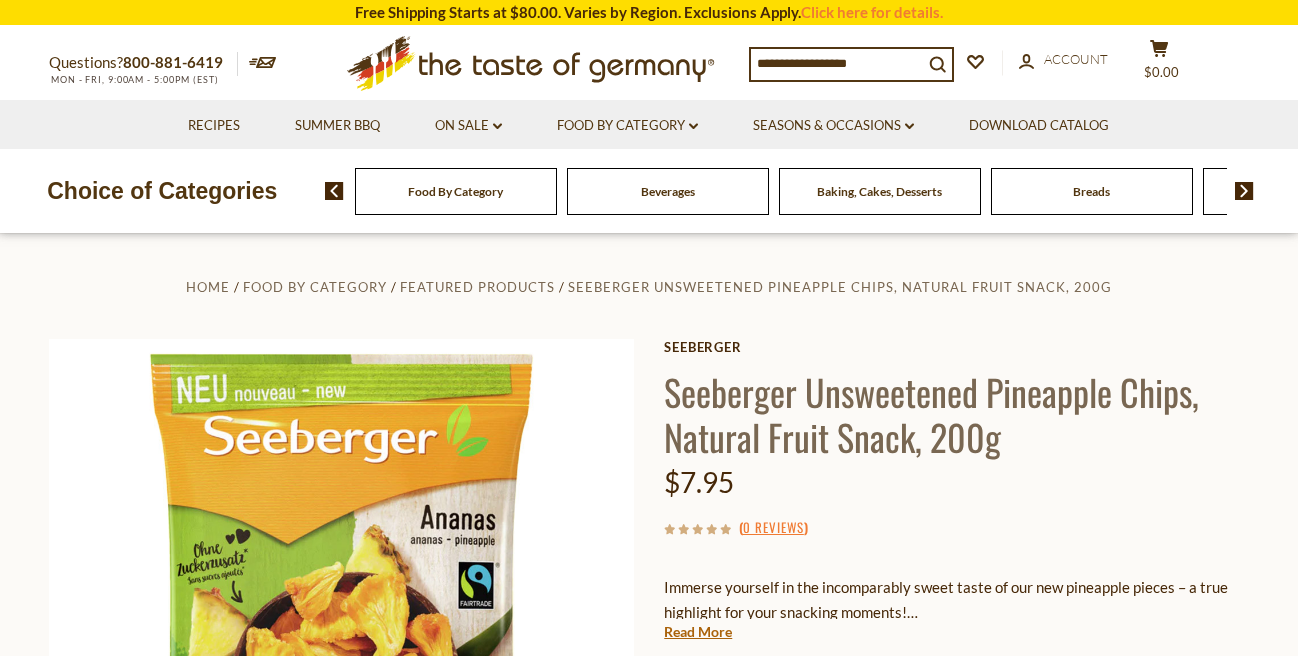 scroll, scrollTop: 456, scrollLeft: 0, axis: vertical 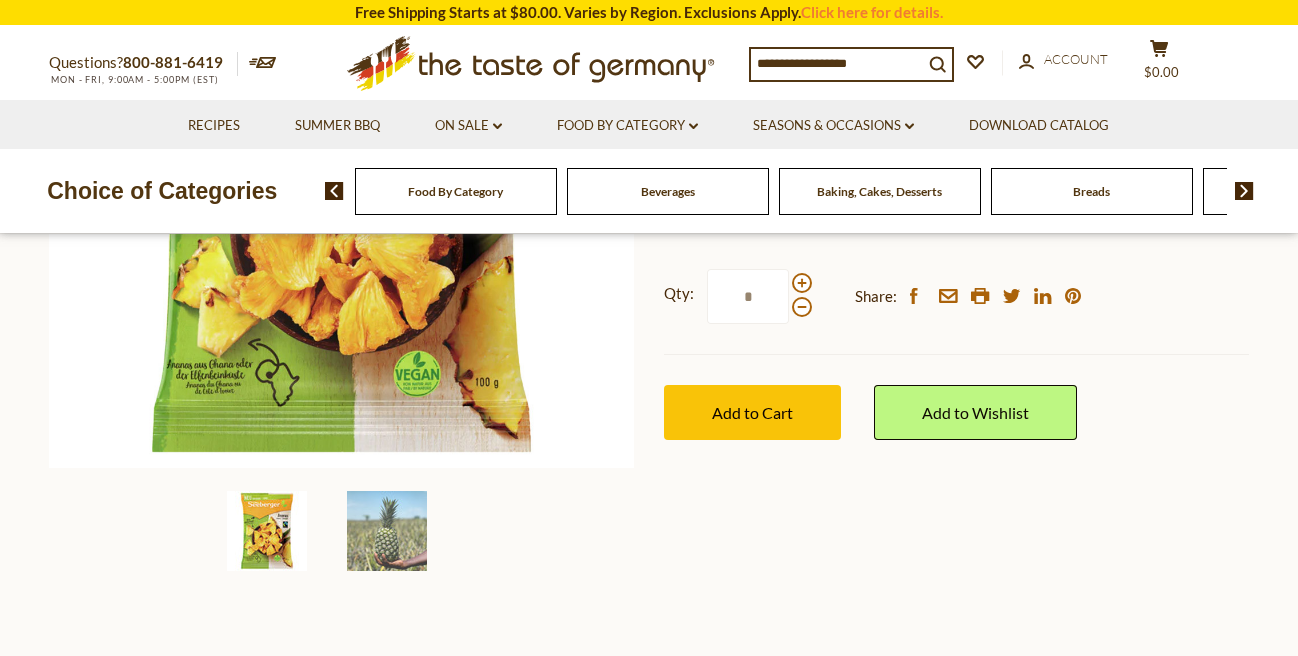 click on "Add to Cart" at bounding box center [752, 412] 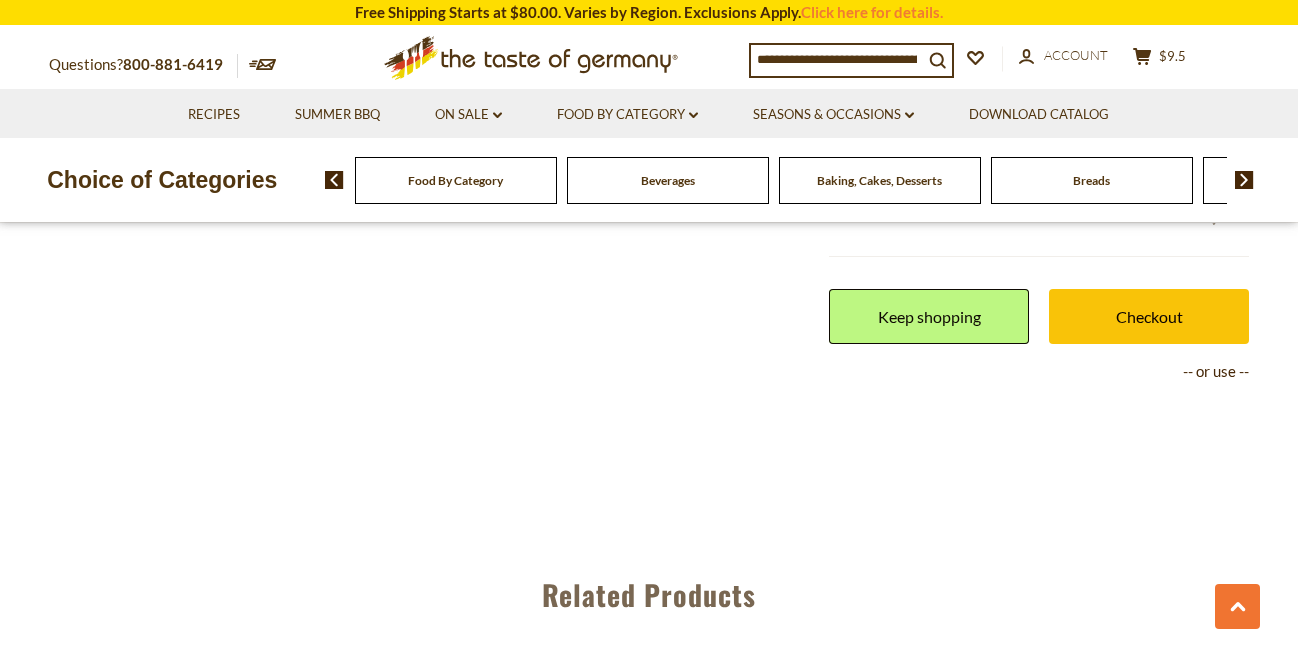 scroll, scrollTop: 912, scrollLeft: 0, axis: vertical 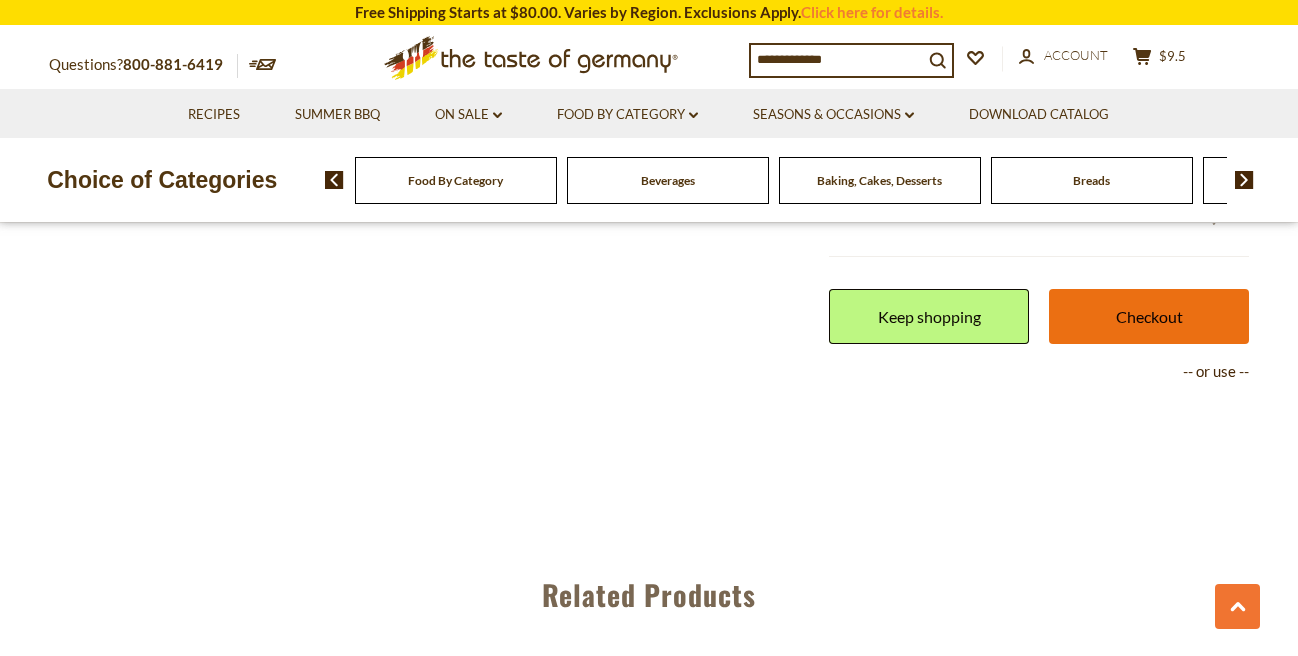click on "Checkout" at bounding box center (1149, 316) 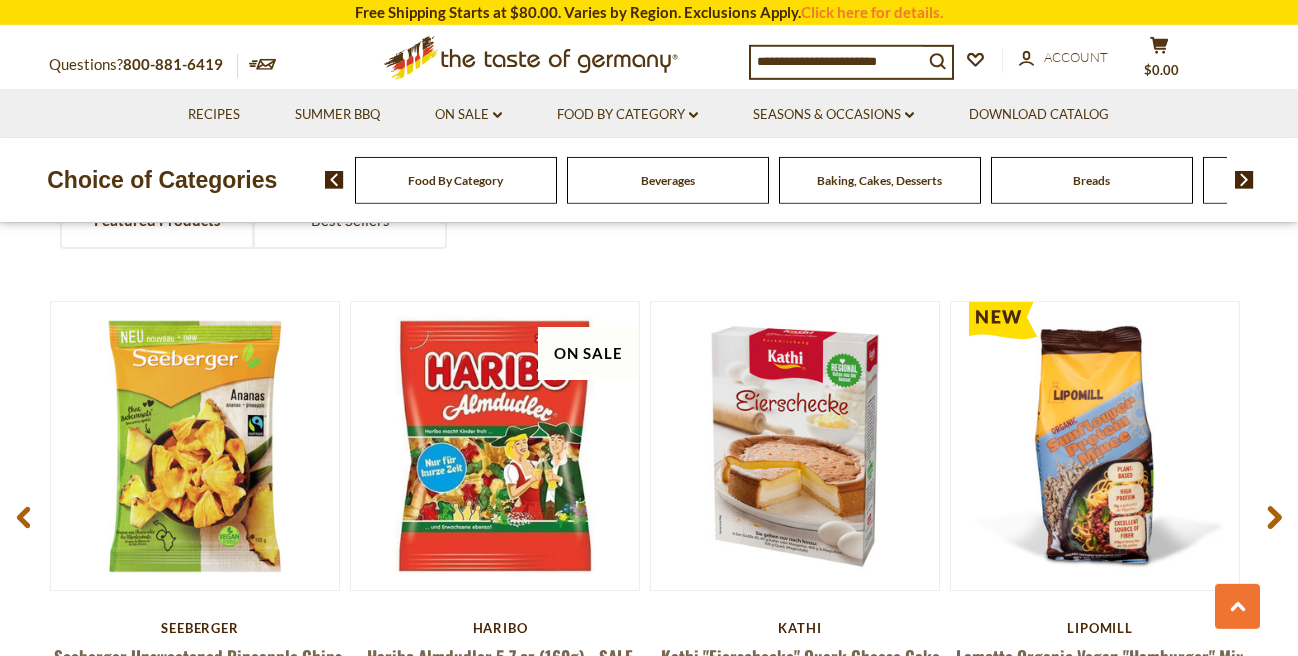 scroll, scrollTop: 1482, scrollLeft: 0, axis: vertical 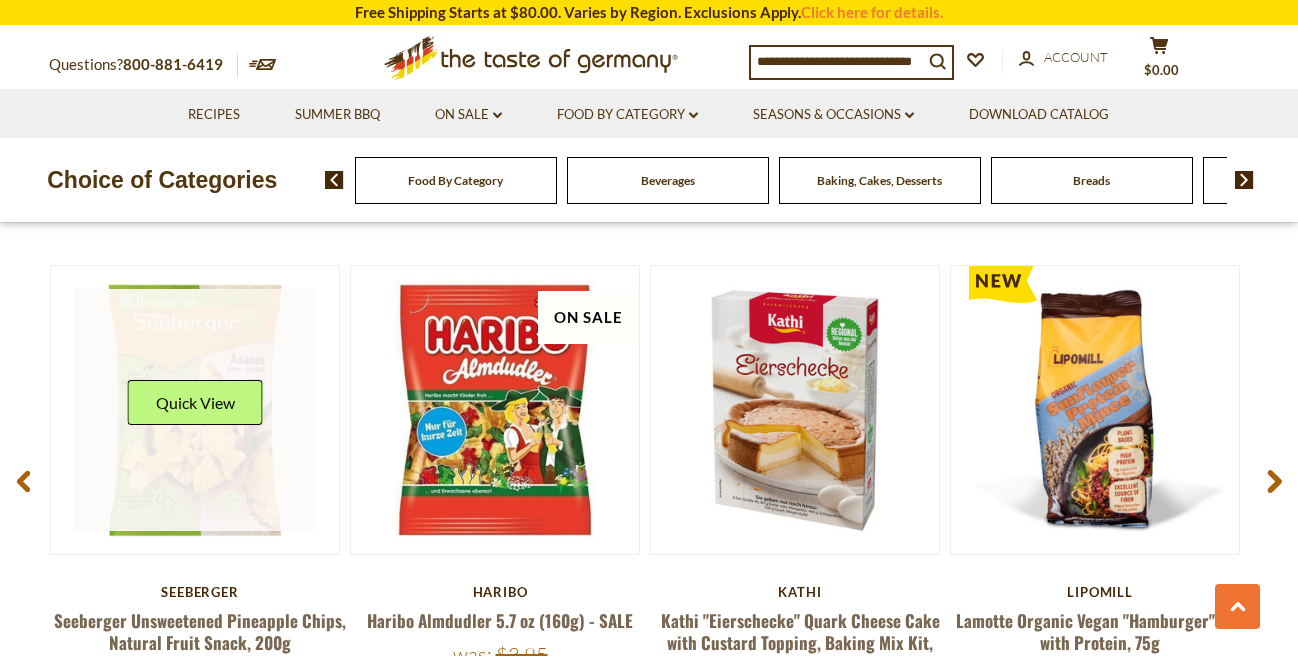click at bounding box center (195, 410) 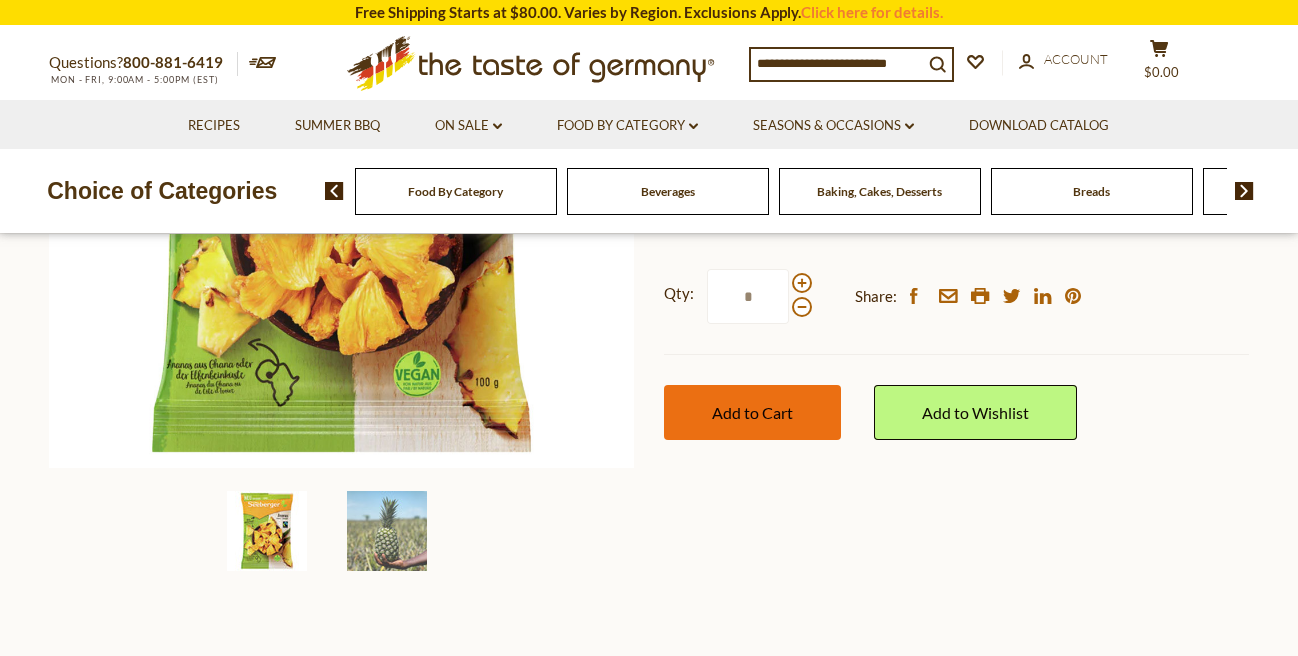 scroll, scrollTop: 456, scrollLeft: 0, axis: vertical 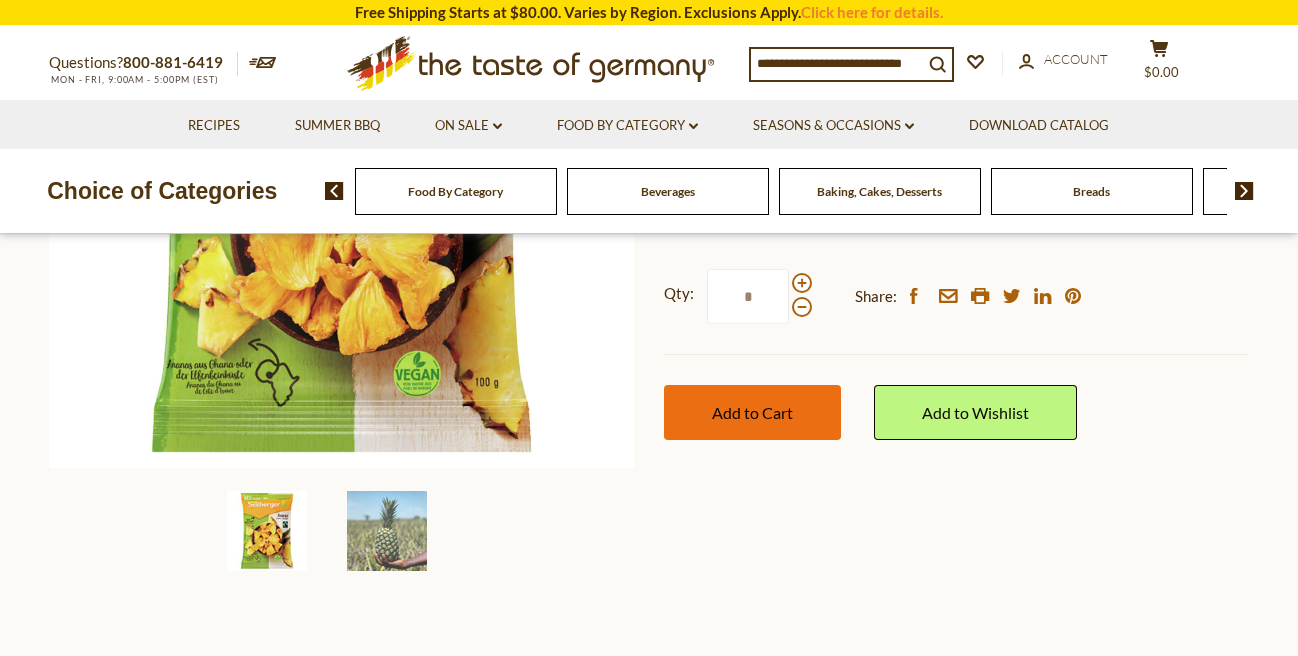 click on "Add to Cart" at bounding box center (752, 412) 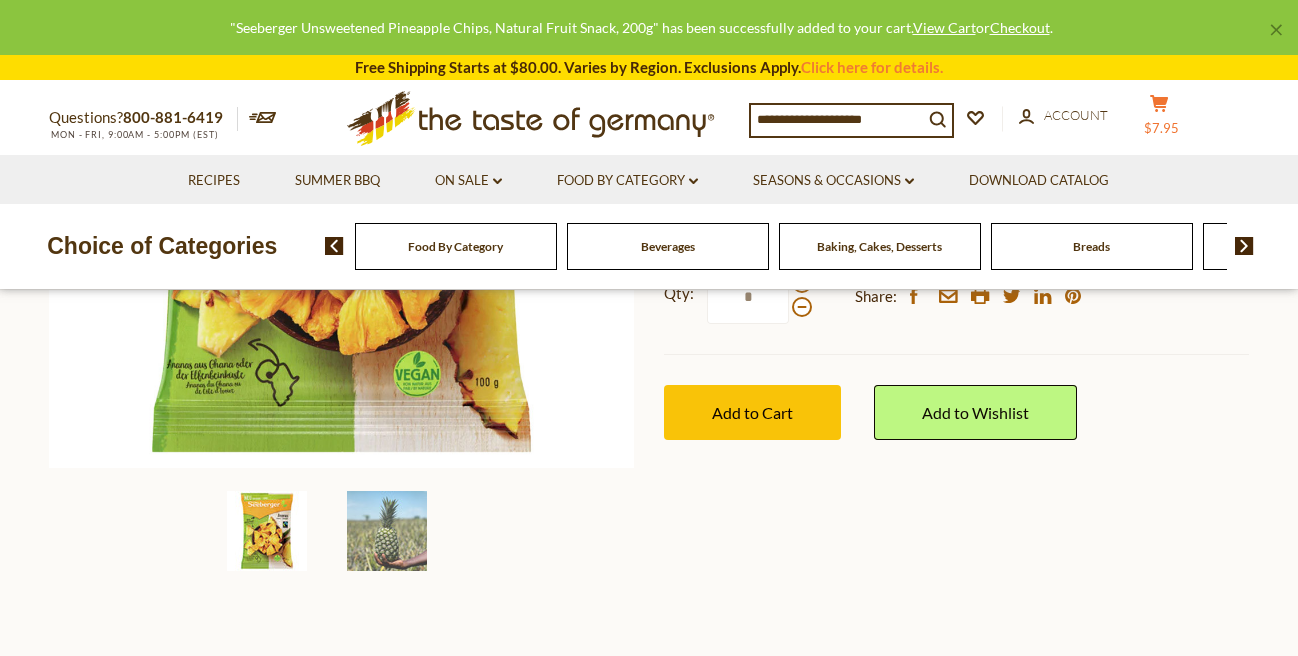click on "$7.95" at bounding box center [1161, 128] 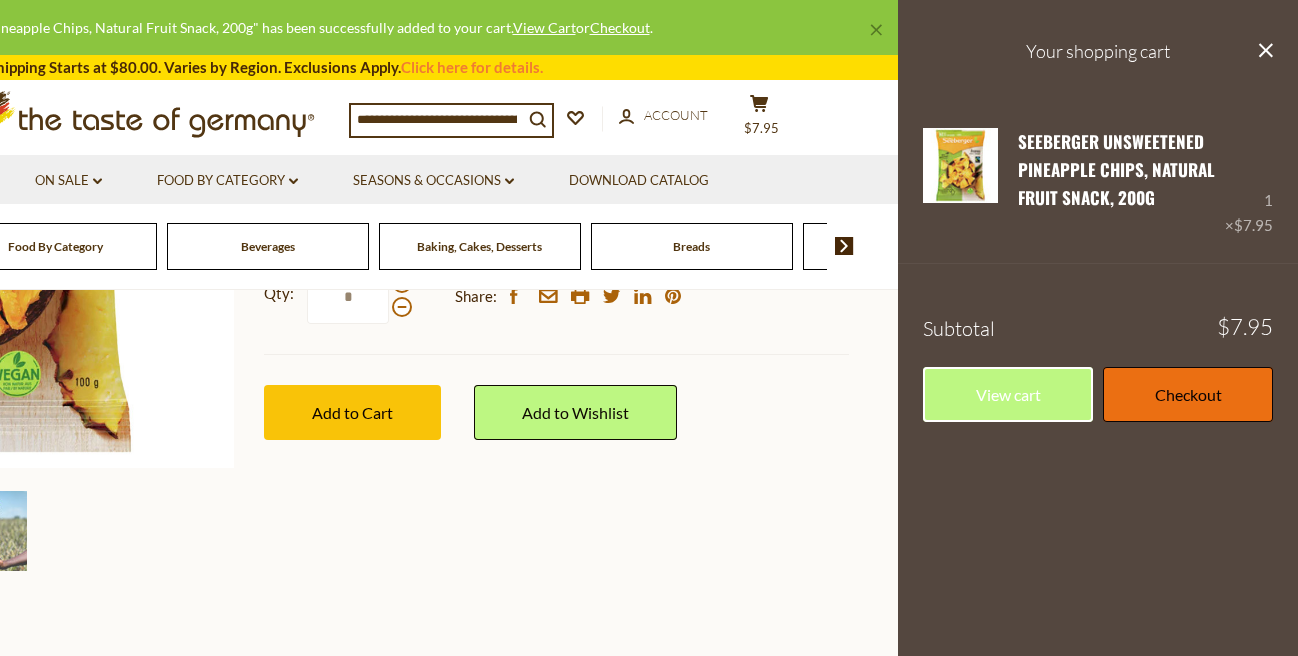 click on "Checkout" at bounding box center [1188, 394] 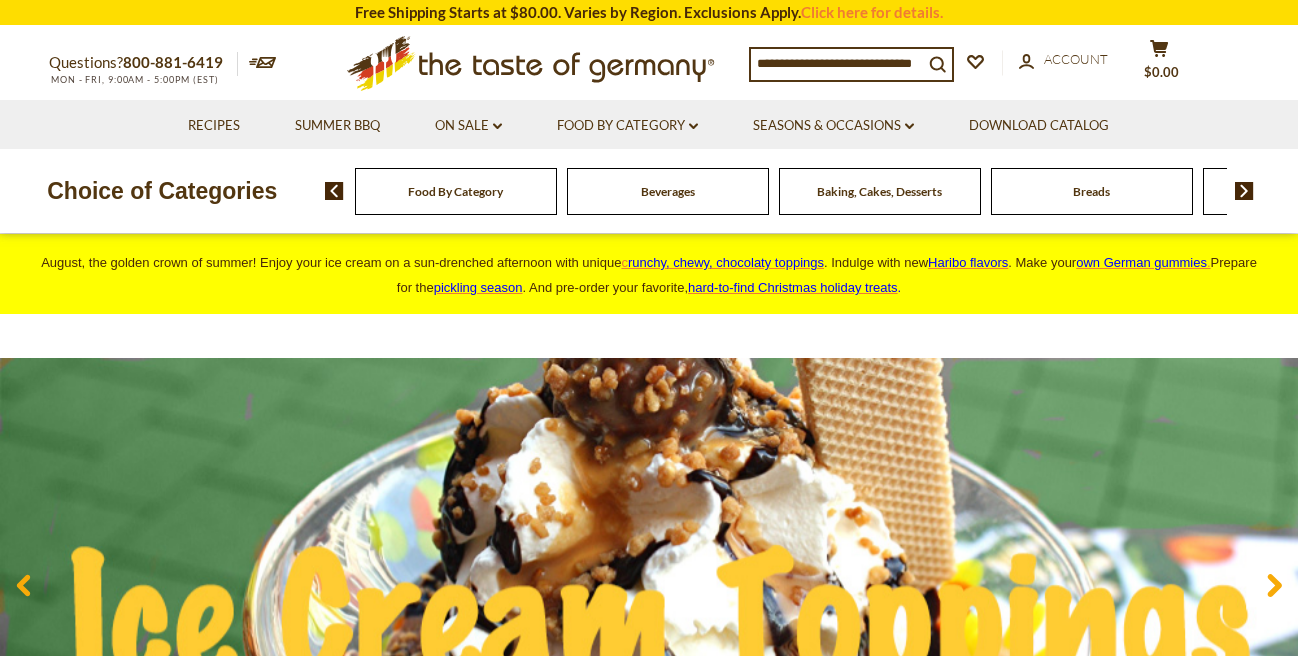 scroll, scrollTop: 0, scrollLeft: 0, axis: both 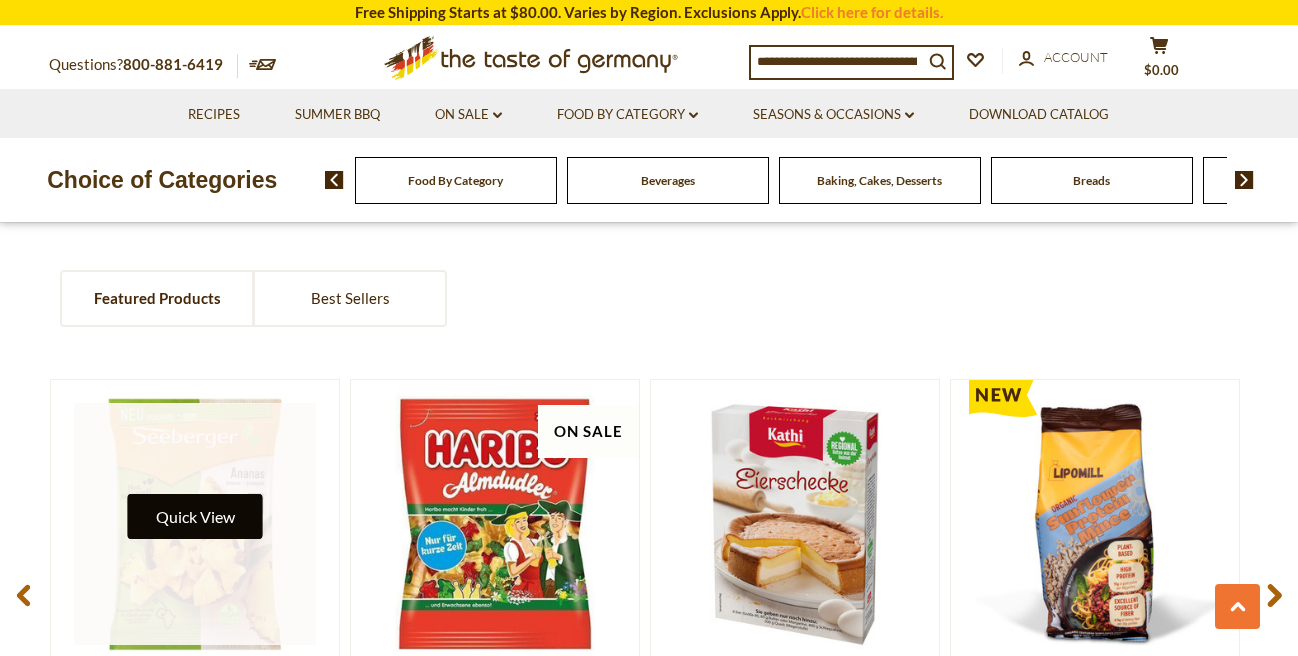 click on "Quick View" at bounding box center [195, 516] 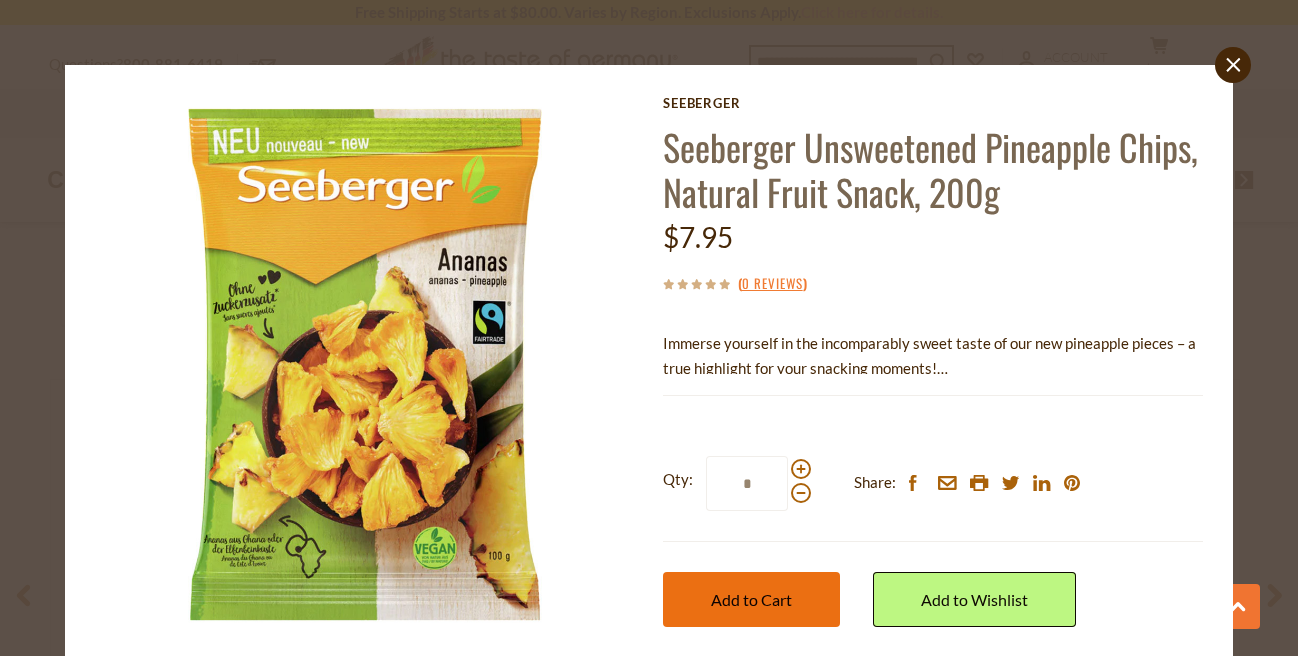 click on "Add to Cart" at bounding box center (751, 599) 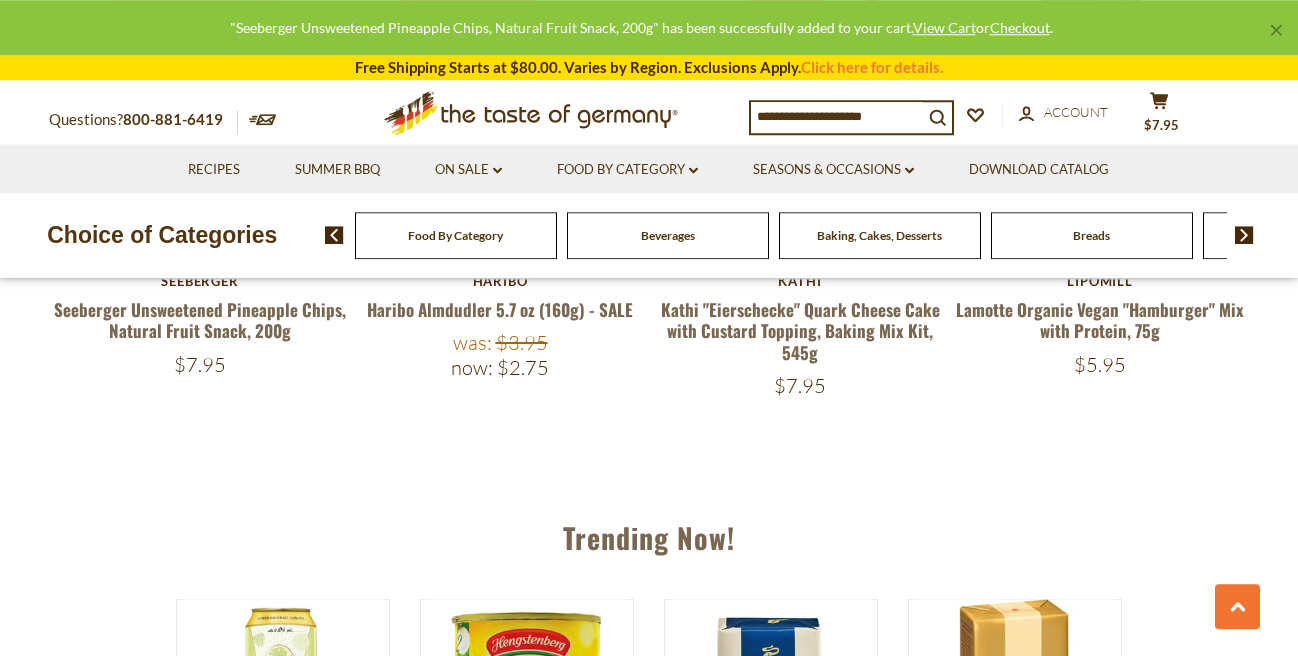 scroll, scrollTop: 1446, scrollLeft: 0, axis: vertical 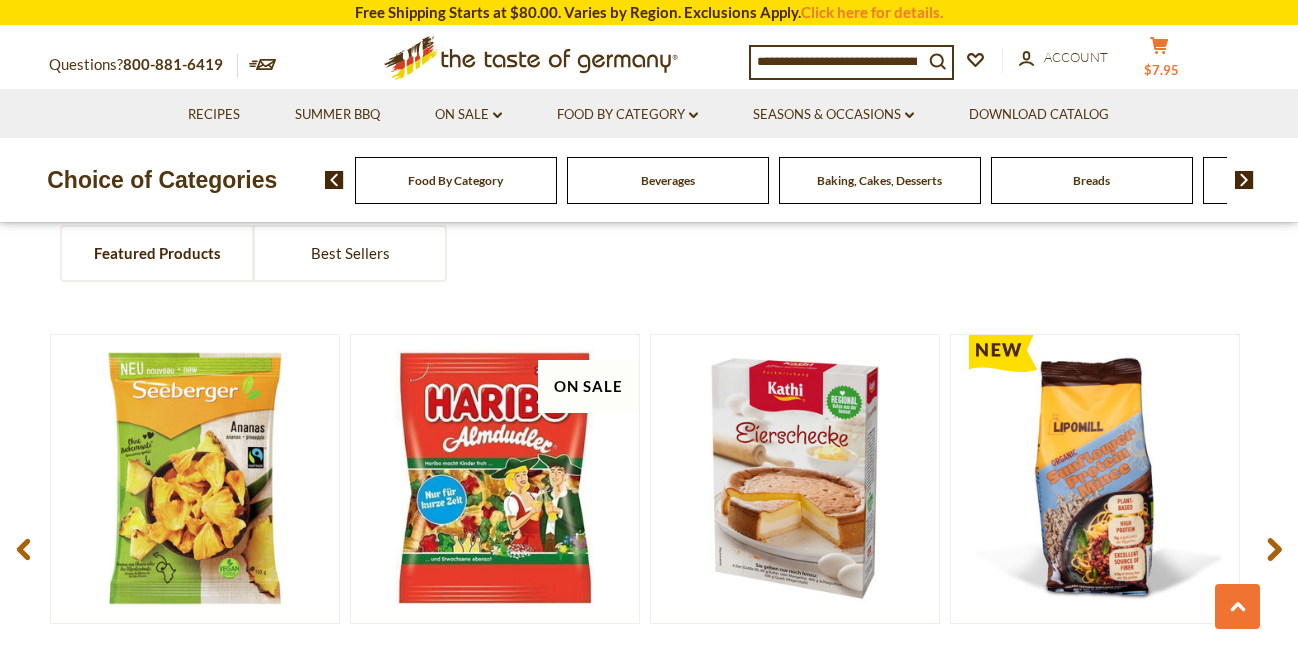 click on "$7.95" at bounding box center [1161, 70] 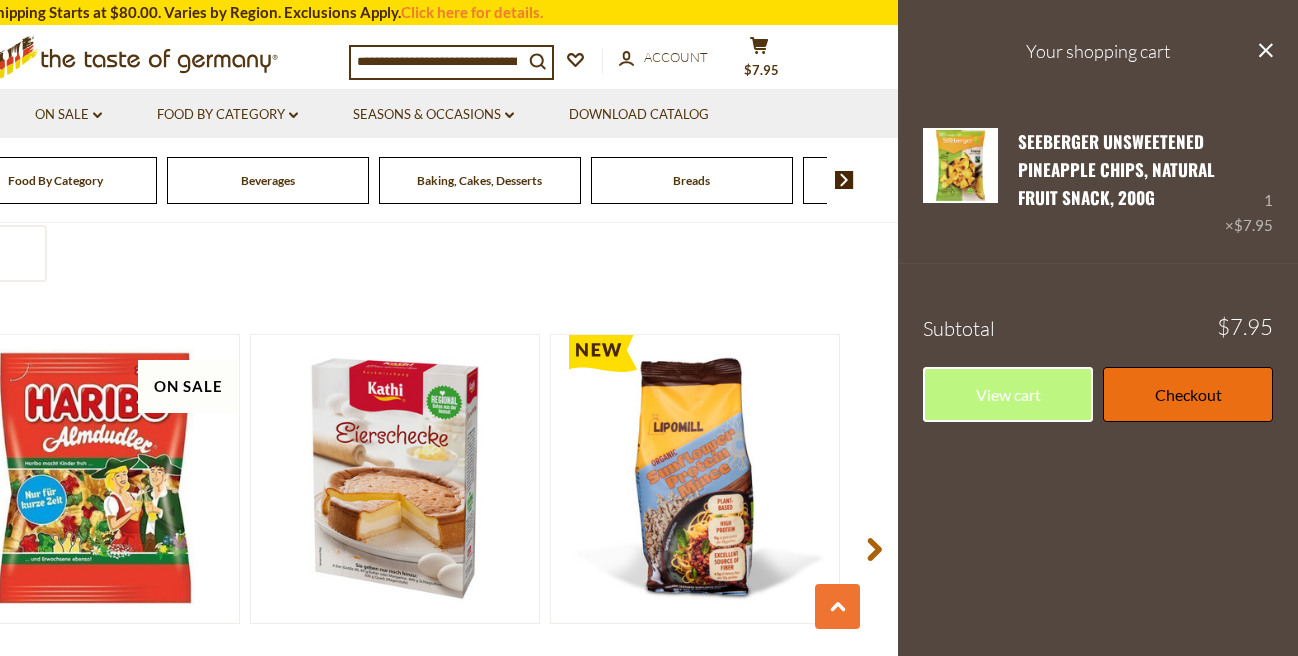 click on "Checkout" at bounding box center (1188, 394) 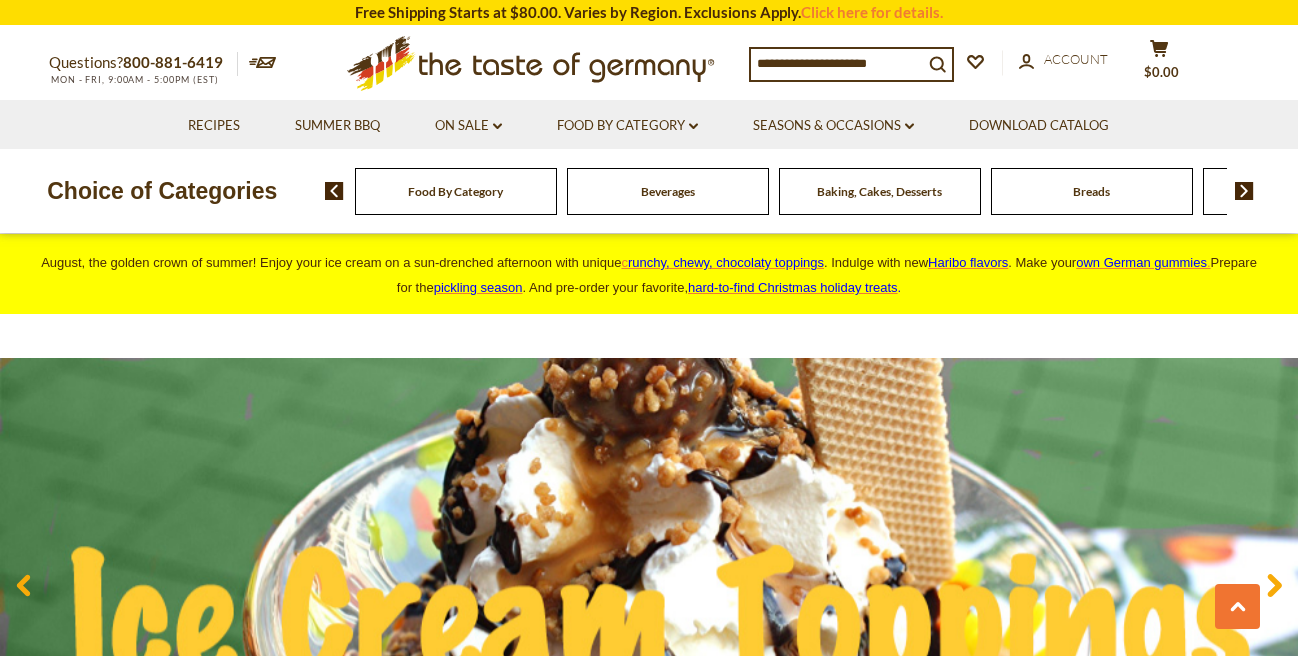 scroll, scrollTop: 1482, scrollLeft: 0, axis: vertical 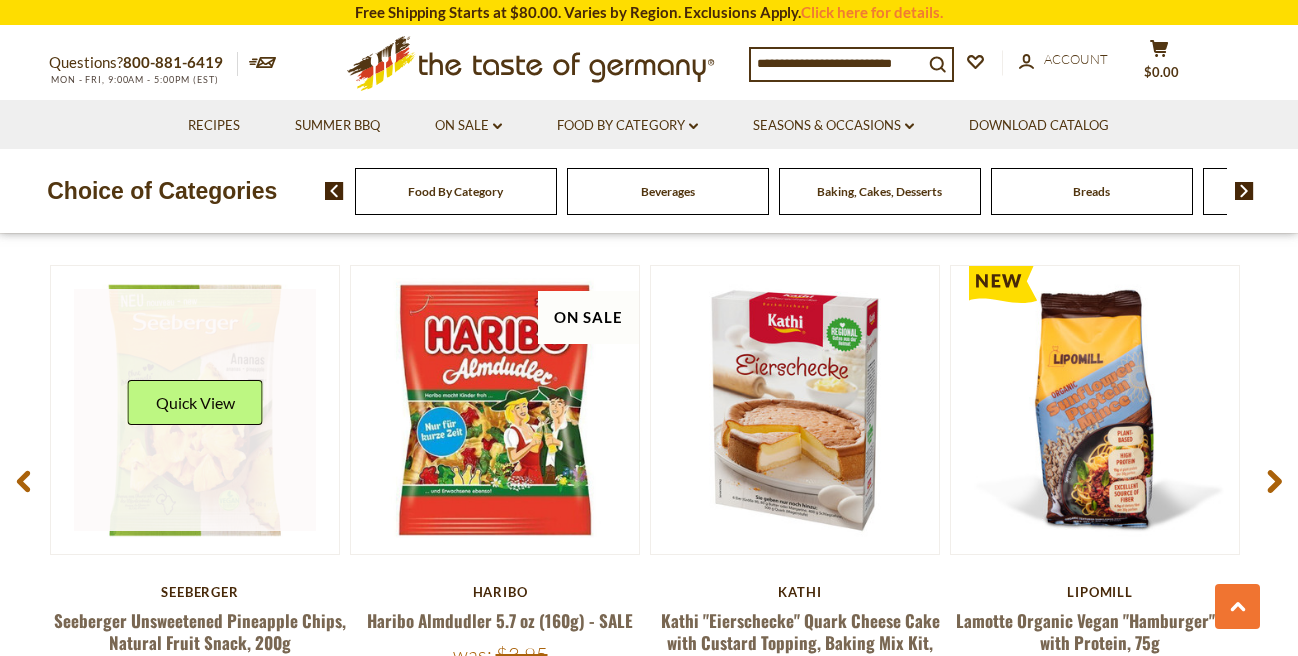click at bounding box center [195, 410] 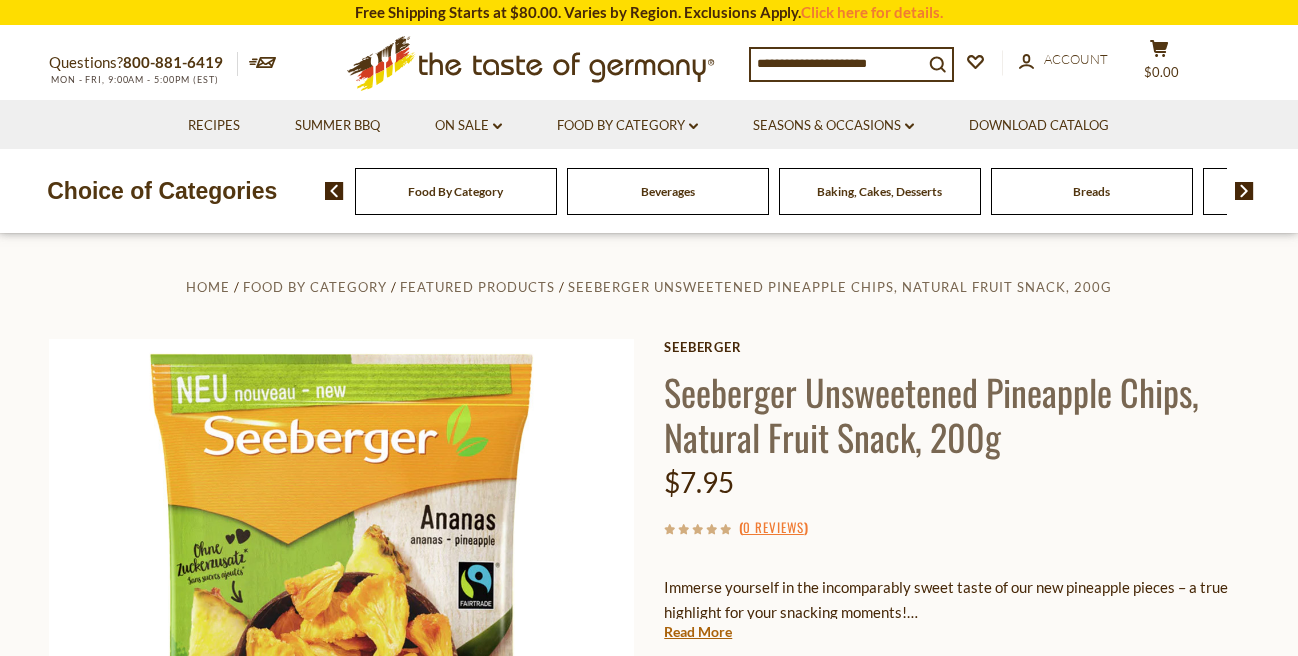click on "Add to Cart" at bounding box center (752, 868) 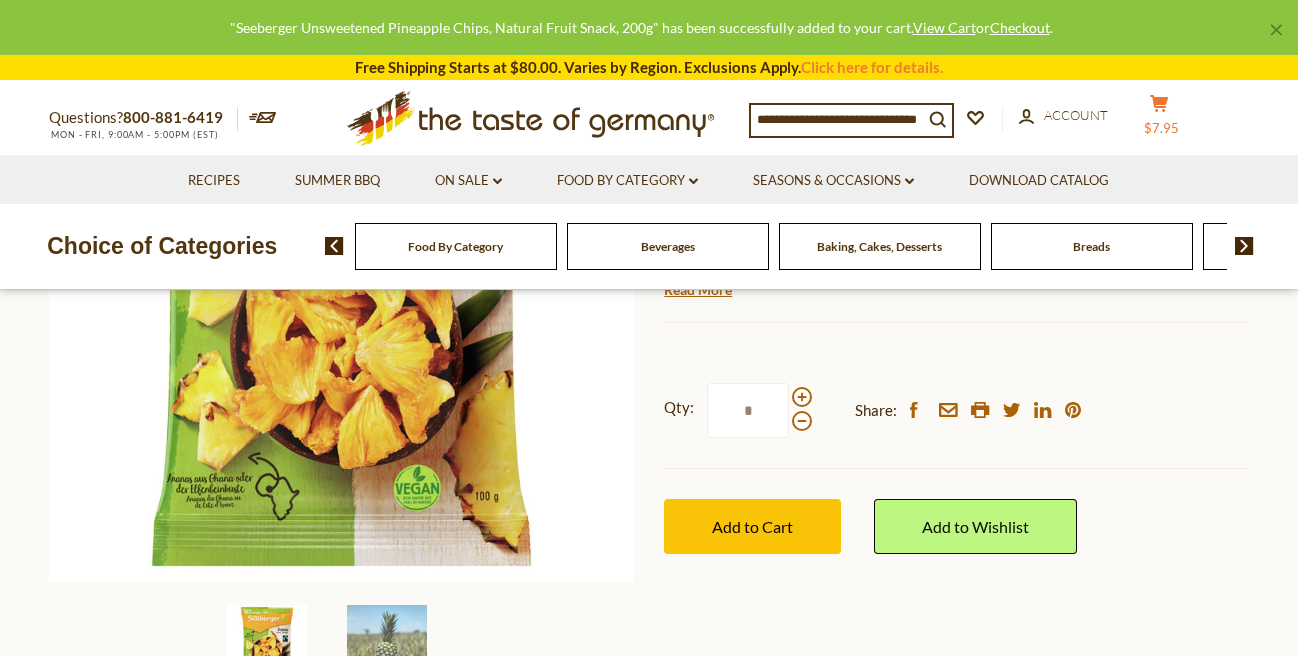 click on "$7.95" at bounding box center (1161, 128) 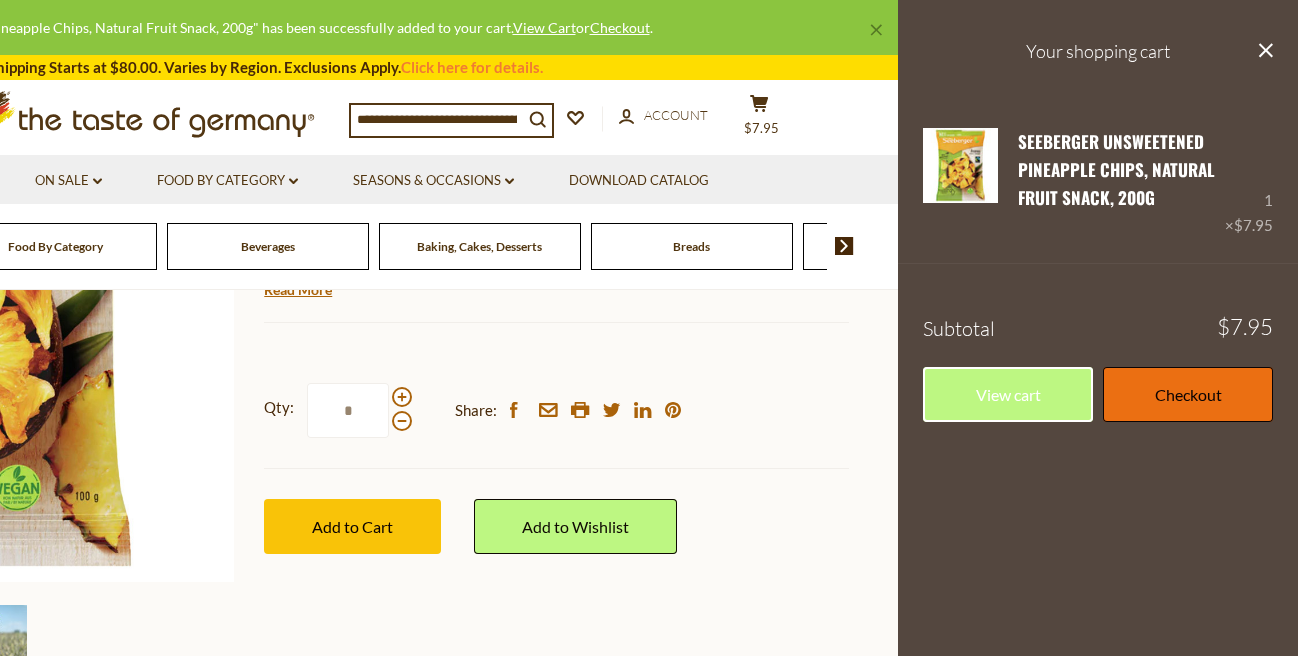click on "Checkout" at bounding box center [1188, 394] 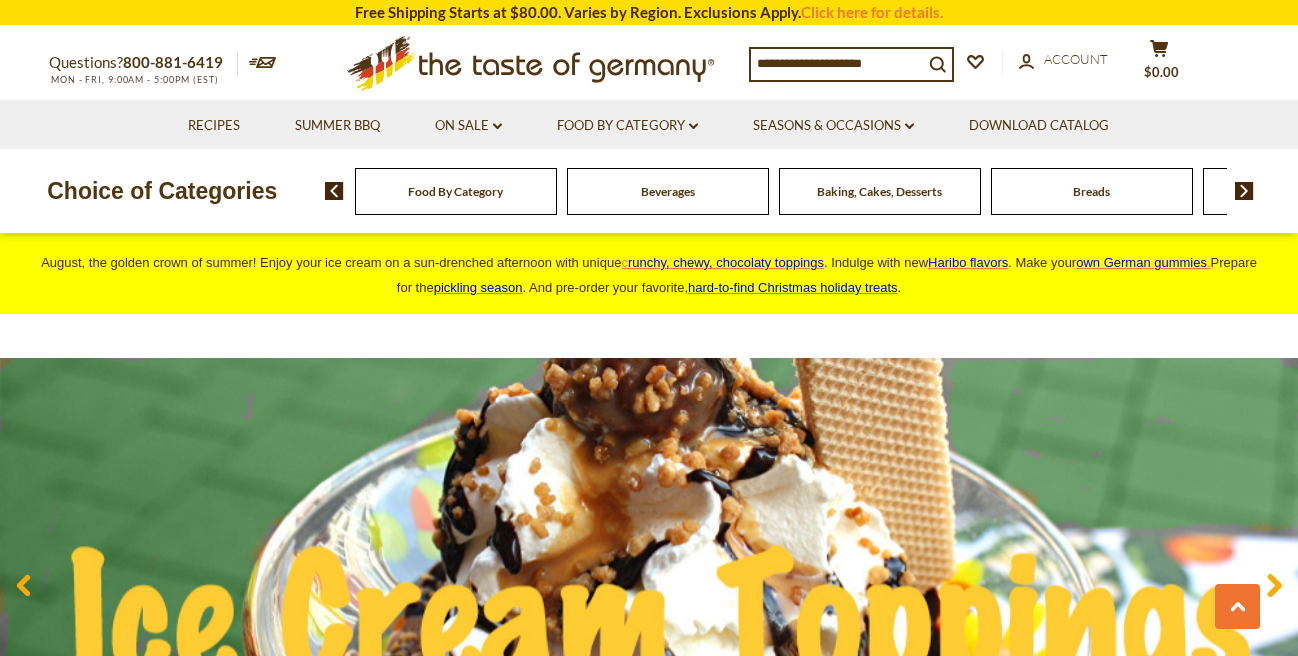 scroll, scrollTop: 1368, scrollLeft: 0, axis: vertical 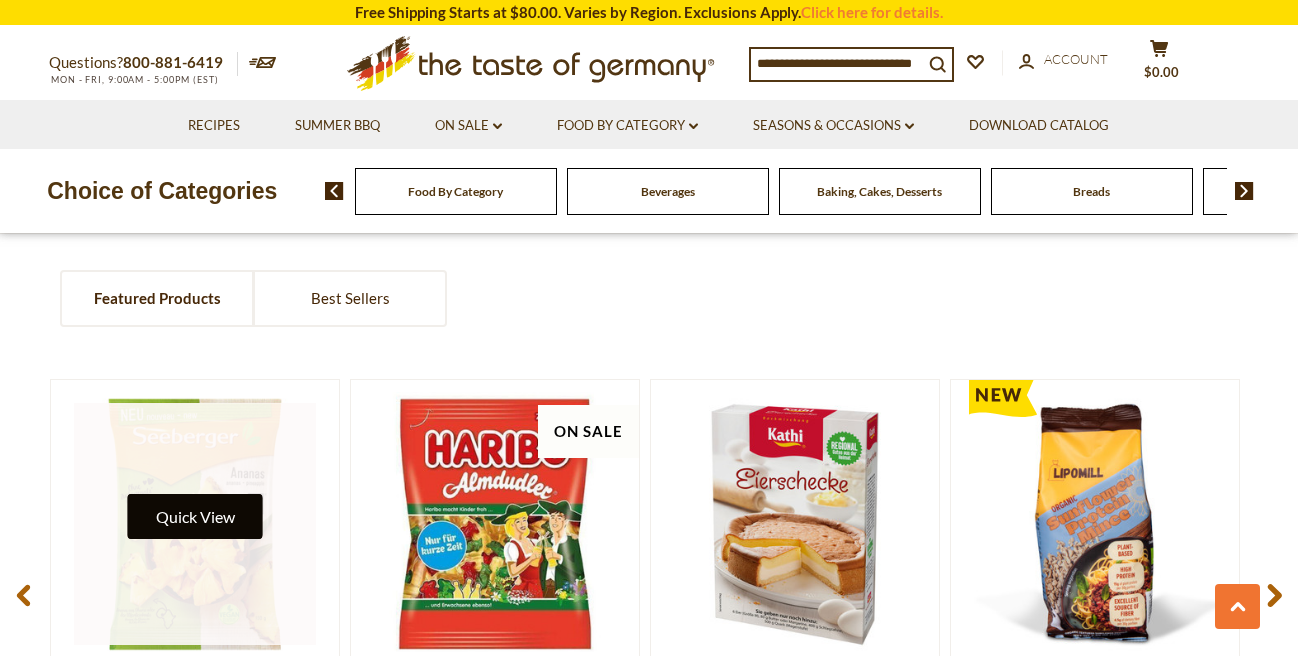 click on "Quick View" at bounding box center (195, 516) 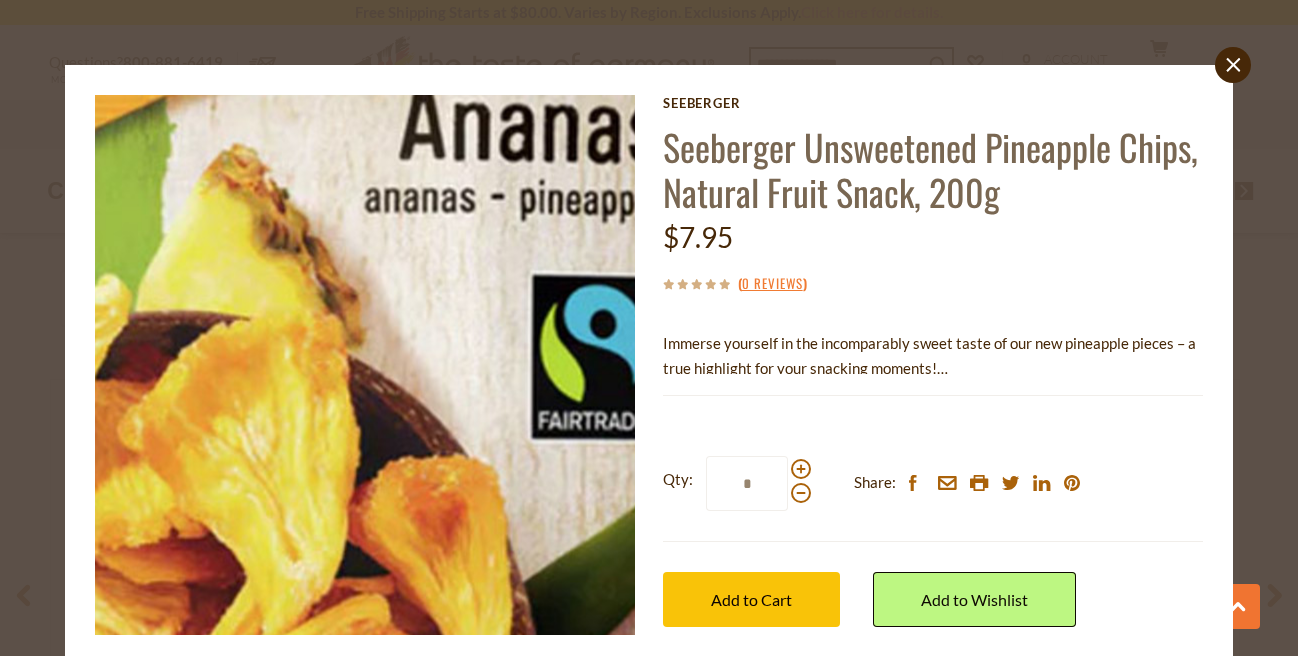 scroll, scrollTop: 128, scrollLeft: 0, axis: vertical 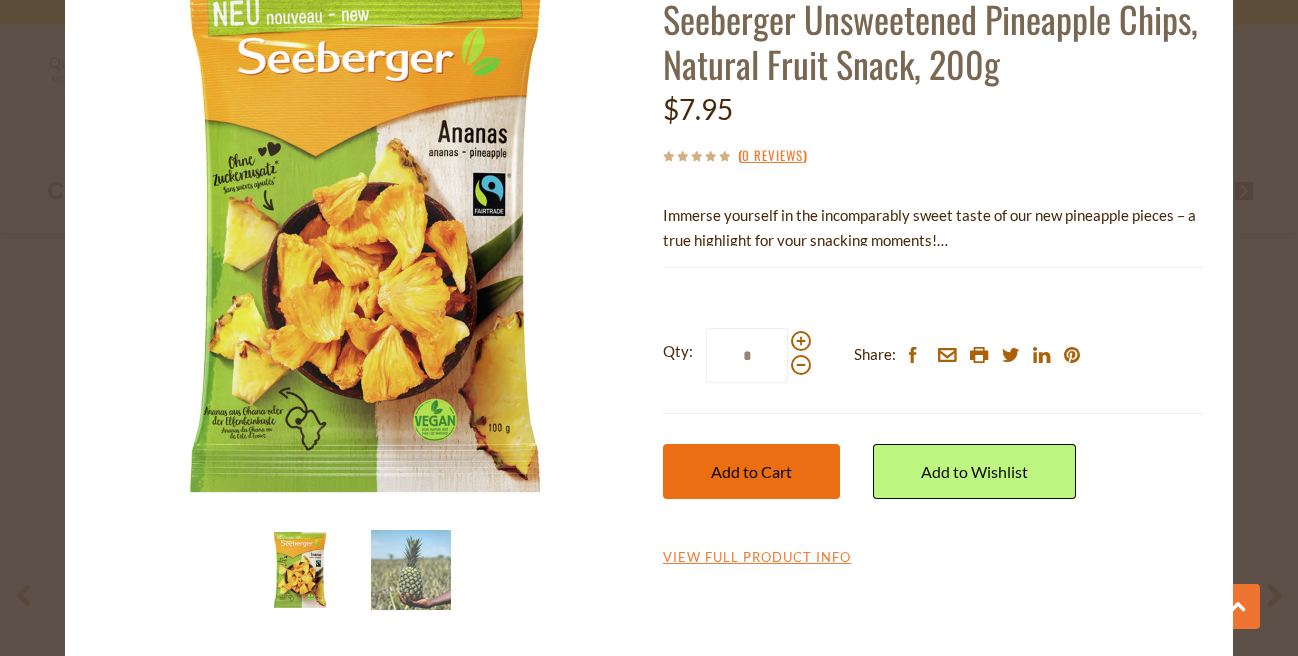 click on "Add to Cart" at bounding box center (751, 471) 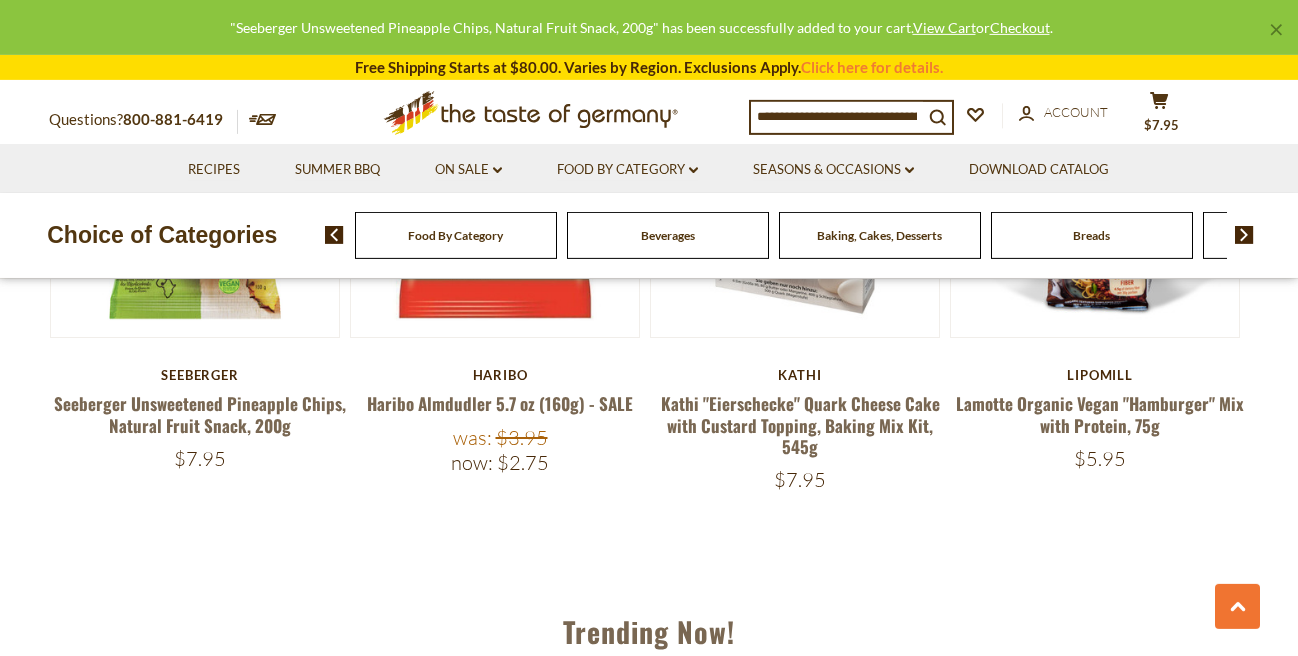 scroll, scrollTop: 2052, scrollLeft: 0, axis: vertical 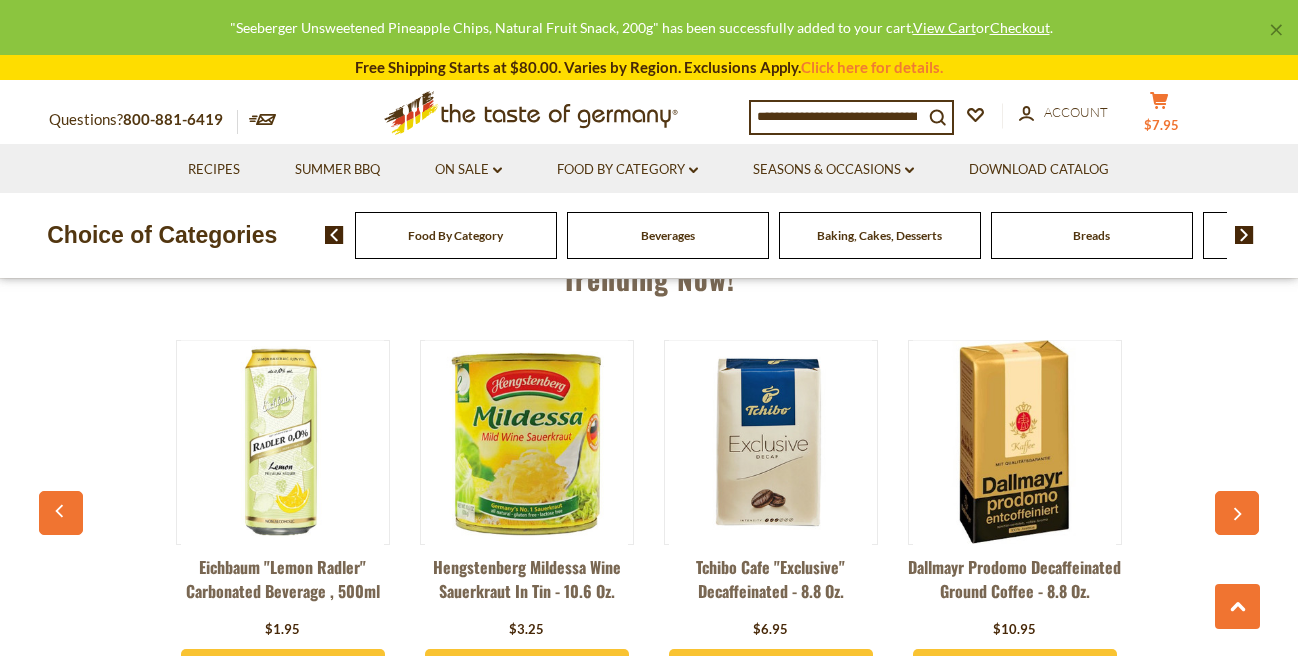 click on "cart
$7.95" at bounding box center (1159, 116) 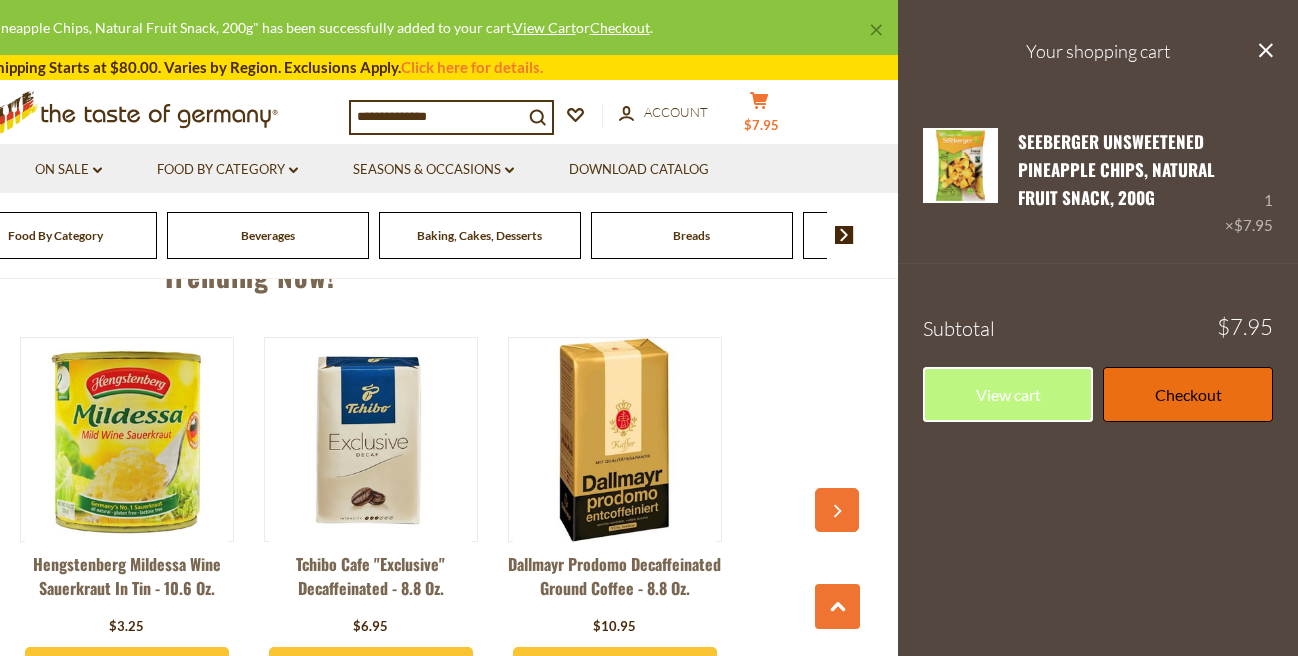 scroll, scrollTop: 2060, scrollLeft: 0, axis: vertical 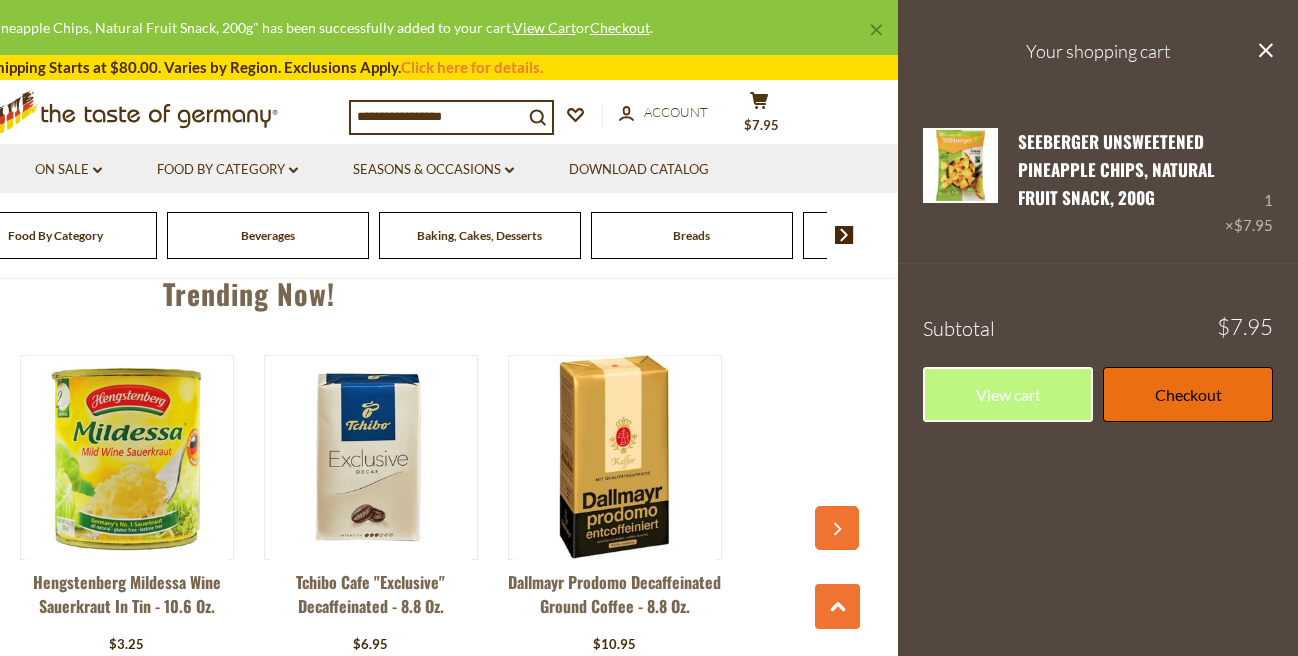 click on "Checkout" at bounding box center [1188, 394] 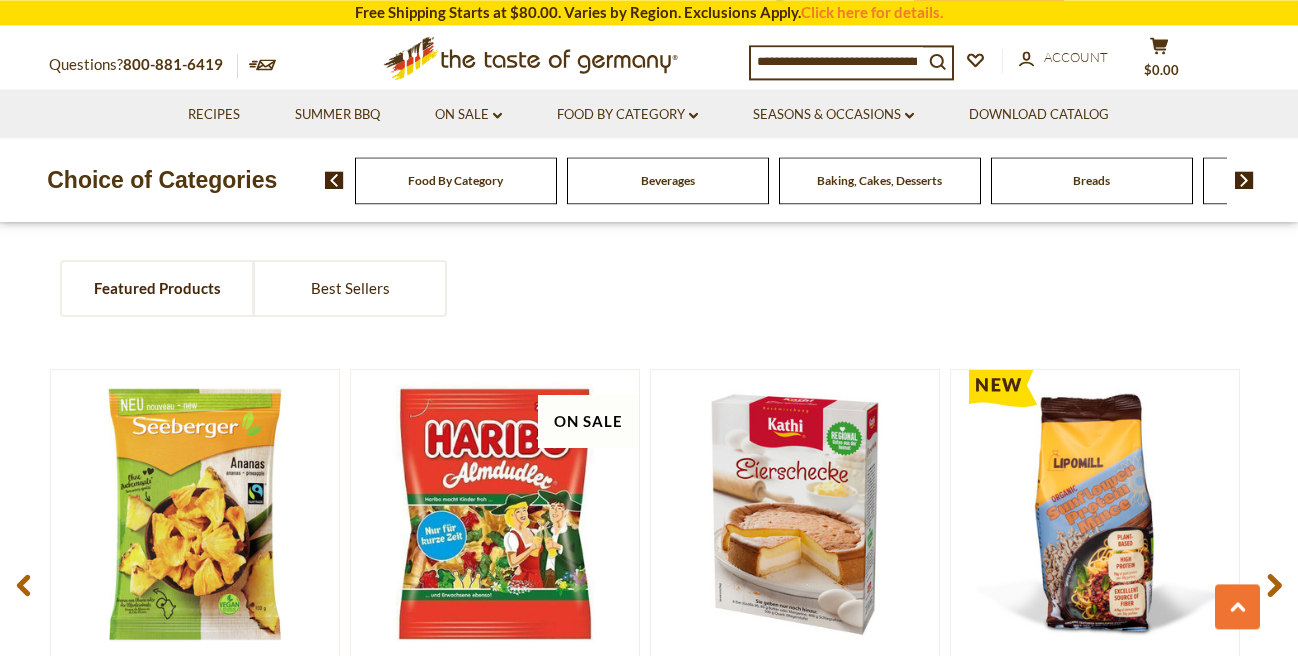 scroll, scrollTop: 1368, scrollLeft: 0, axis: vertical 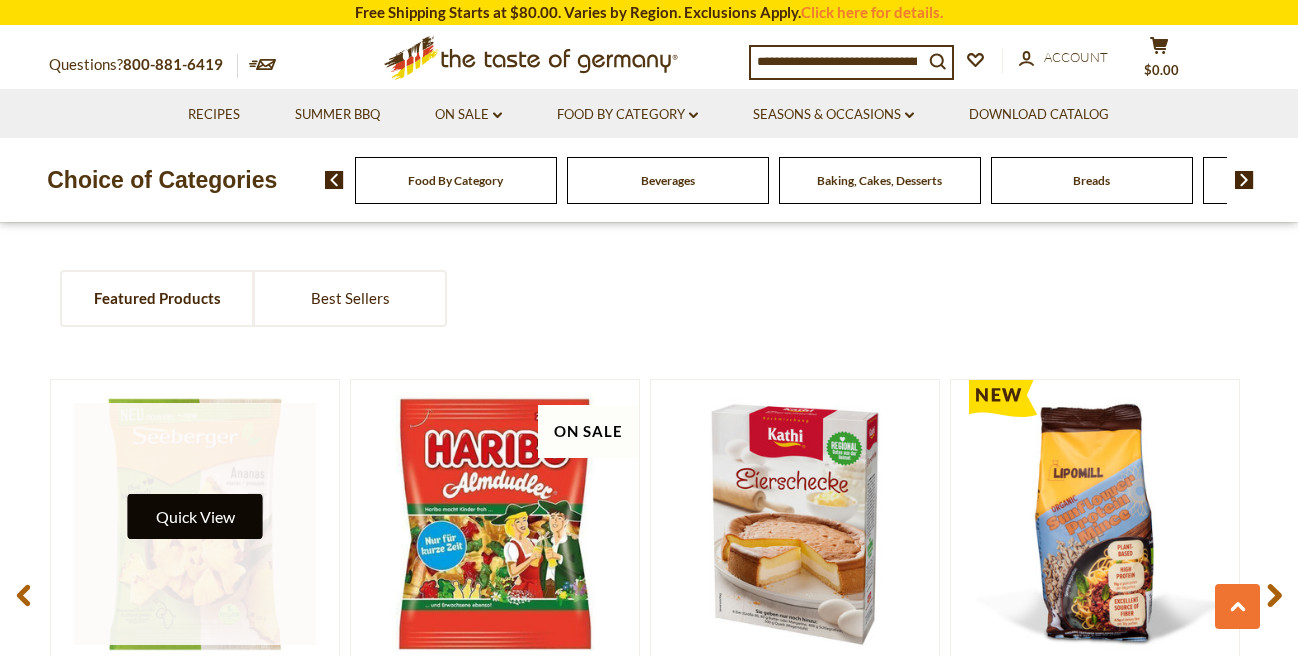 click on "Quick View" at bounding box center (195, 516) 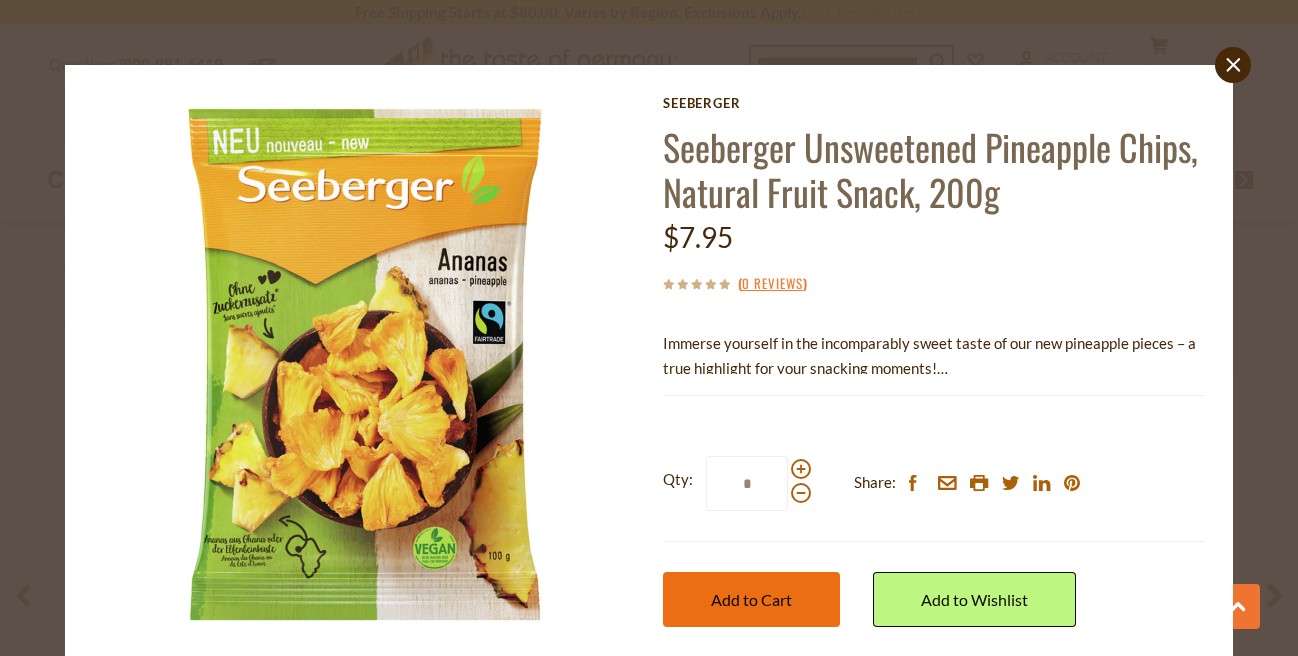 click on "Add to Cart" at bounding box center [751, 599] 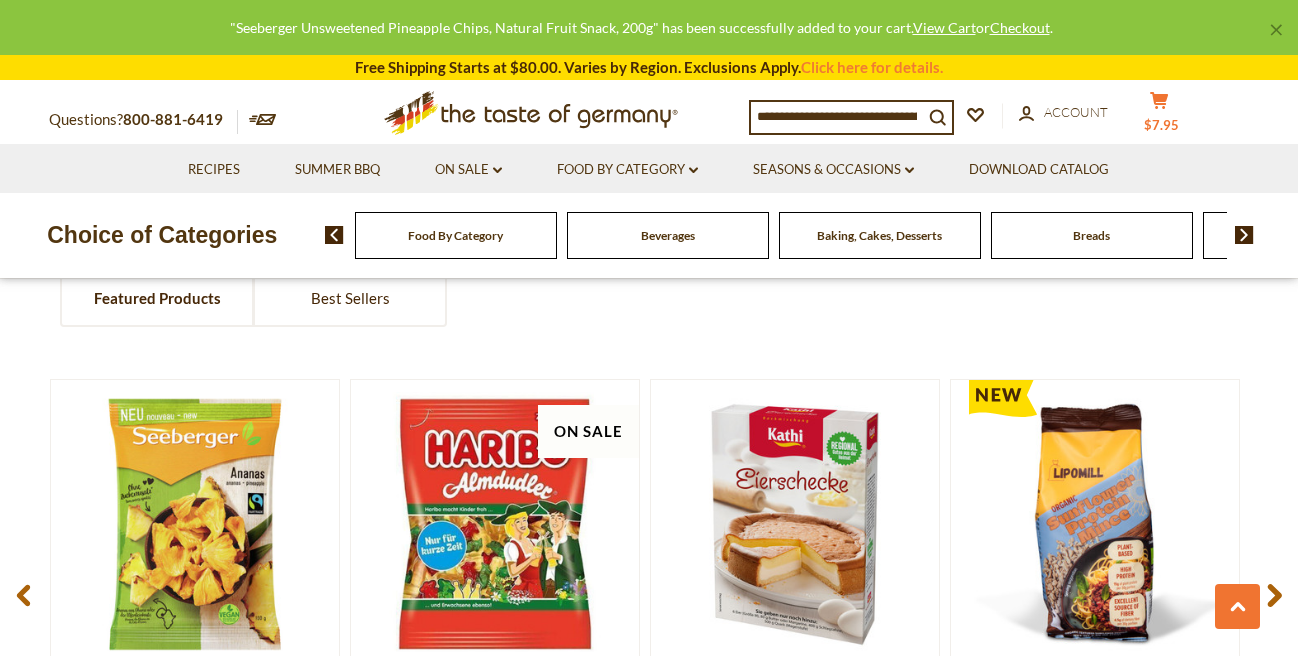 click on "$7.95" at bounding box center [1161, 125] 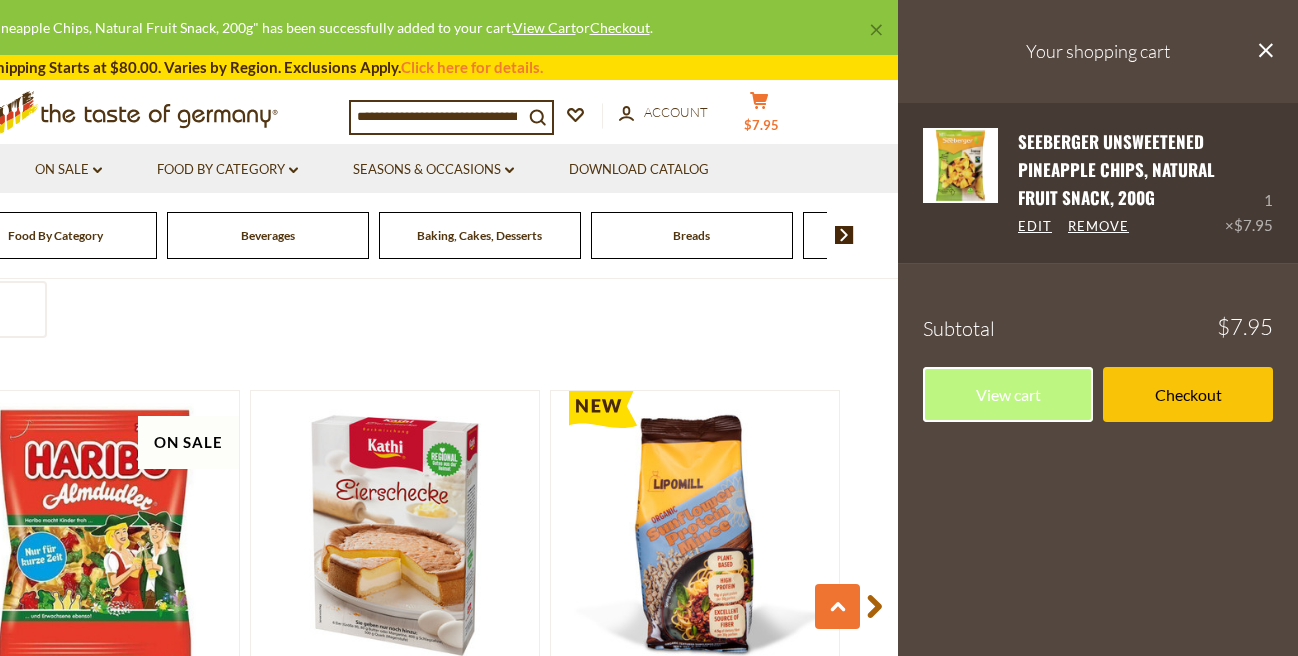 scroll, scrollTop: 1382, scrollLeft: 0, axis: vertical 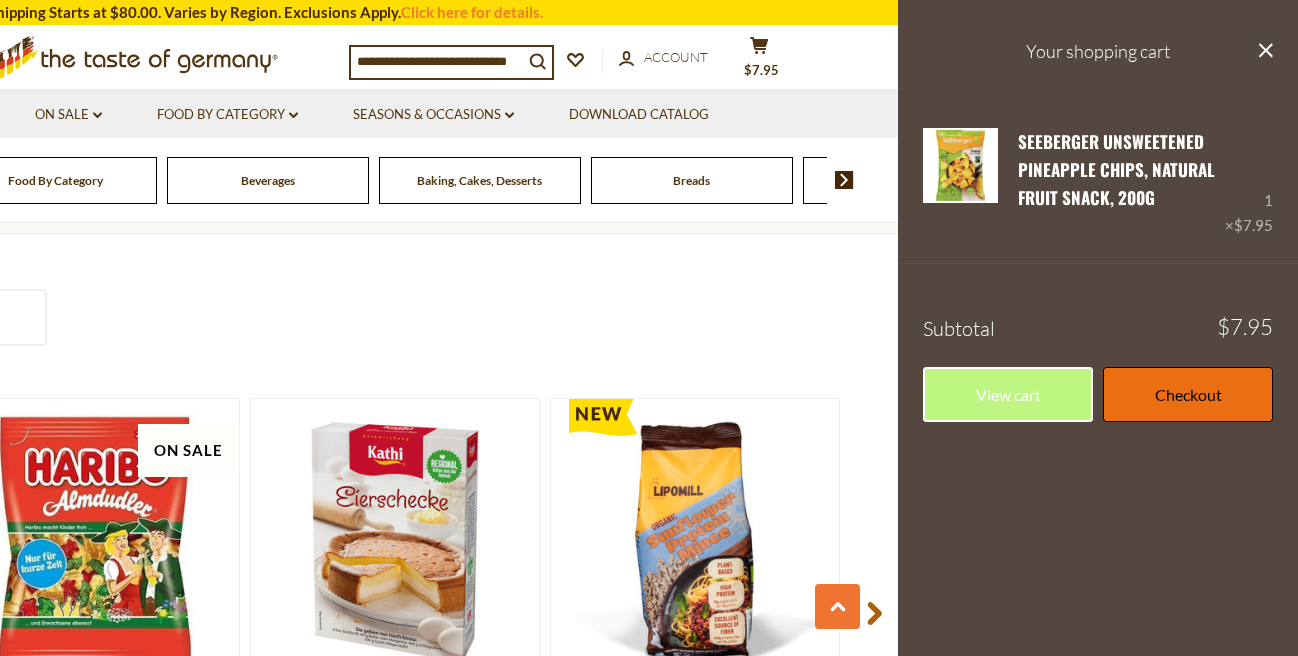 click on "Checkout" at bounding box center [1188, 394] 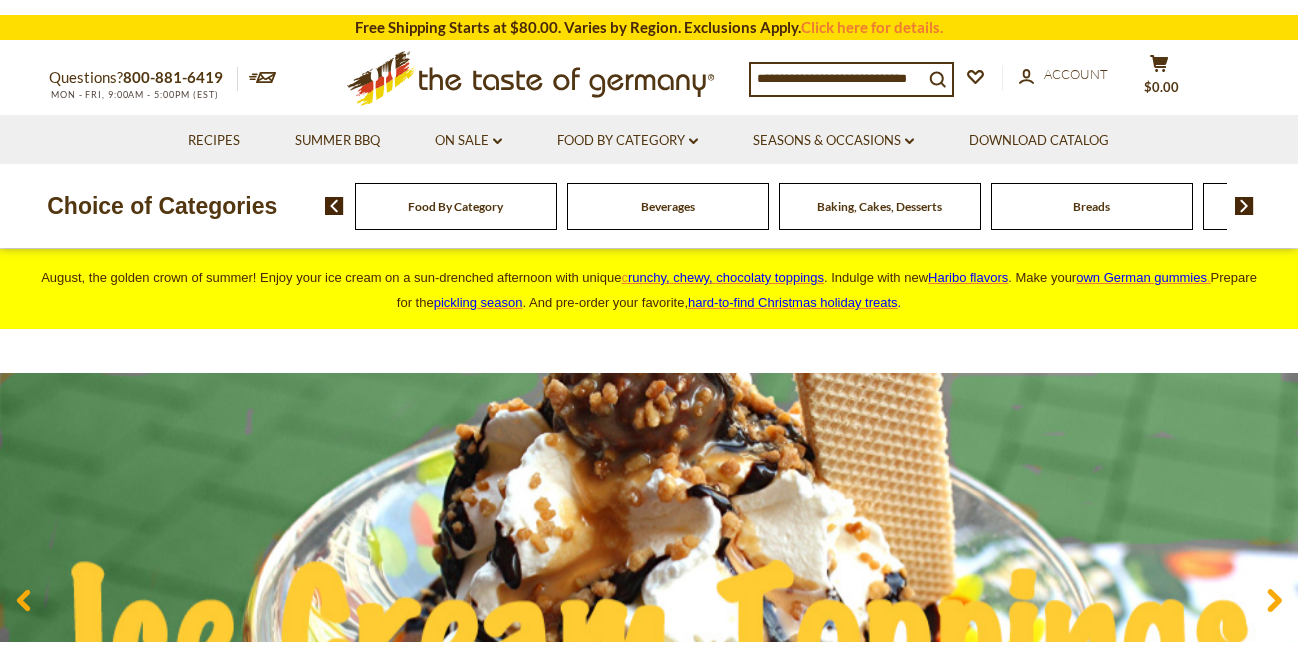 scroll, scrollTop: 0, scrollLeft: 0, axis: both 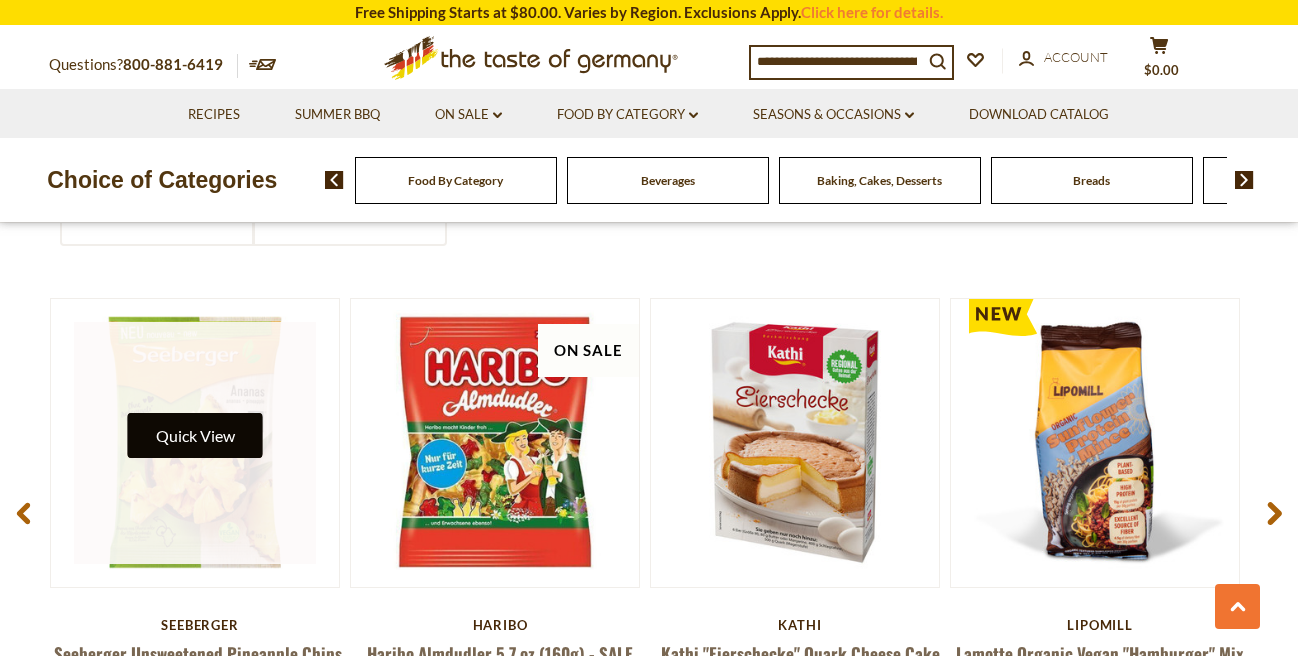 click on "Quick View" at bounding box center (195, 435) 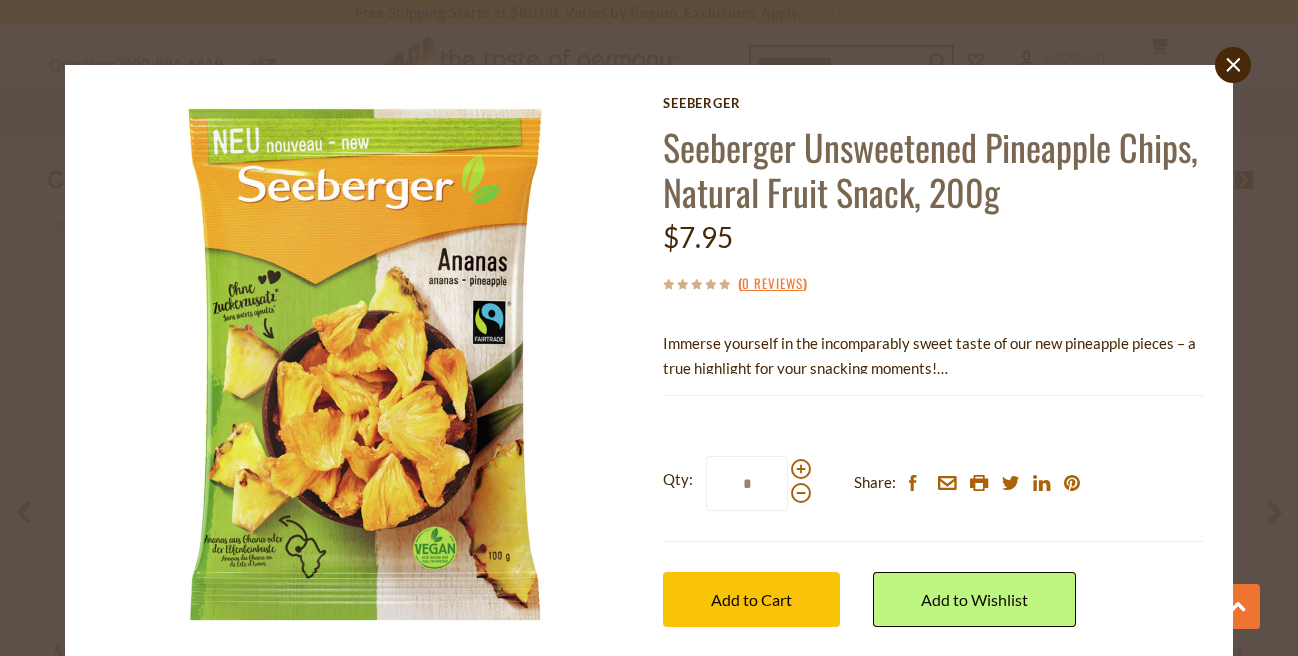 scroll, scrollTop: 1473, scrollLeft: 0, axis: vertical 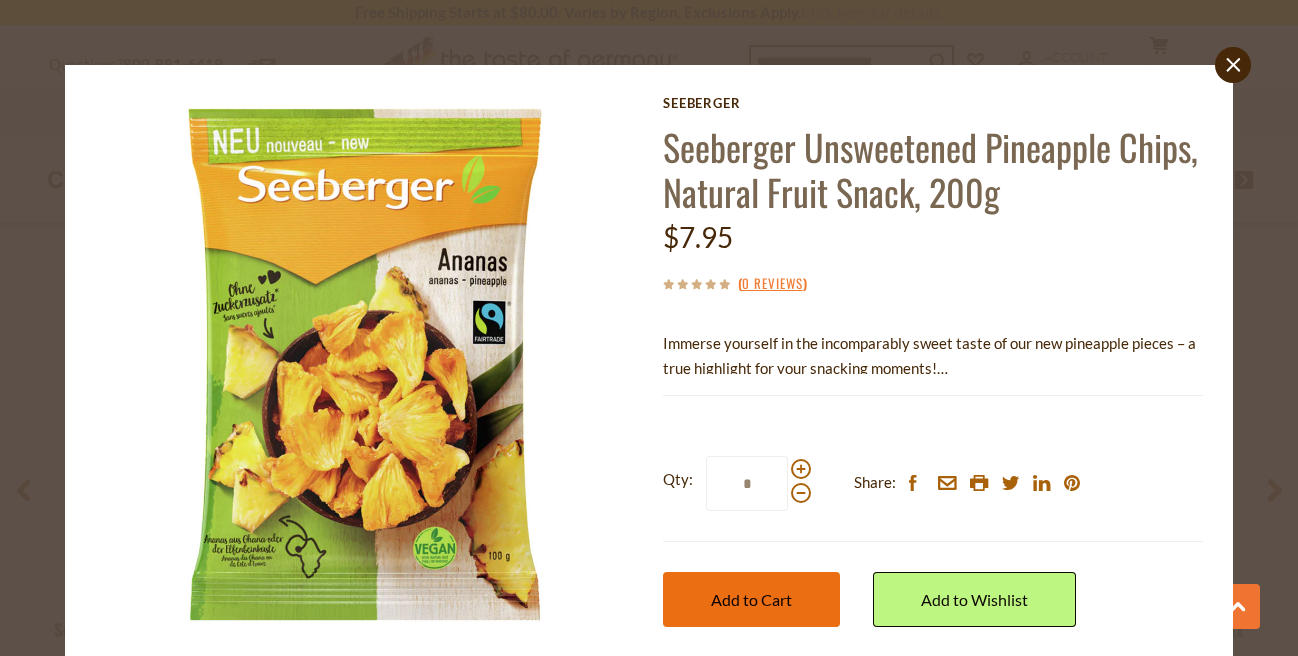 click on "Add to Cart" at bounding box center (751, 599) 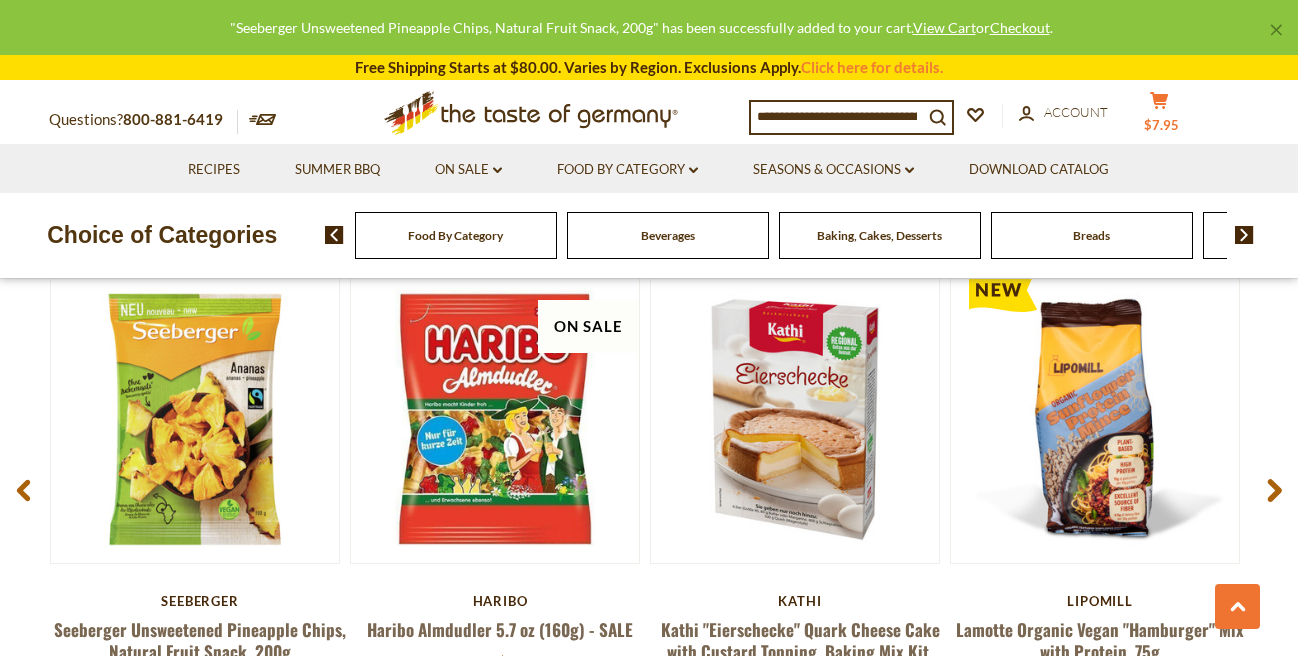 click on "$7.95" at bounding box center (1161, 125) 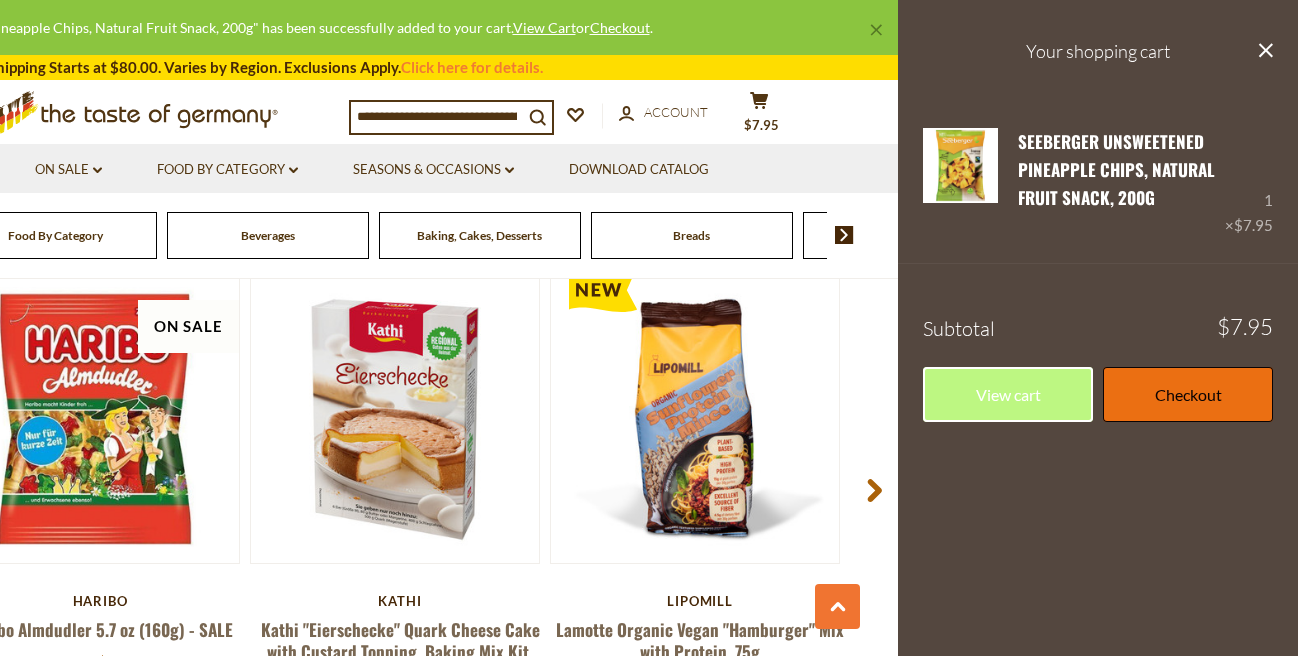 click on "Checkout" at bounding box center (1188, 394) 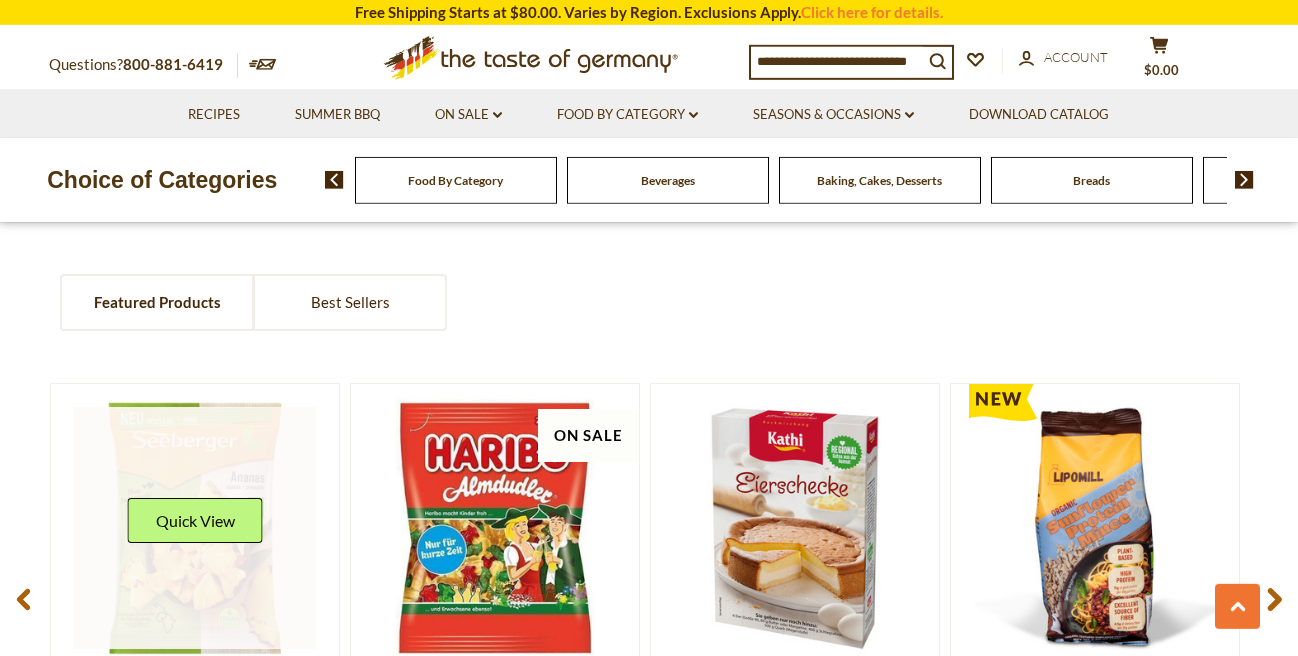 scroll, scrollTop: 1368, scrollLeft: 0, axis: vertical 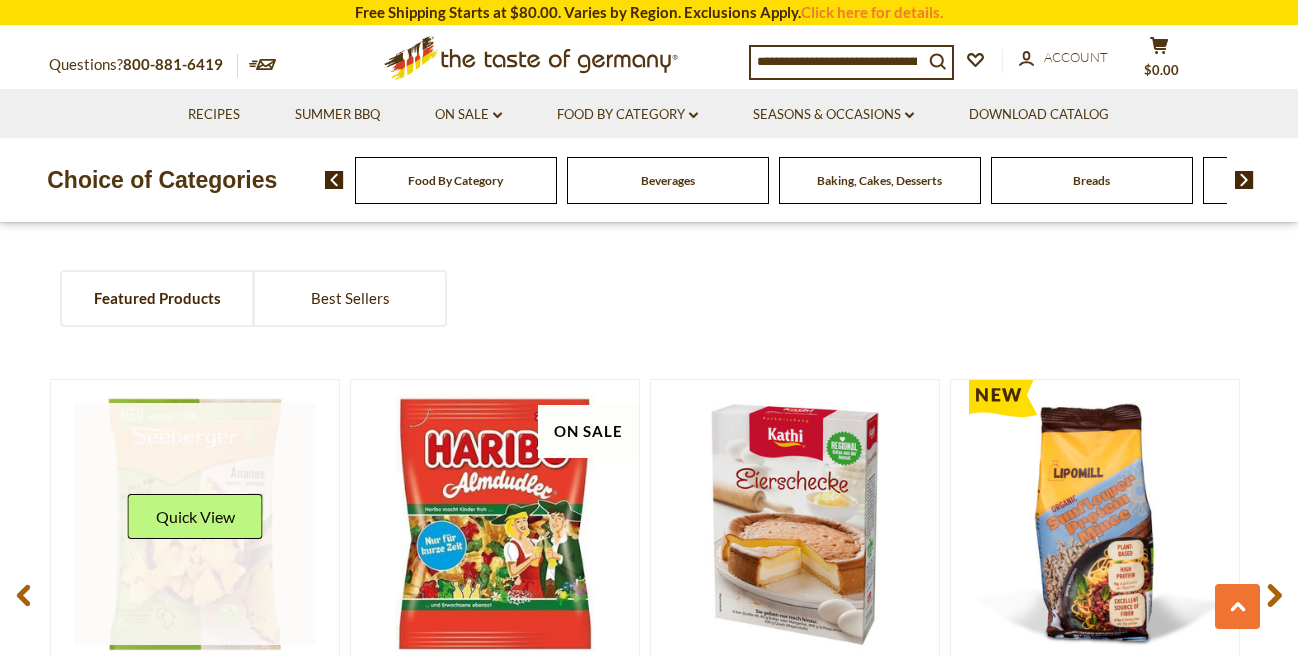 click at bounding box center (195, 524) 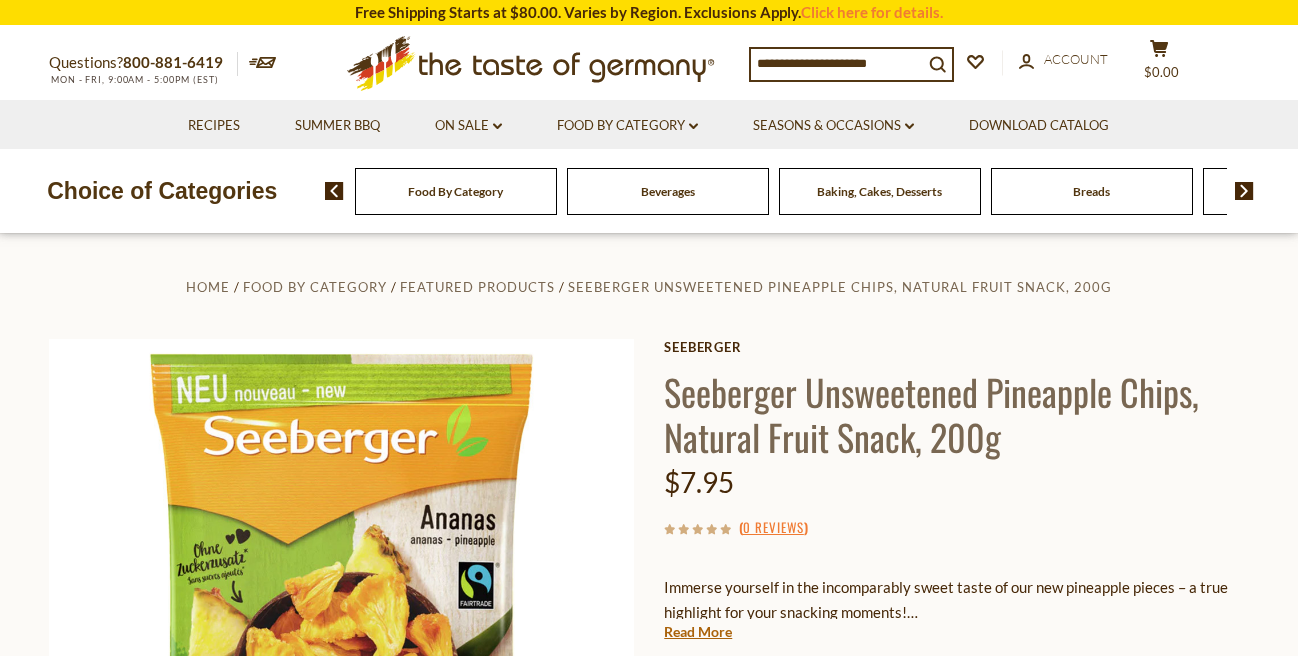 scroll, scrollTop: 570, scrollLeft: 0, axis: vertical 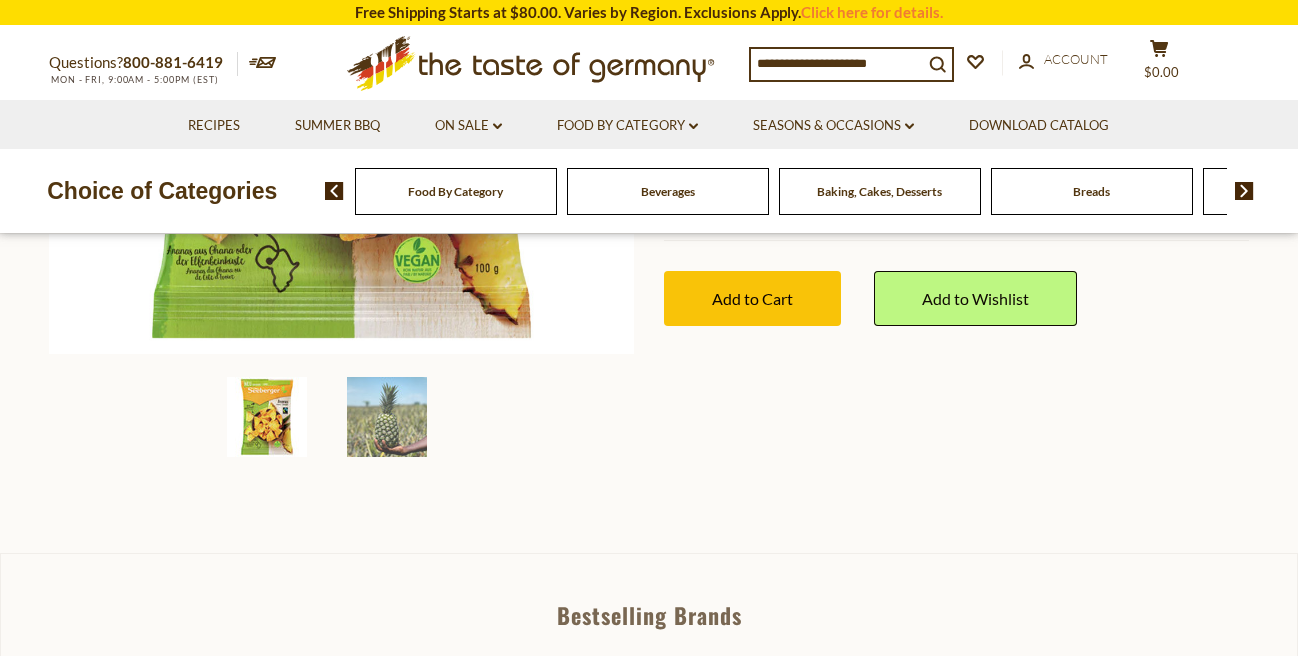 click on "Add to Cart" at bounding box center (752, 298) 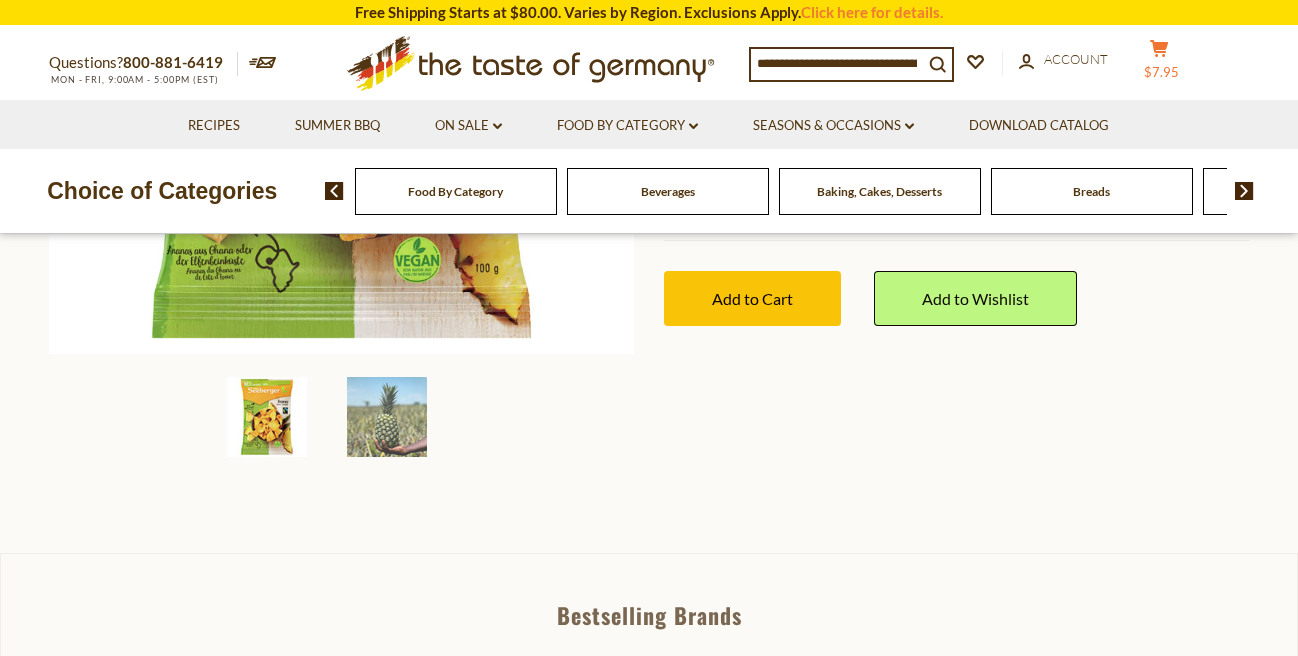 click on "cart
$7.95" at bounding box center [1159, 64] 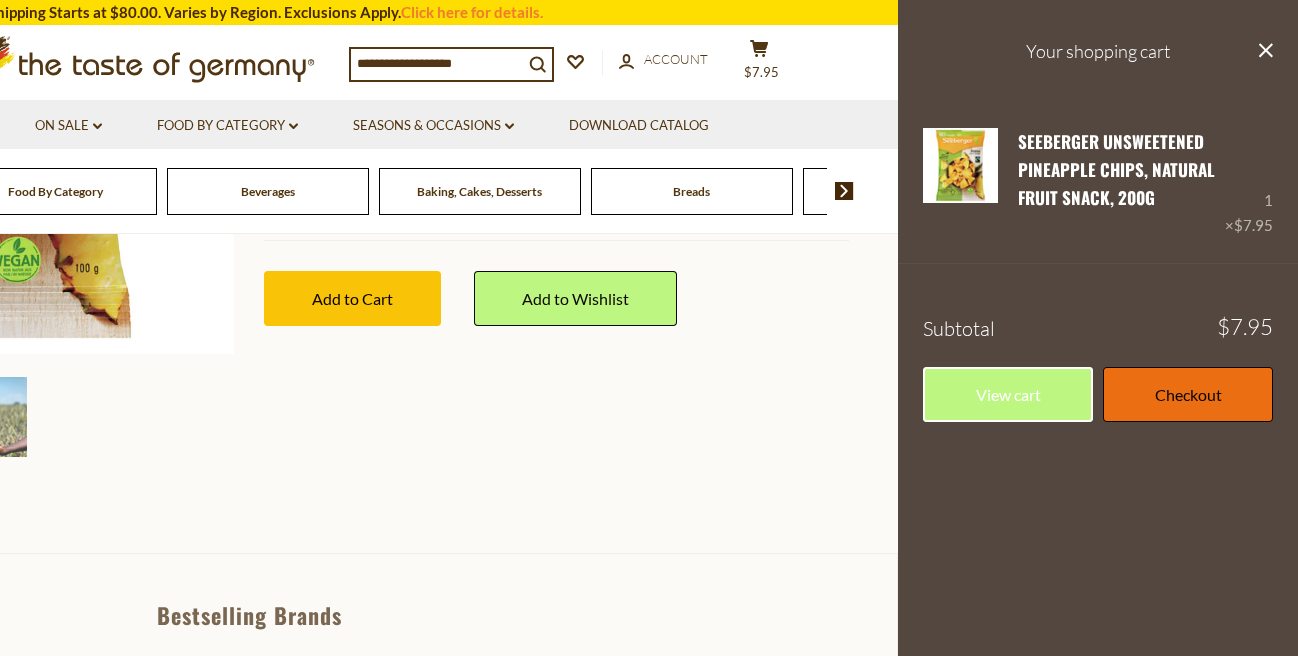 click on "Checkout" at bounding box center (1188, 394) 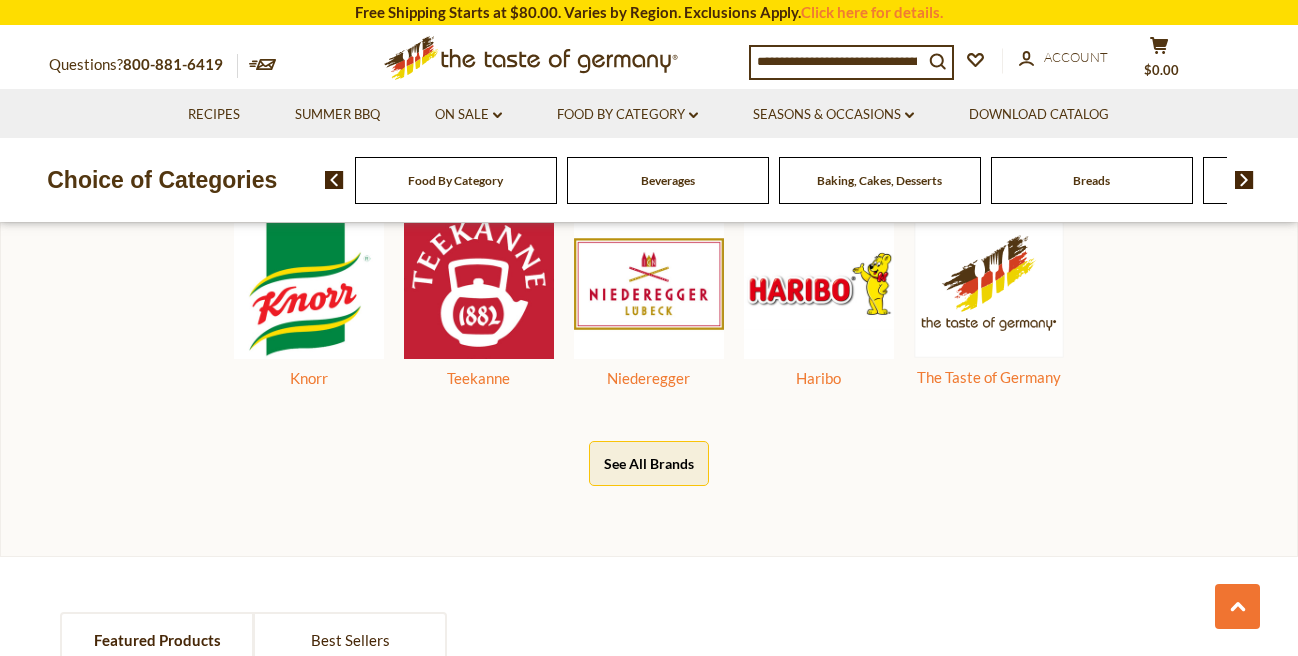 scroll, scrollTop: 1482, scrollLeft: 0, axis: vertical 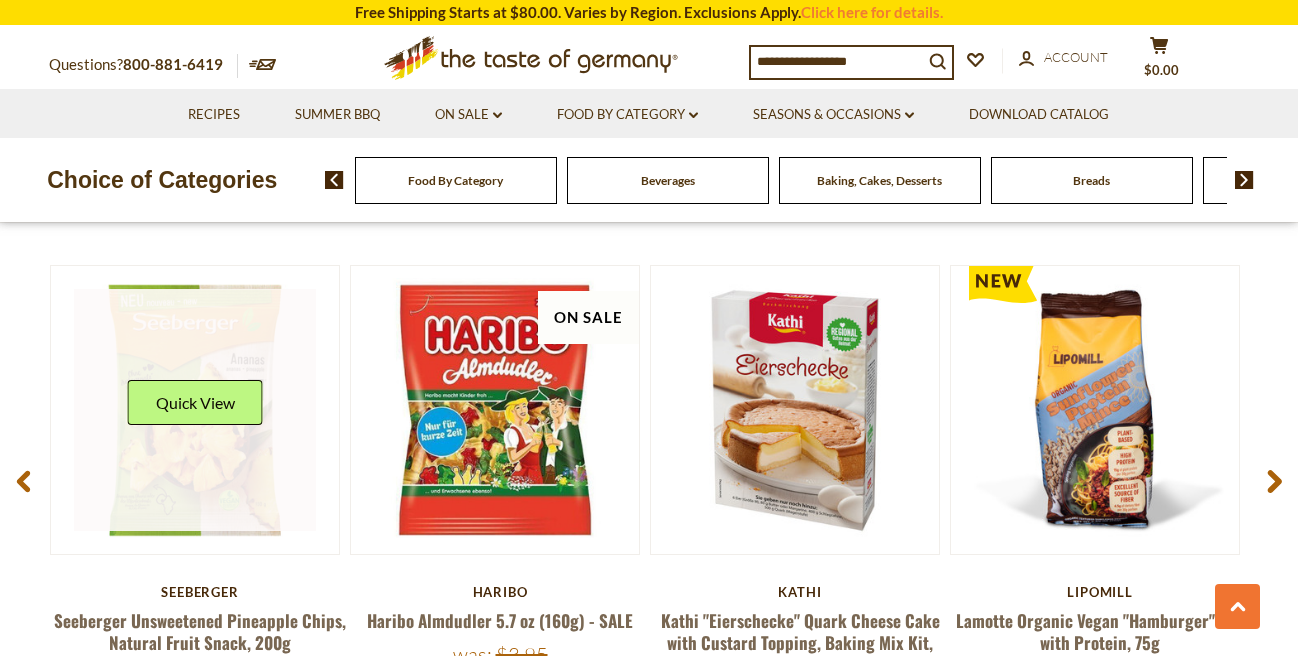 click at bounding box center (195, 410) 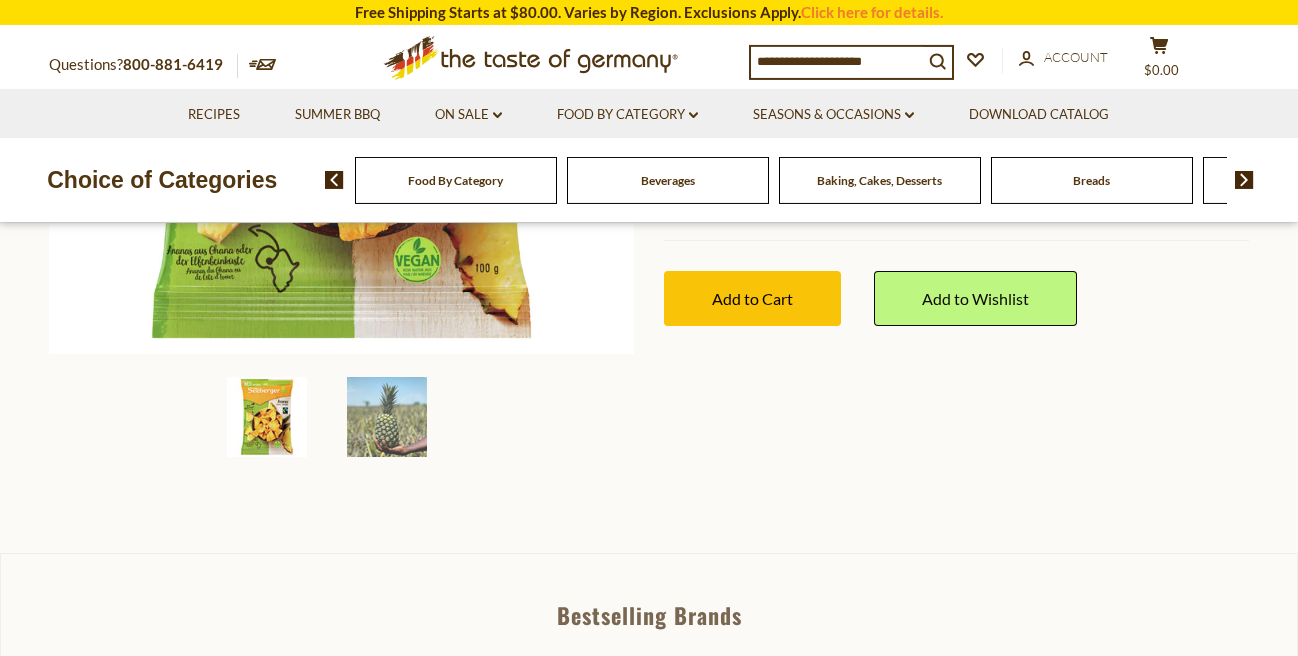 scroll, scrollTop: 570, scrollLeft: 0, axis: vertical 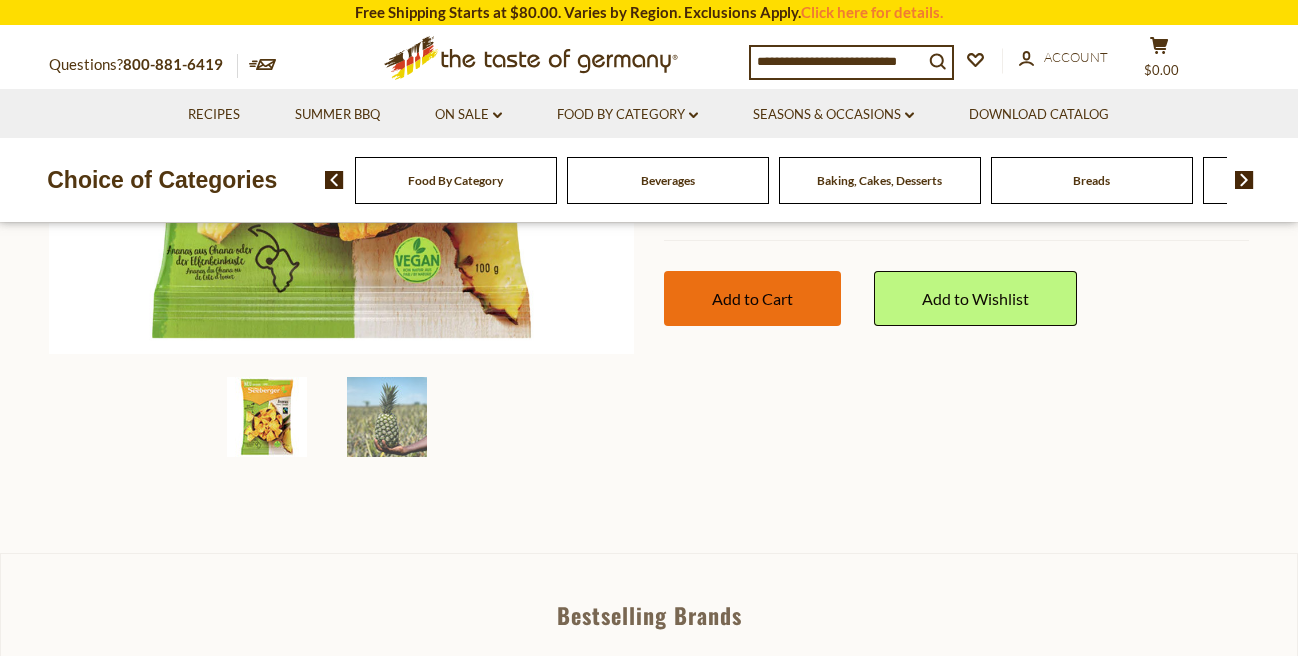 click on "Add to Cart" at bounding box center [752, 298] 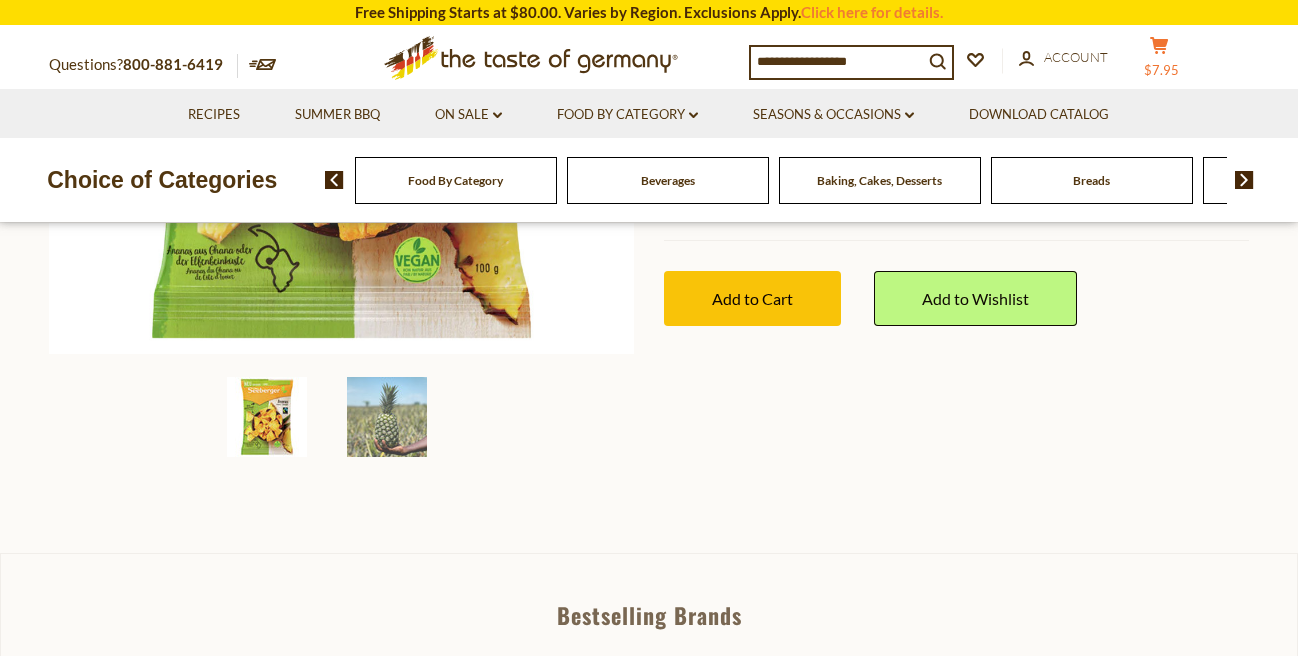 click on "$7.95" at bounding box center [1161, 70] 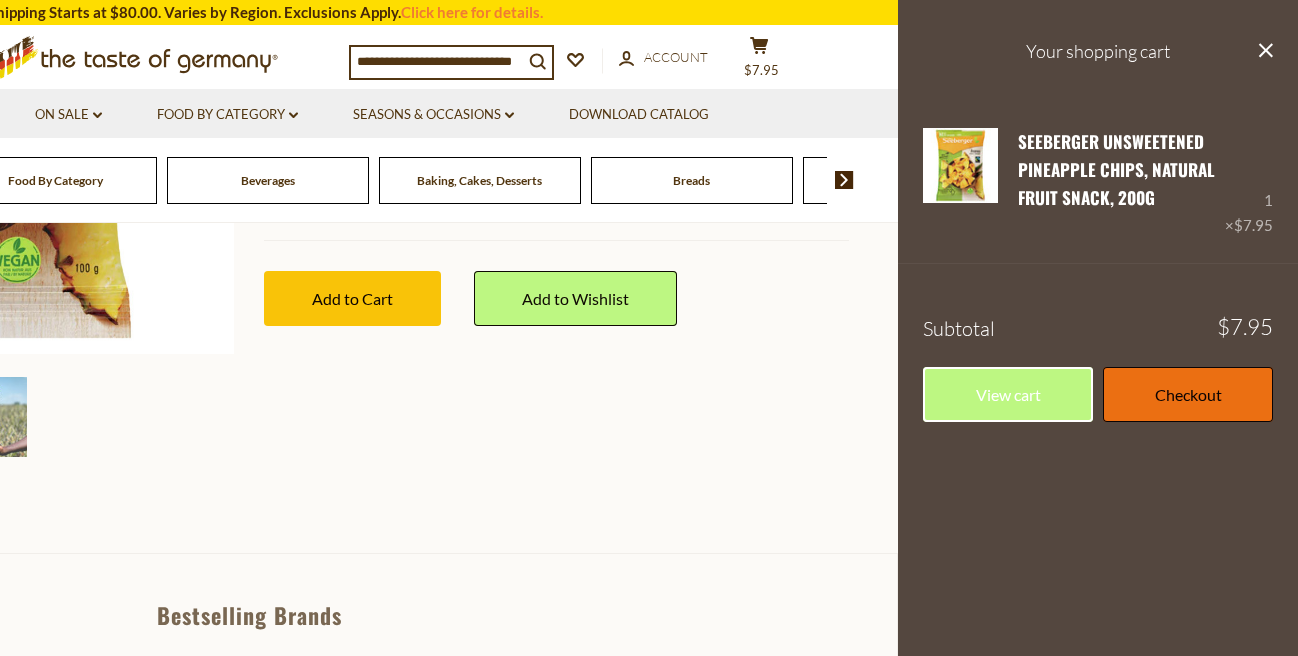 click on "Checkout" at bounding box center (1188, 394) 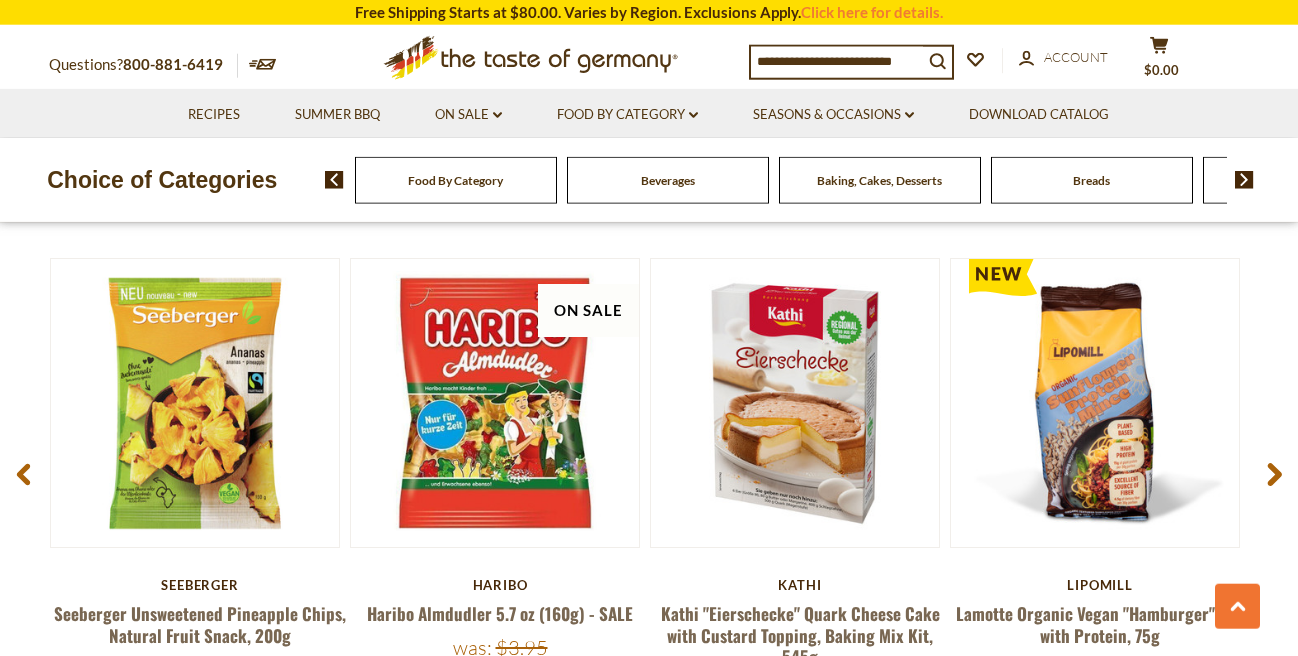 scroll, scrollTop: 1439, scrollLeft: 0, axis: vertical 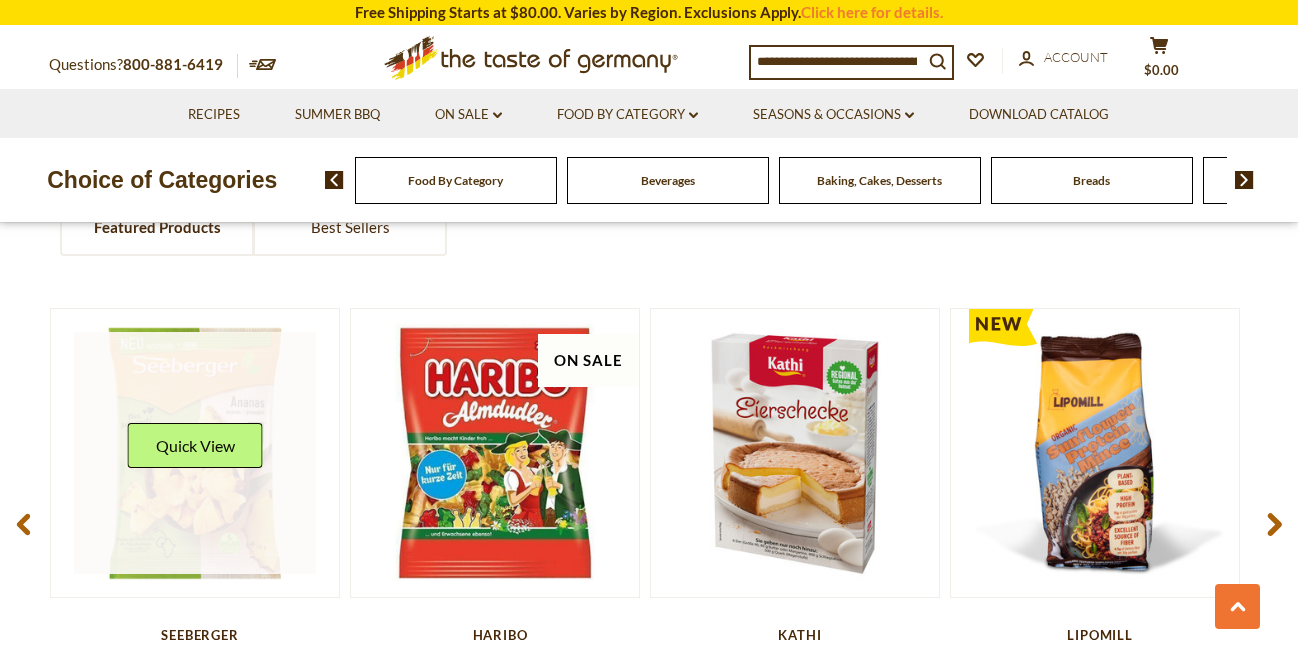 click at bounding box center (195, 453) 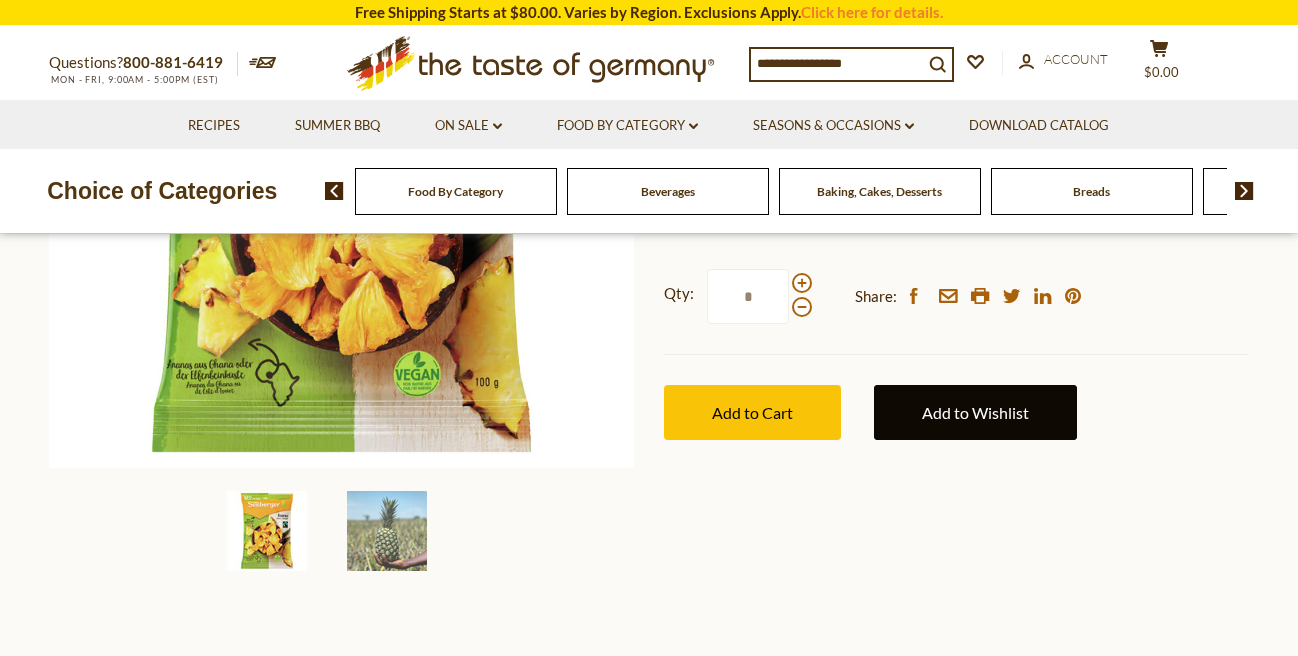 scroll, scrollTop: 456, scrollLeft: 0, axis: vertical 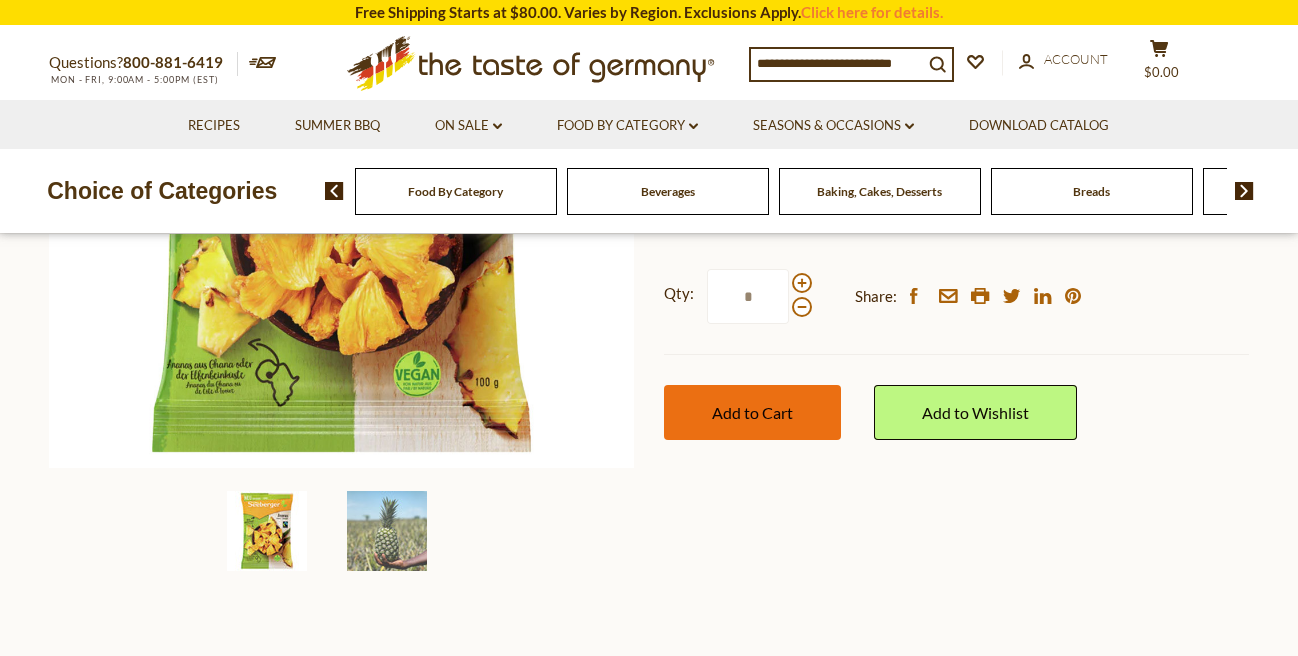 click on "Add to Cart" at bounding box center (752, 412) 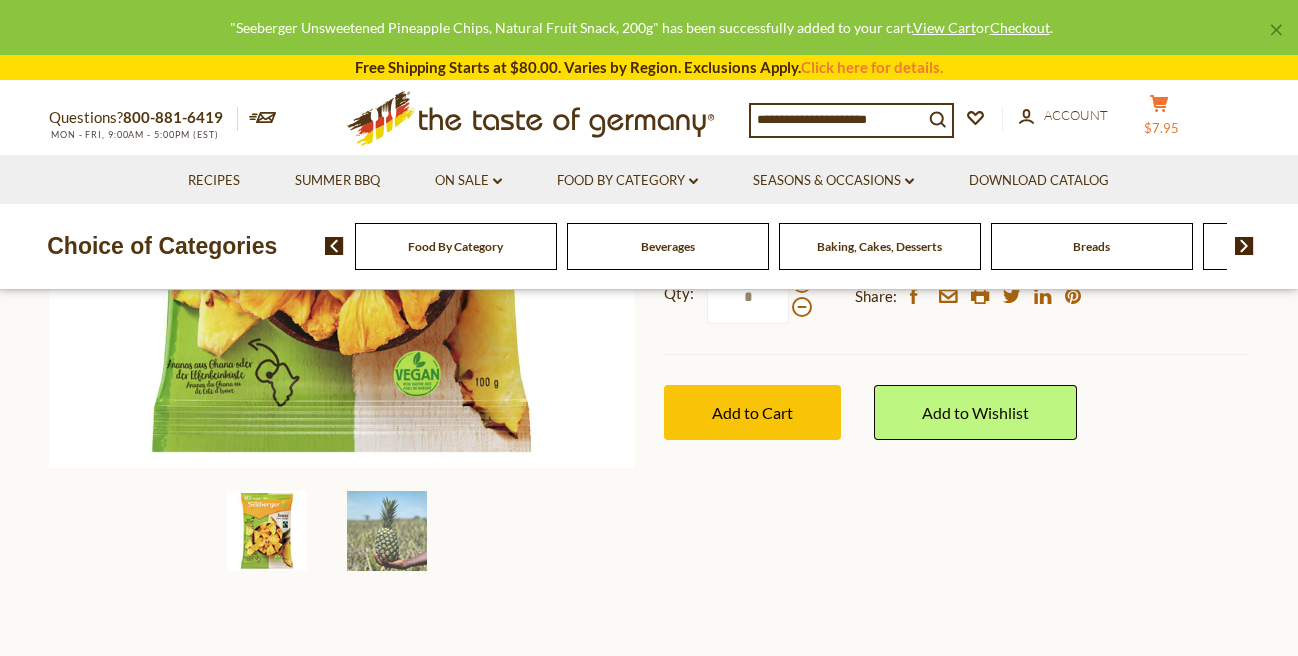 click on "cart" 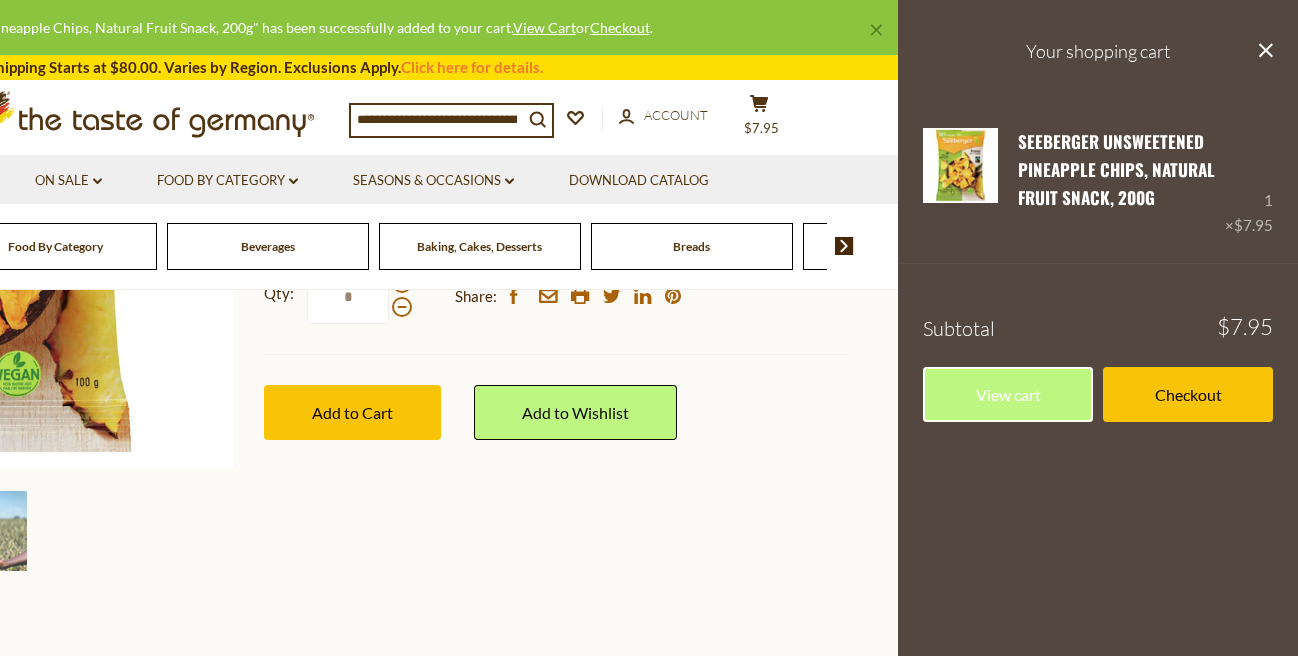 click on "Checkout" at bounding box center (1188, 394) 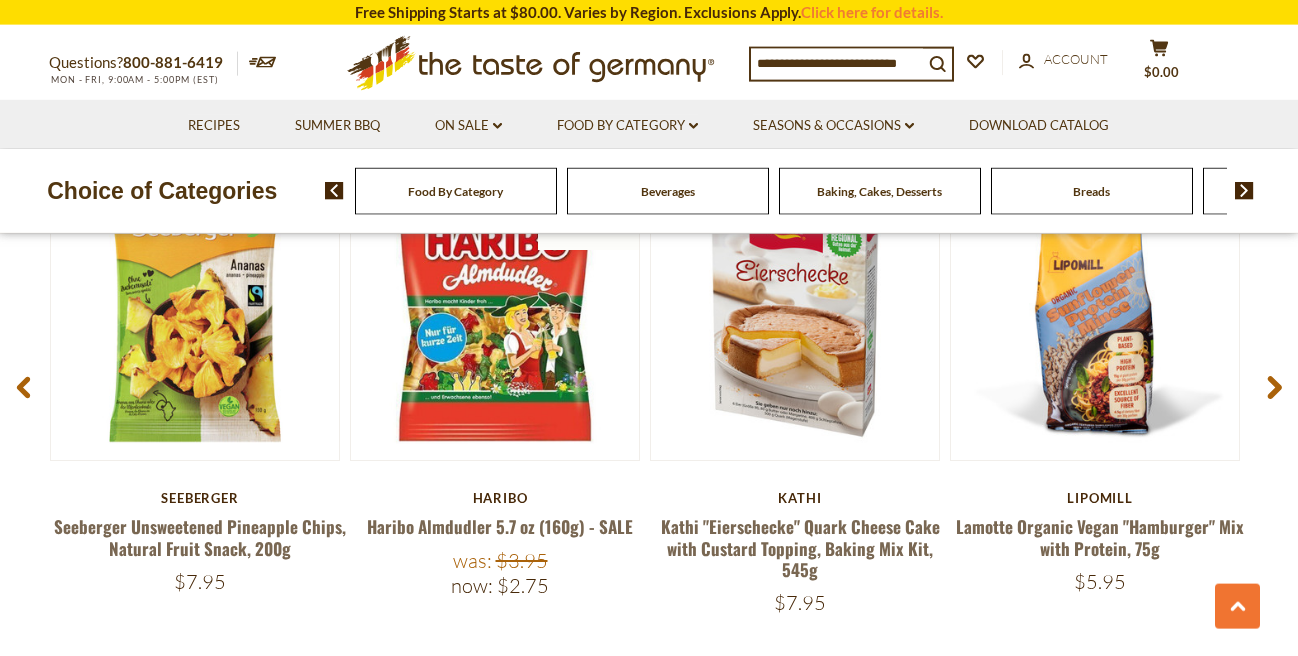 scroll, scrollTop: 1596, scrollLeft: 0, axis: vertical 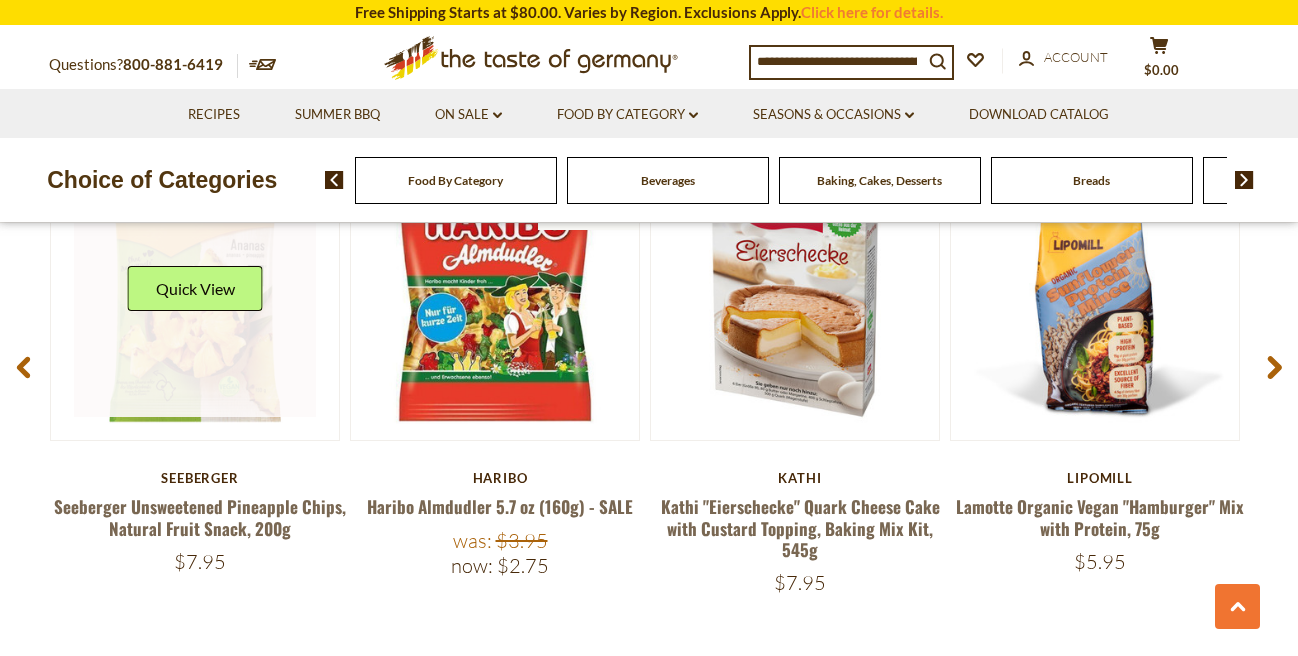 click at bounding box center (195, 296) 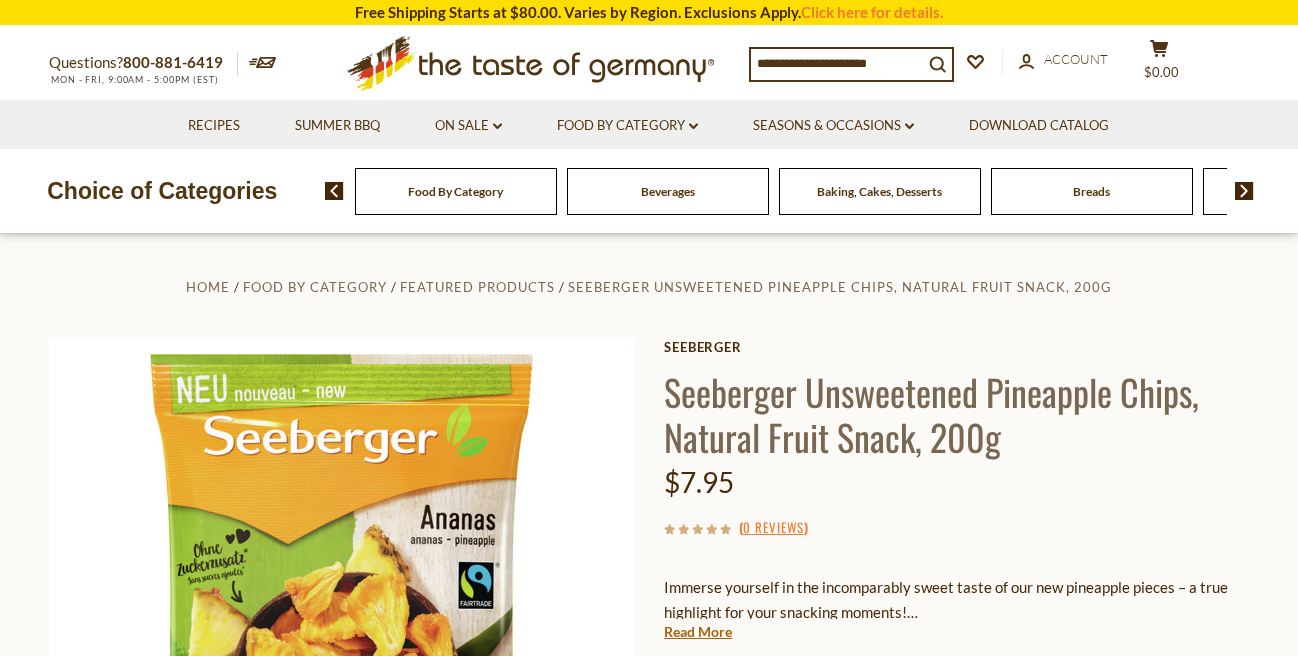 scroll, scrollTop: 570, scrollLeft: 0, axis: vertical 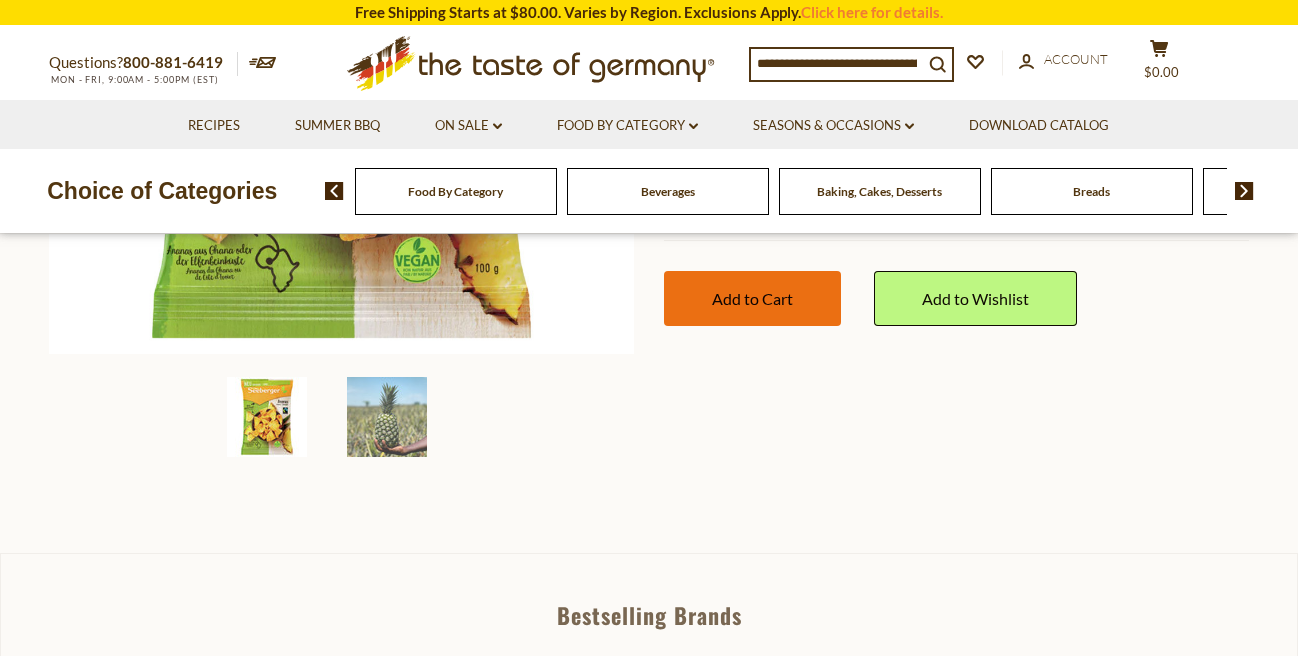 click on "Add to Cart" at bounding box center (752, 298) 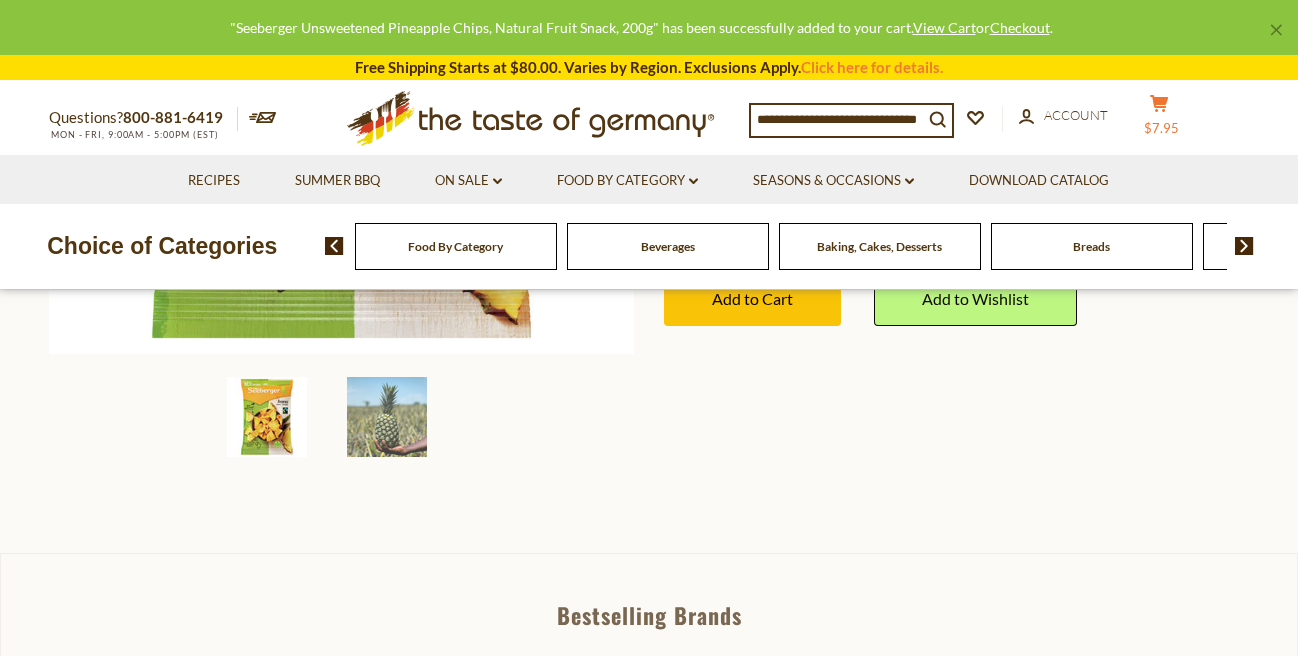 click on "$7.95" at bounding box center (1161, 128) 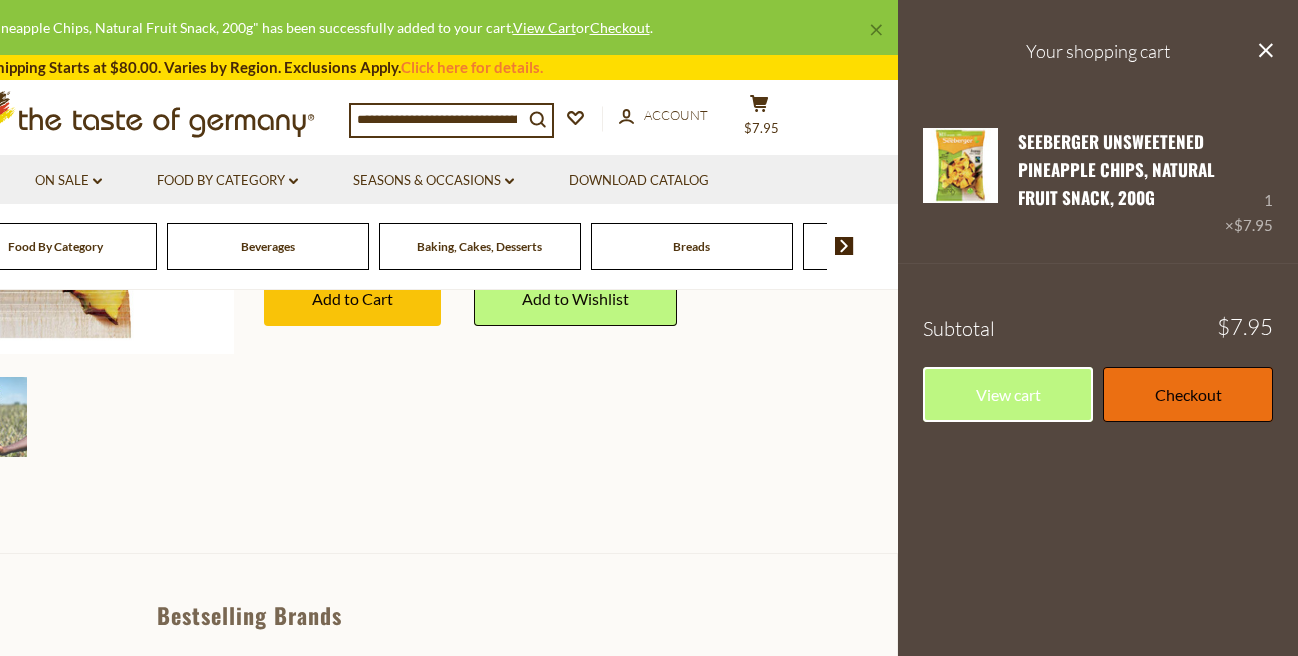 click on "Checkout" at bounding box center [1188, 394] 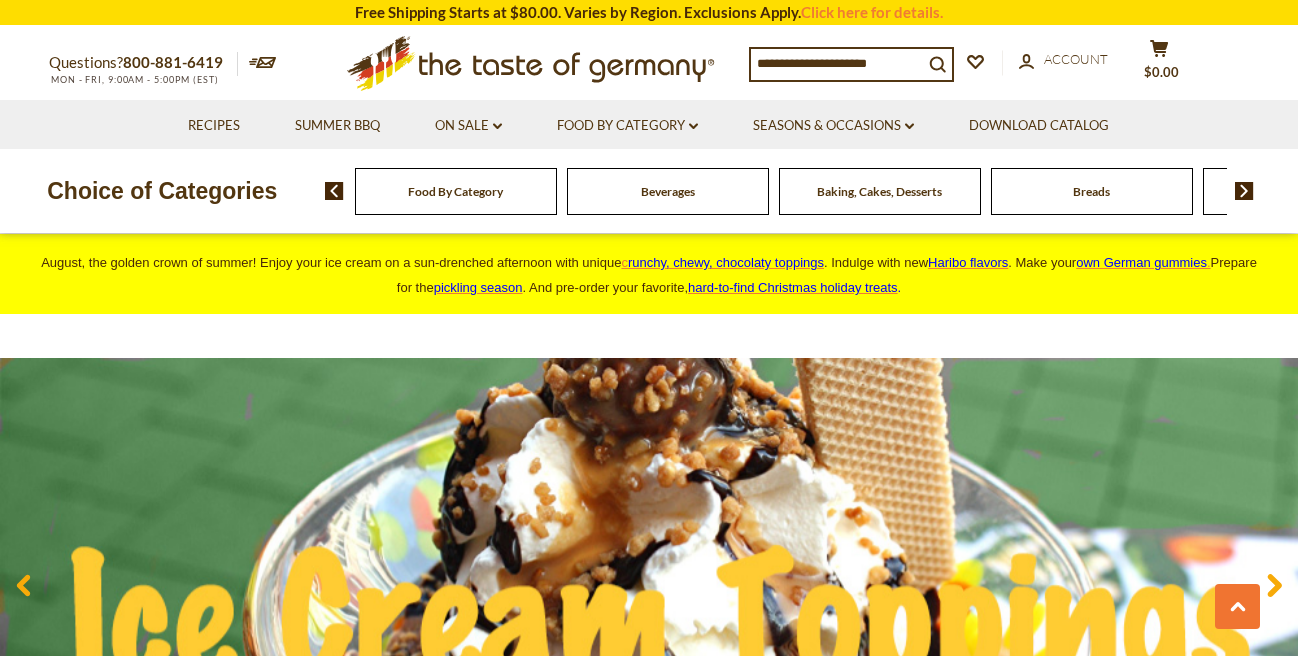 scroll, scrollTop: 1254, scrollLeft: 0, axis: vertical 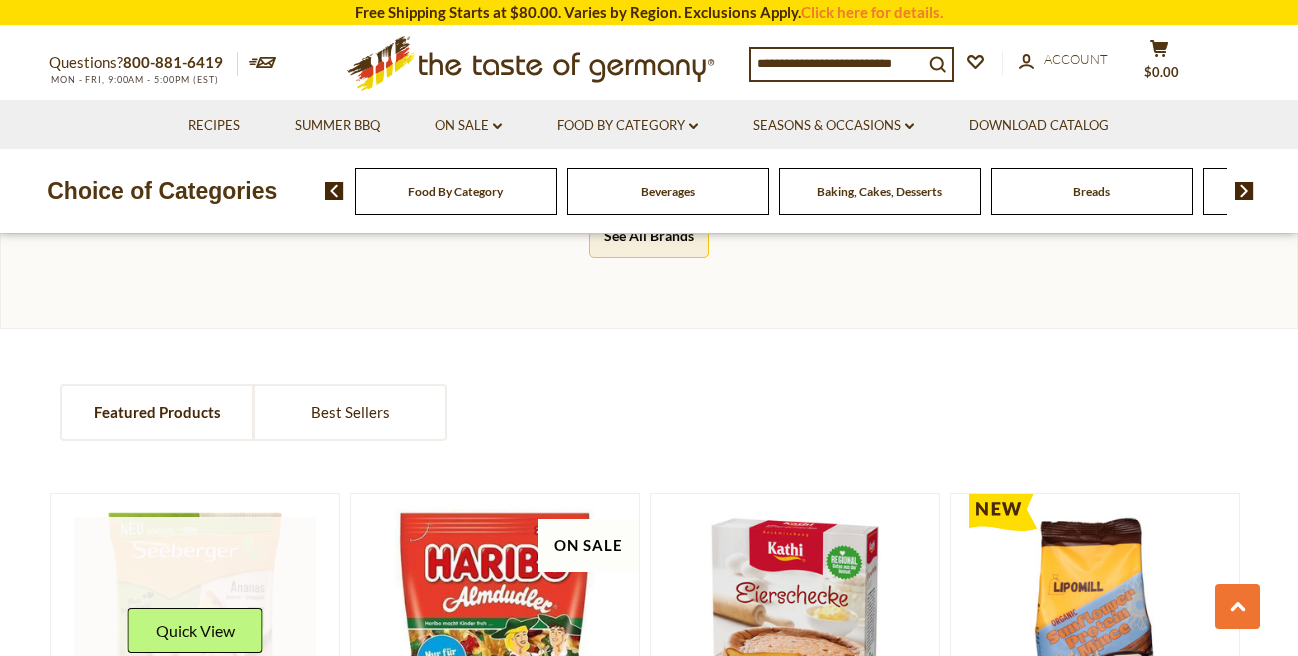 click at bounding box center (195, 638) 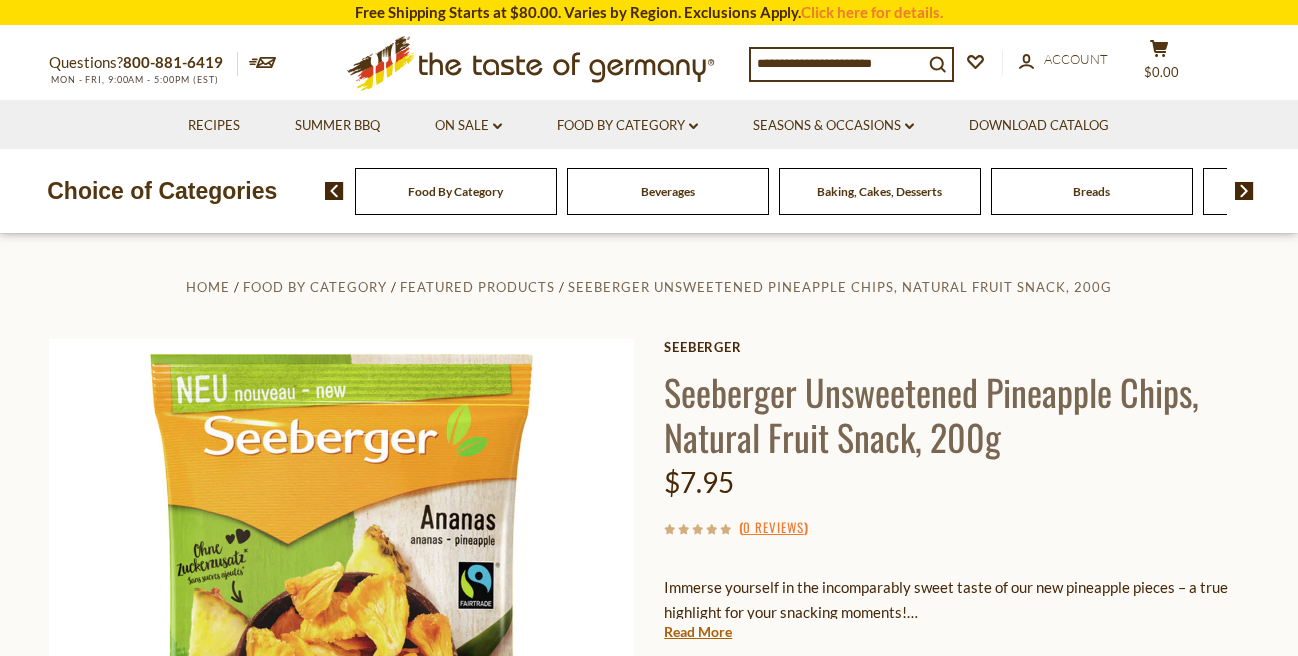 scroll, scrollTop: 570, scrollLeft: 0, axis: vertical 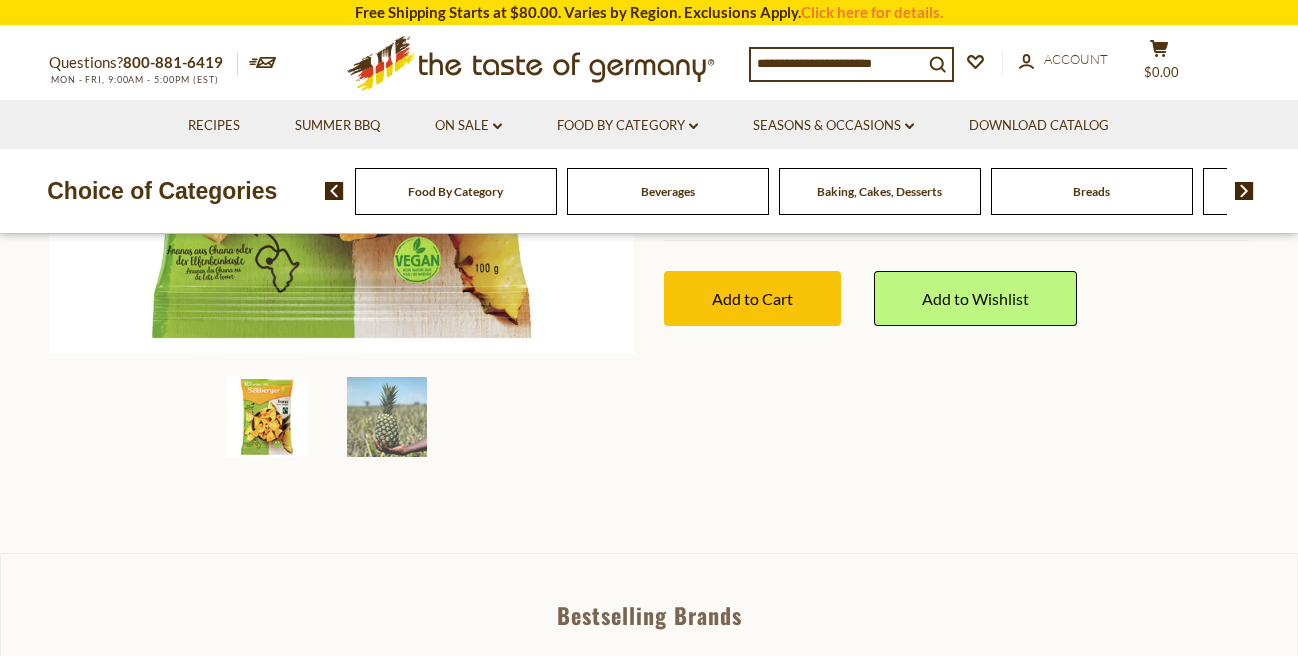 click on "Add to Cart" at bounding box center [752, 298] 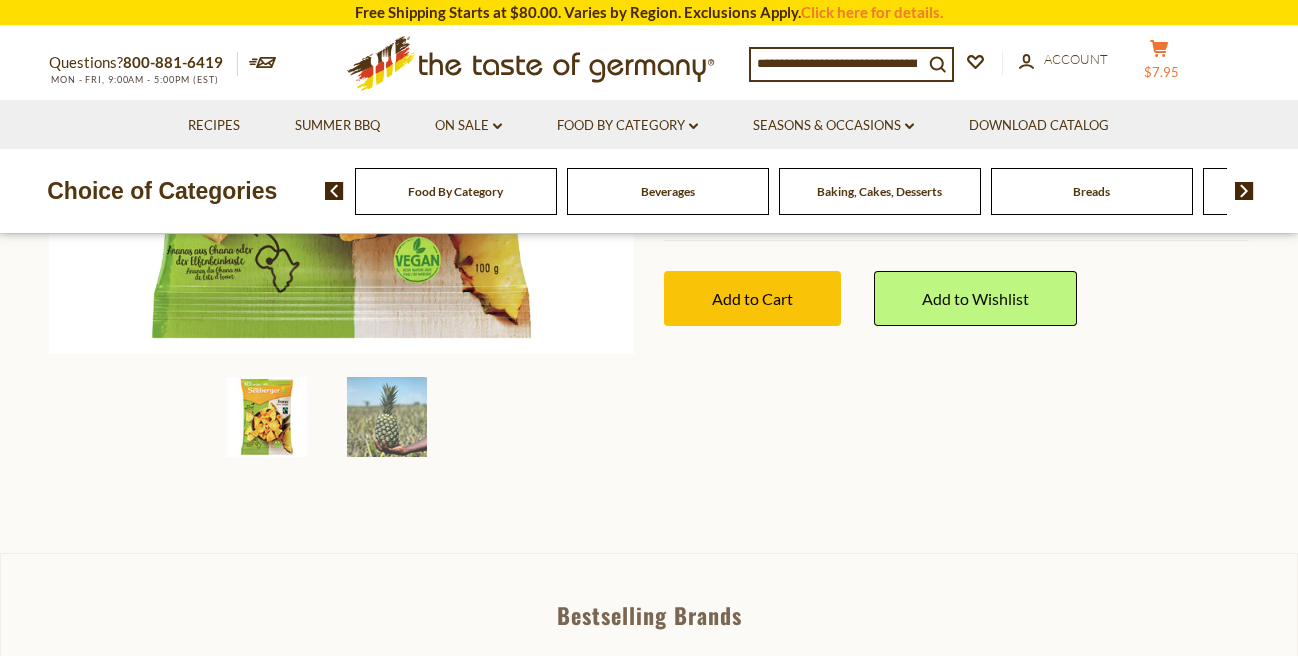 click on "$7.95" at bounding box center [1161, 72] 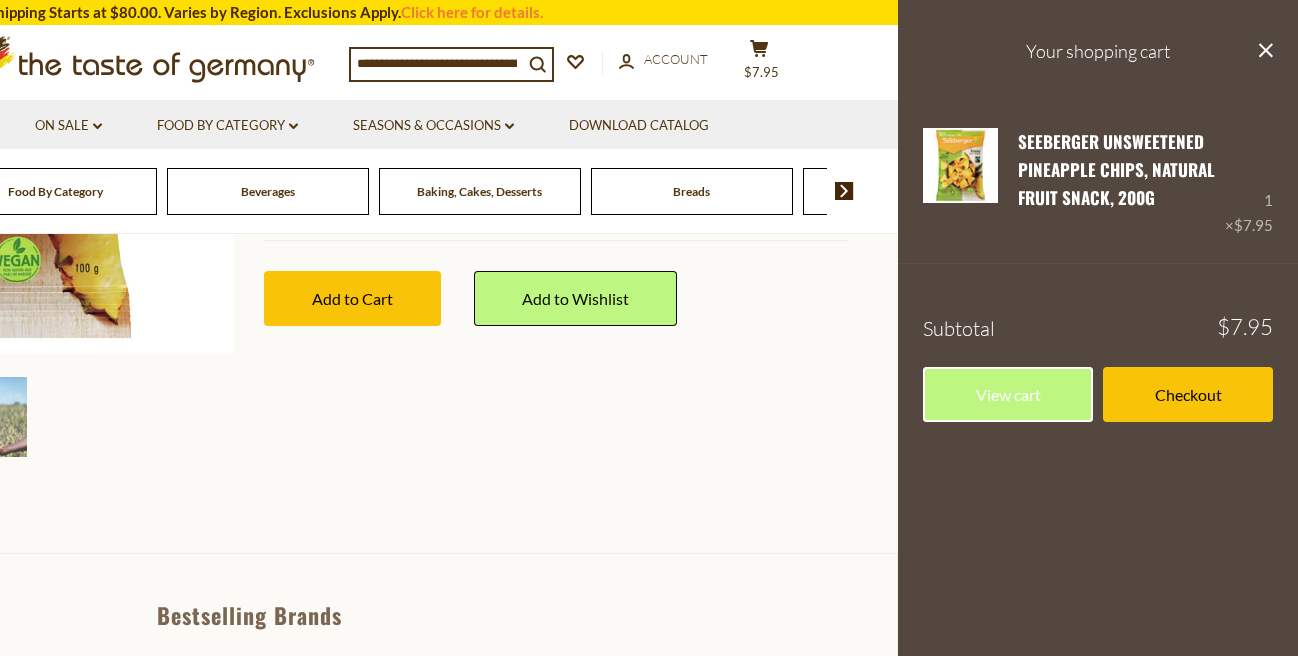 click on "Subtotal
$7.95
View cart
Checkout" at bounding box center (1098, 355) 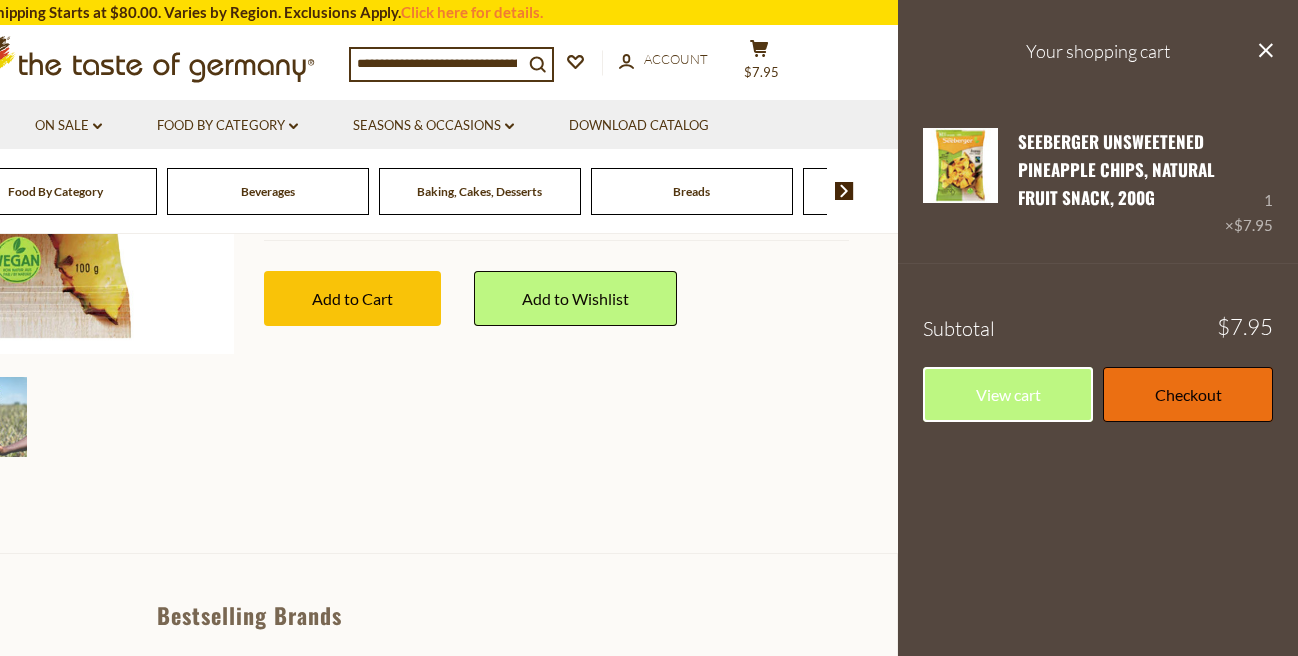 click on "Checkout" at bounding box center [1188, 394] 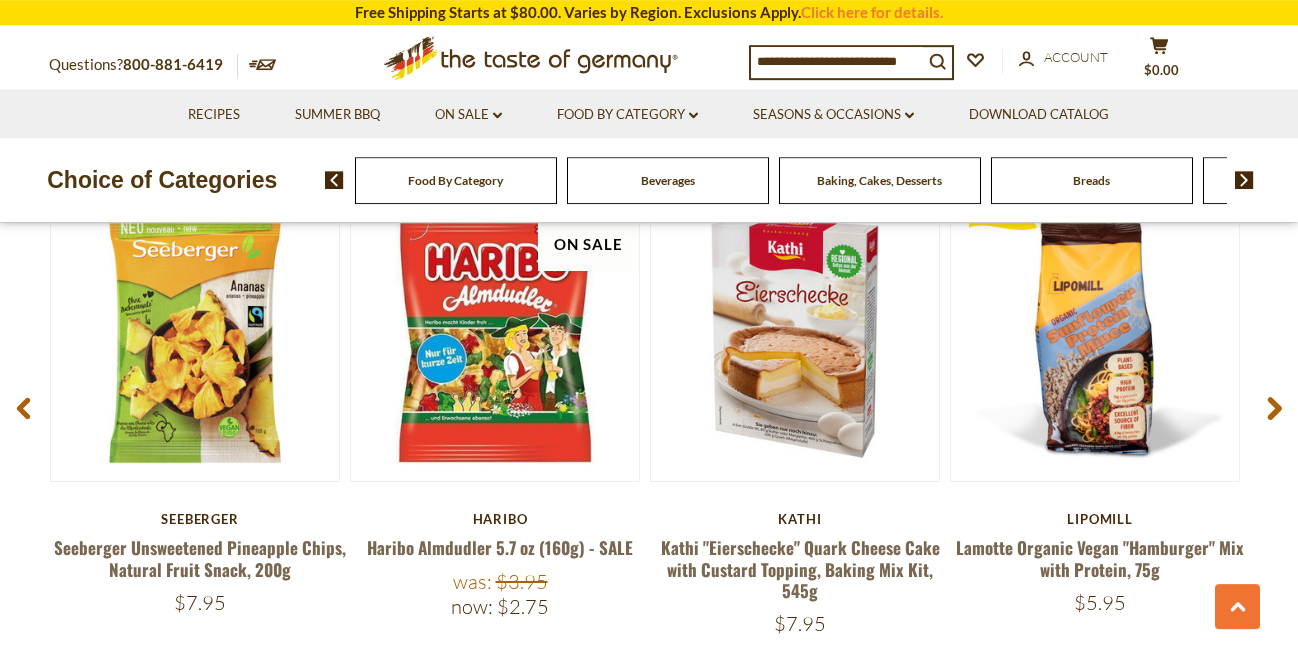 scroll, scrollTop: 1482, scrollLeft: 0, axis: vertical 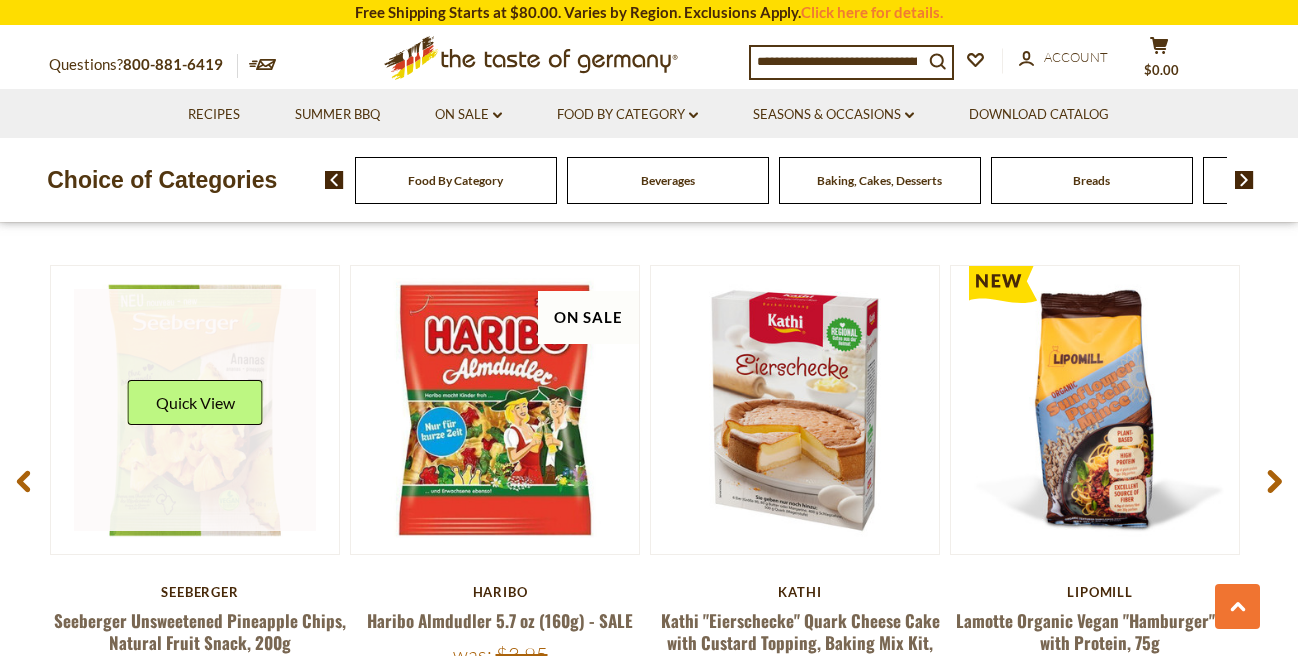 click at bounding box center (195, 410) 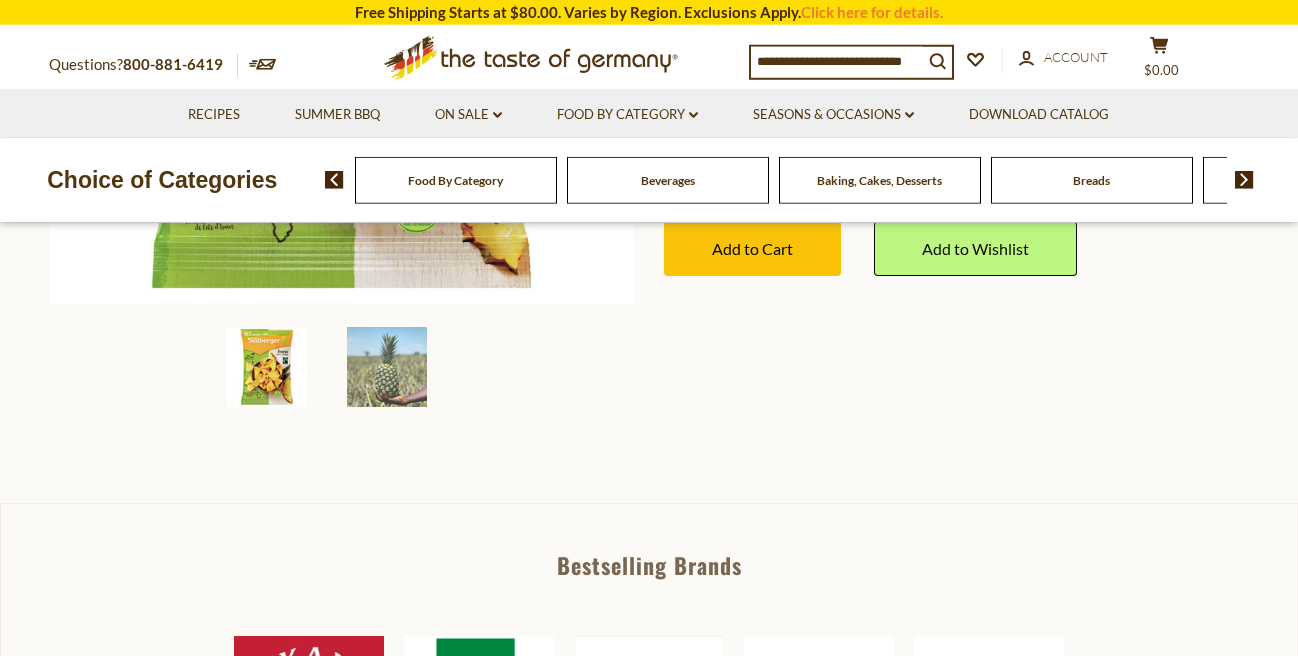 scroll, scrollTop: 342, scrollLeft: 0, axis: vertical 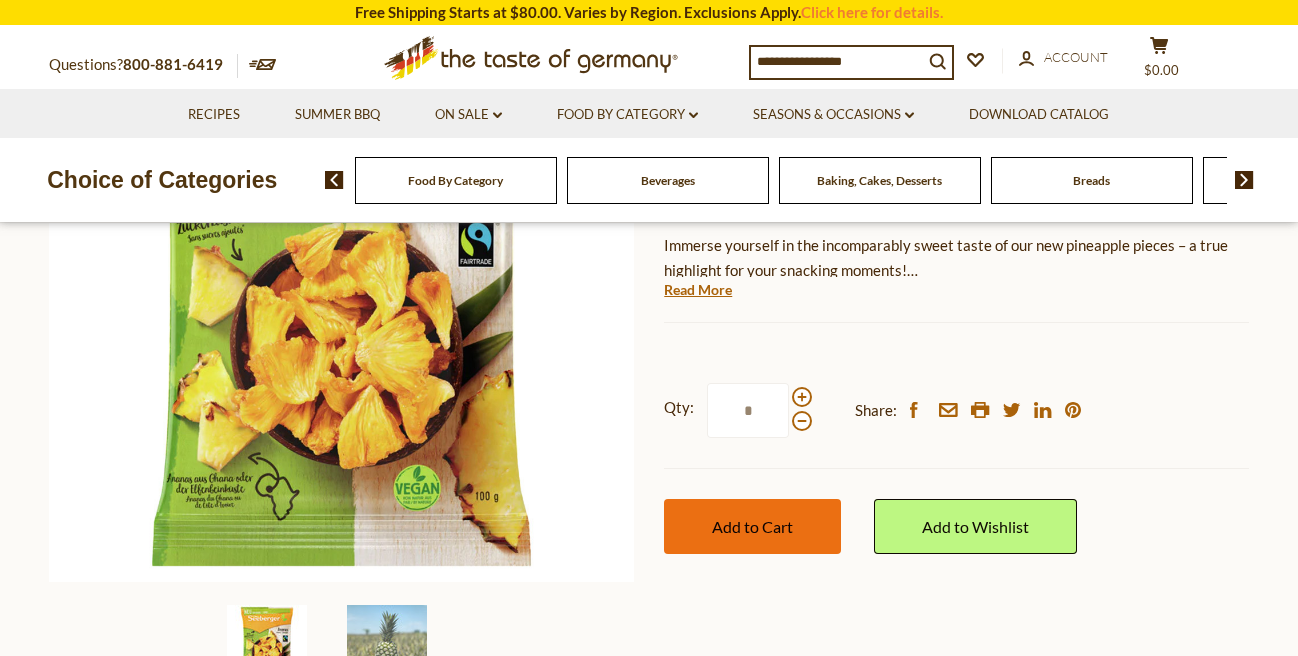 click on "Add to Cart" at bounding box center (752, 526) 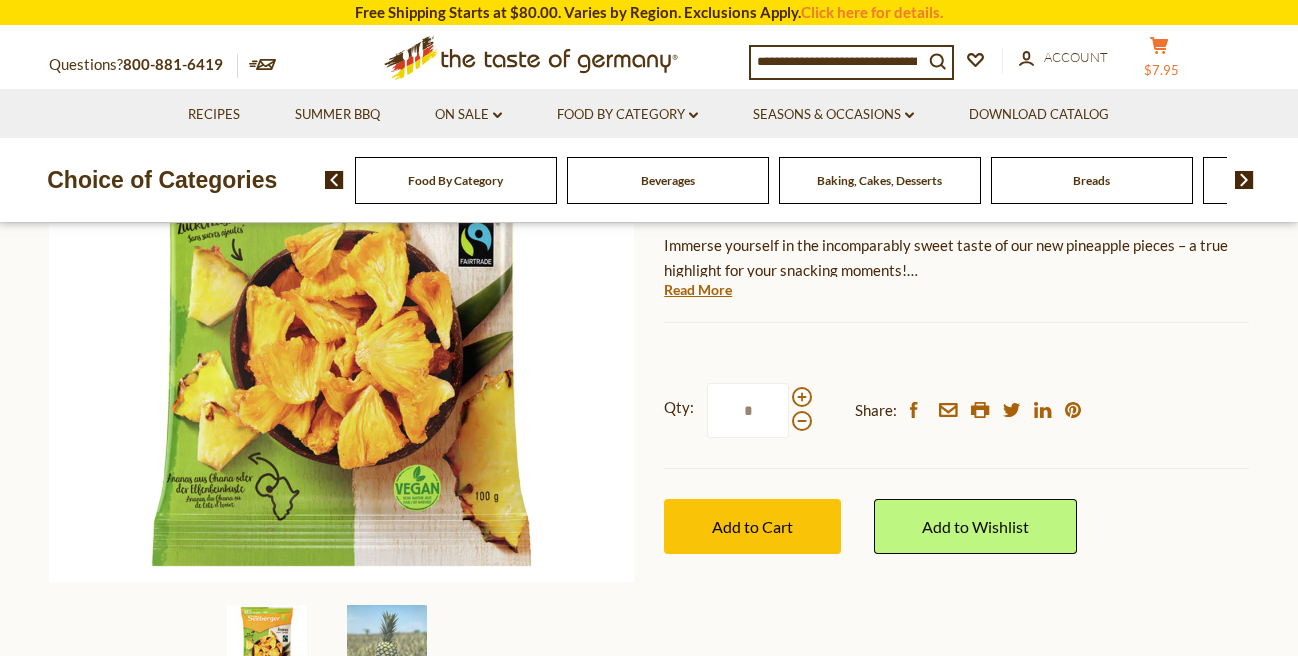 click on "$7.95" at bounding box center [1161, 70] 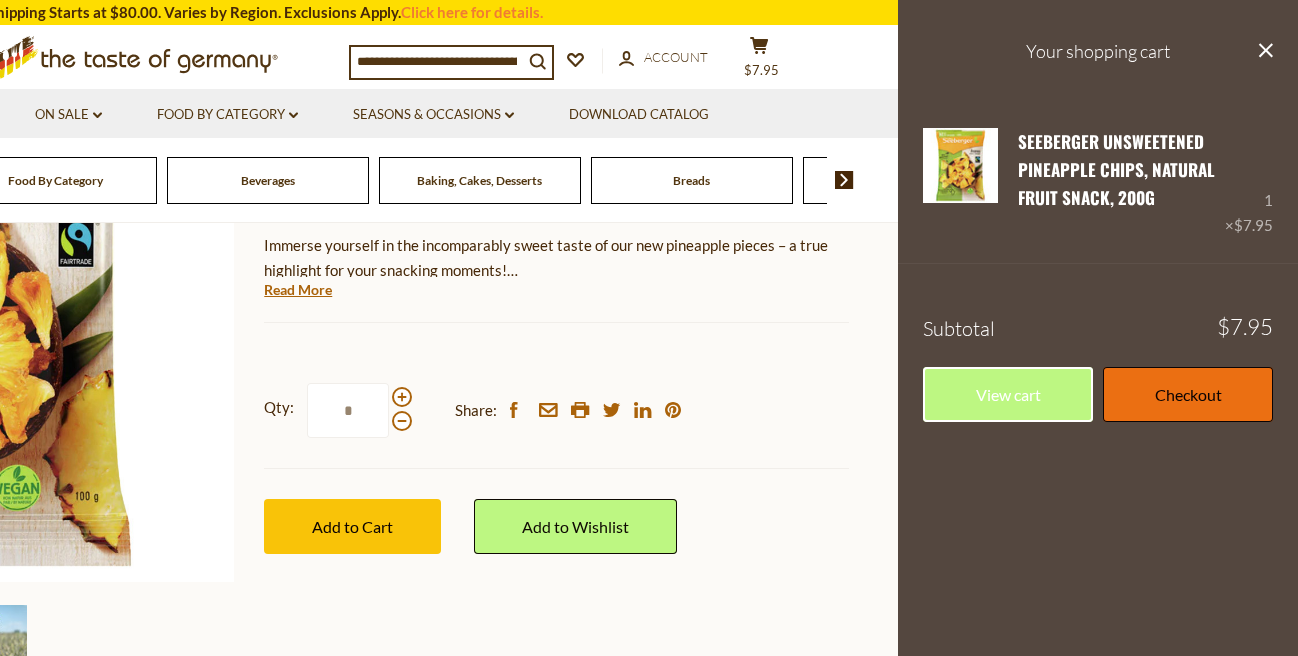 click on "Checkout" at bounding box center (1188, 394) 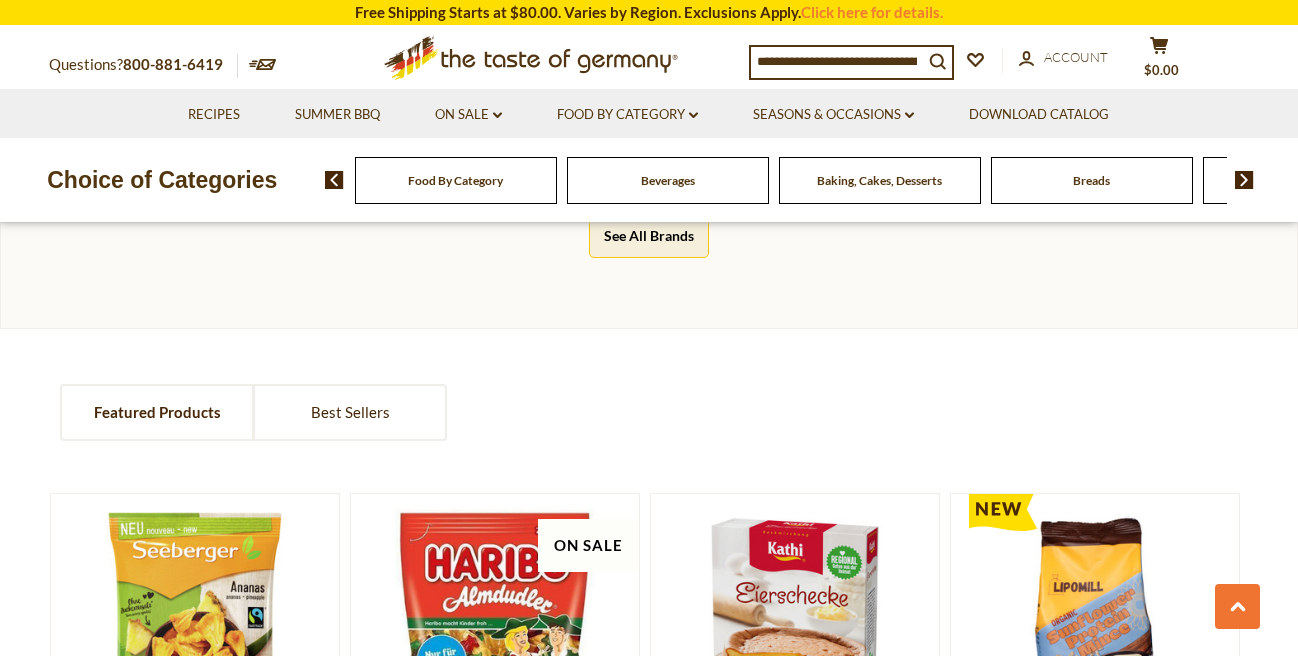 scroll, scrollTop: 1368, scrollLeft: 0, axis: vertical 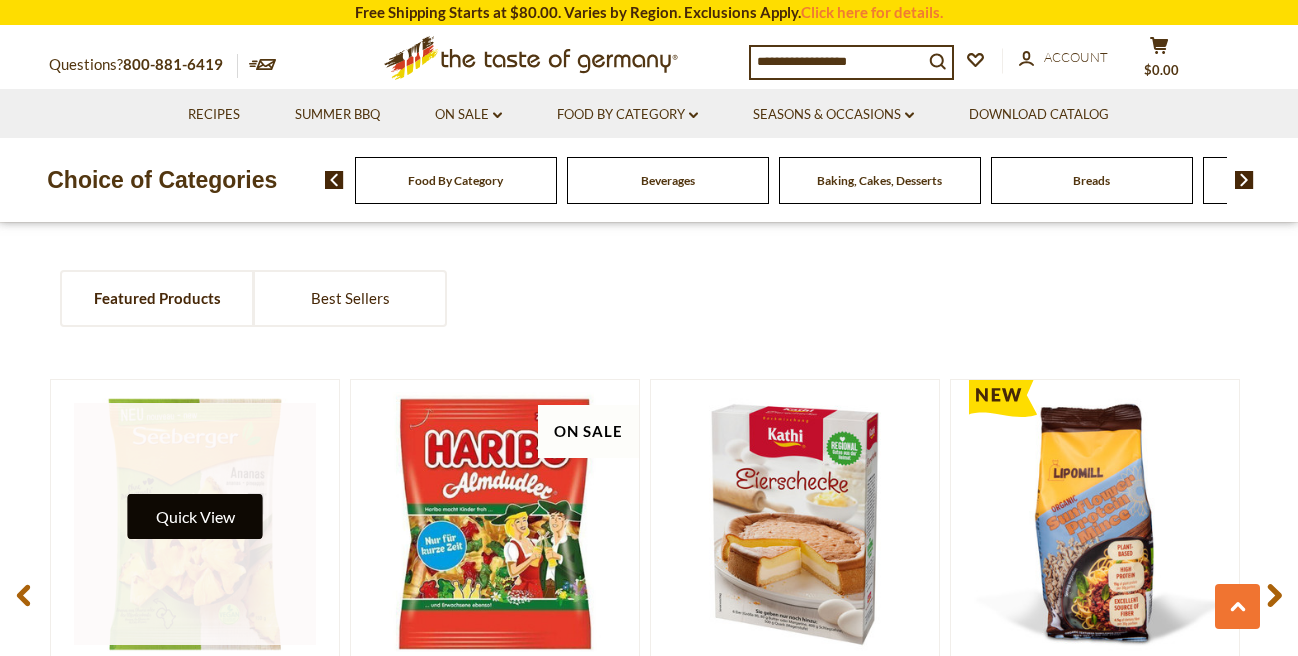 click on "Quick View" at bounding box center (195, 516) 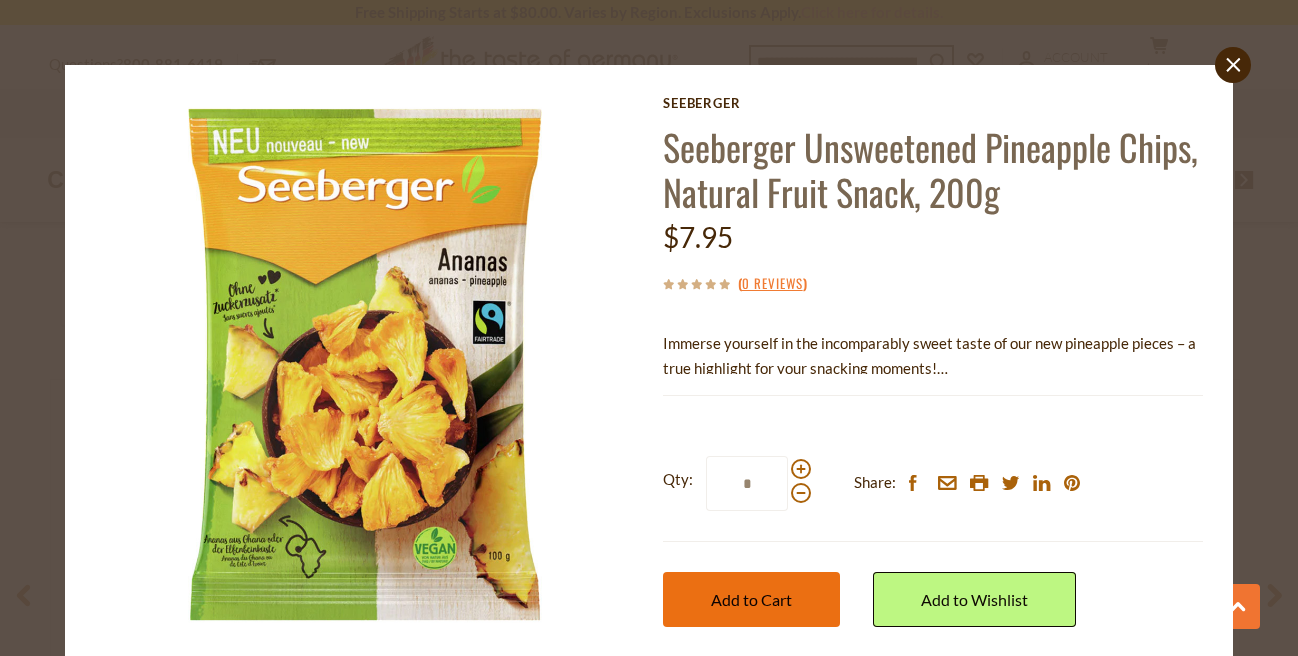click on "Add to Cart" at bounding box center [751, 599] 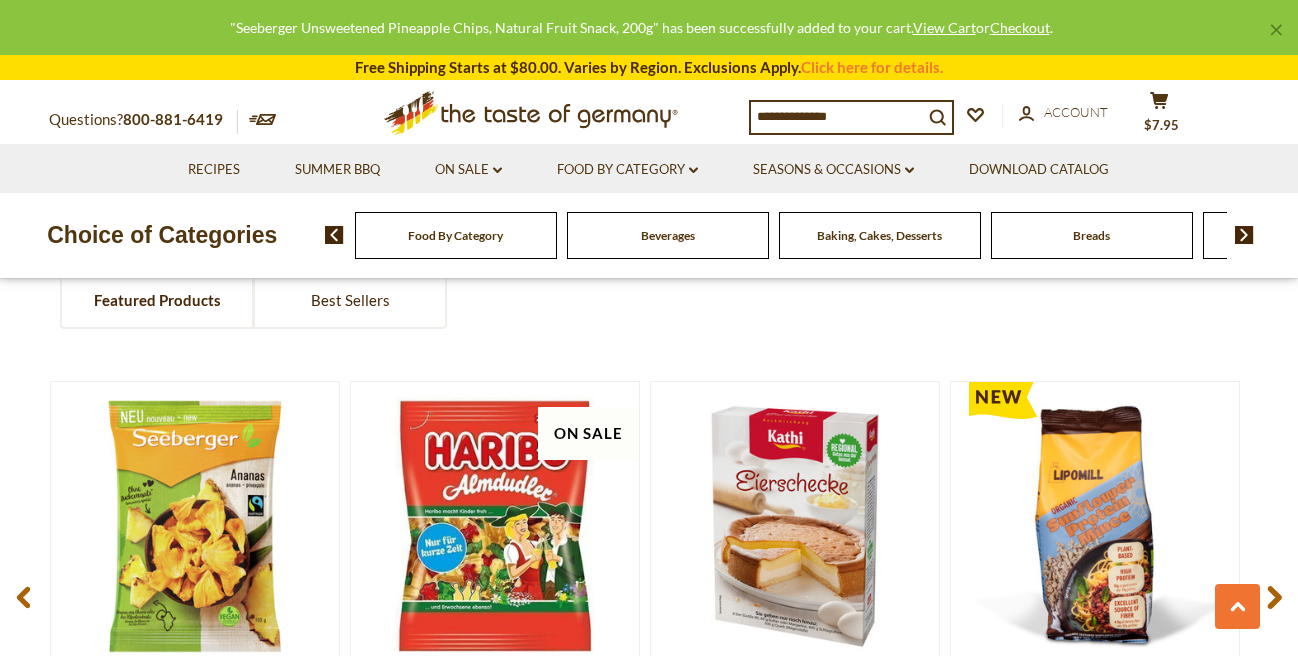 scroll, scrollTop: 1375, scrollLeft: 0, axis: vertical 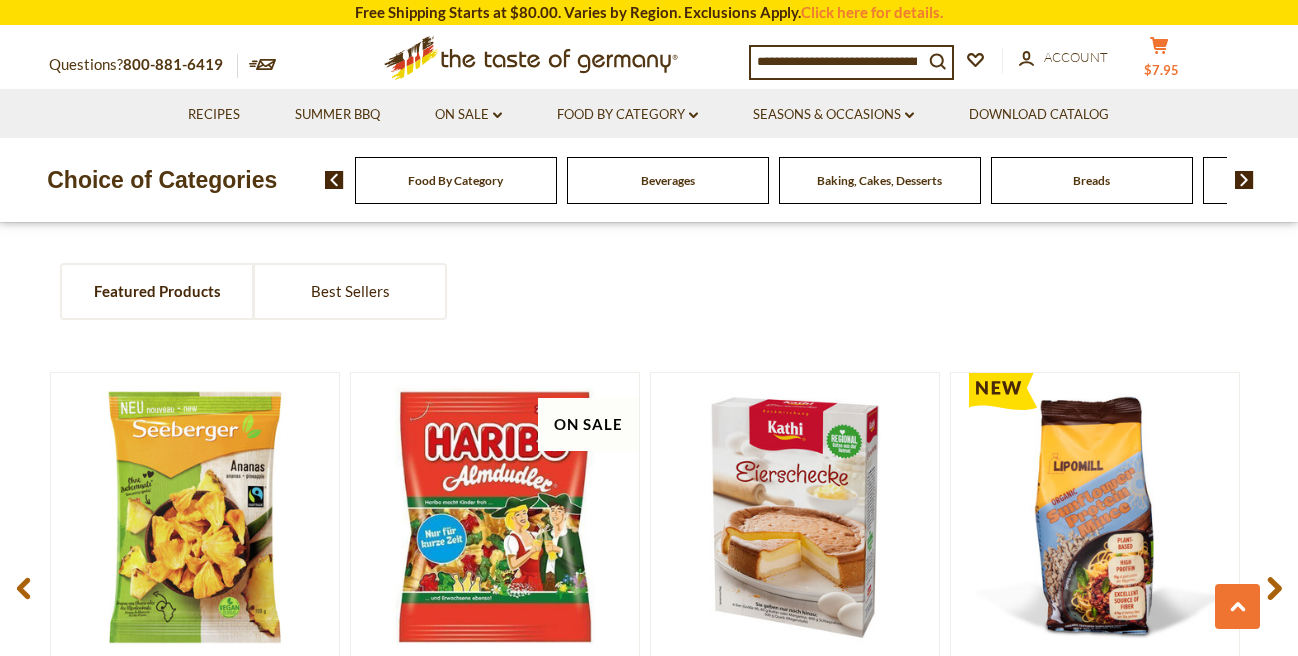 click on "cart
$7.95" at bounding box center (1159, 61) 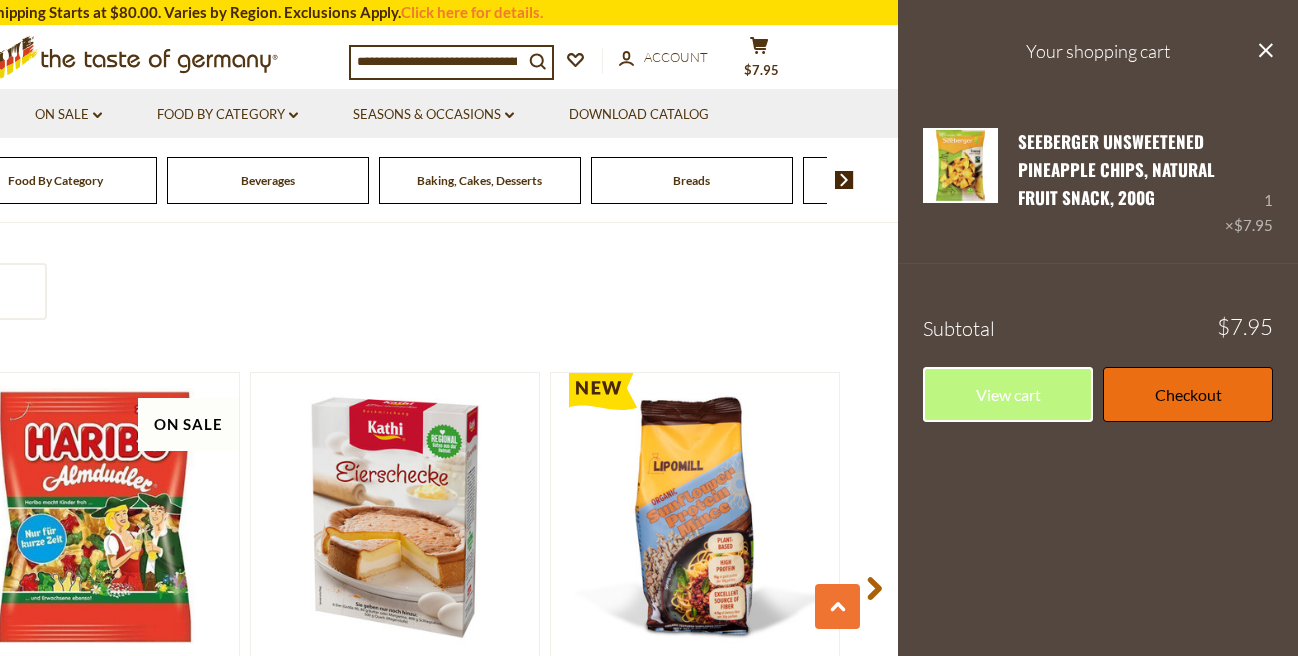 click on "Checkout" at bounding box center [1188, 394] 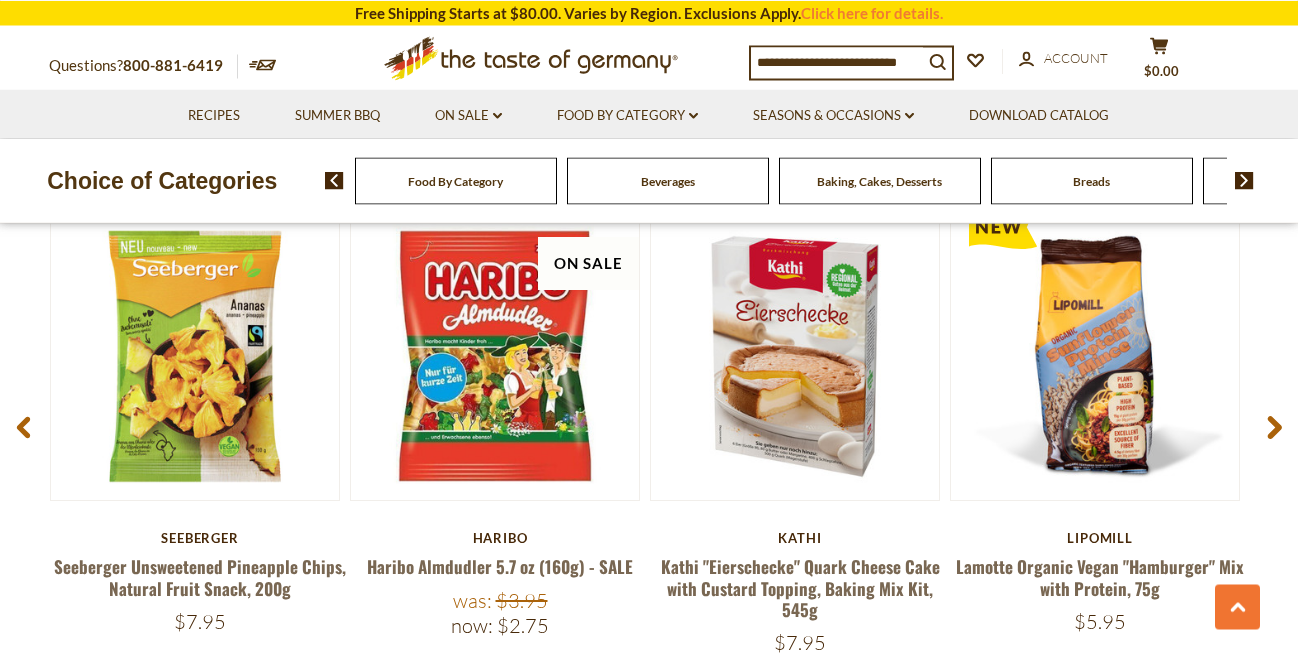 scroll, scrollTop: 1596, scrollLeft: 0, axis: vertical 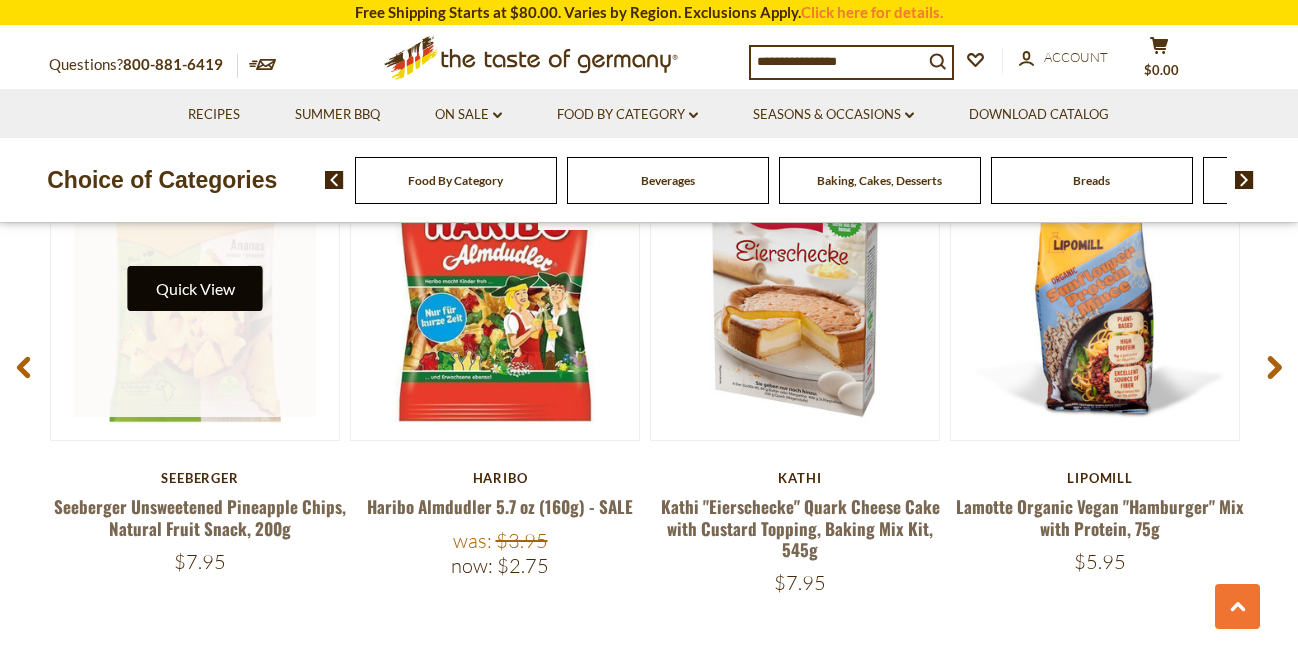 click on "Quick View" at bounding box center (195, 288) 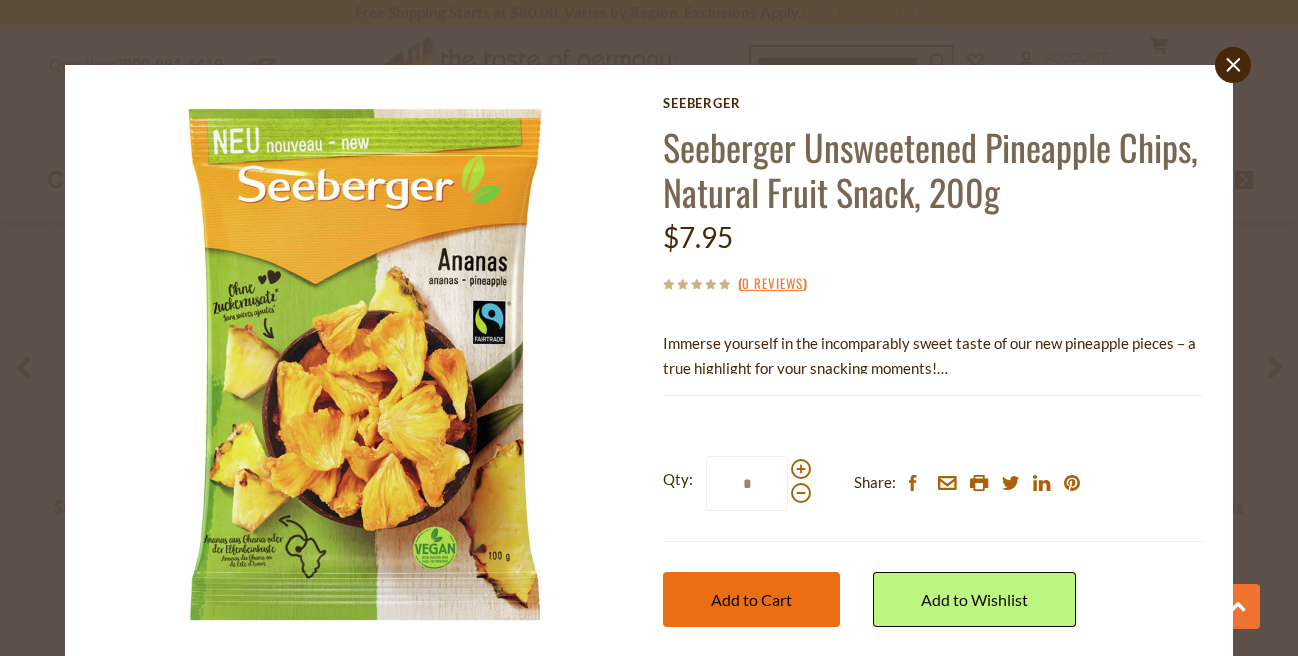 click on "Add to Cart" at bounding box center [751, 599] 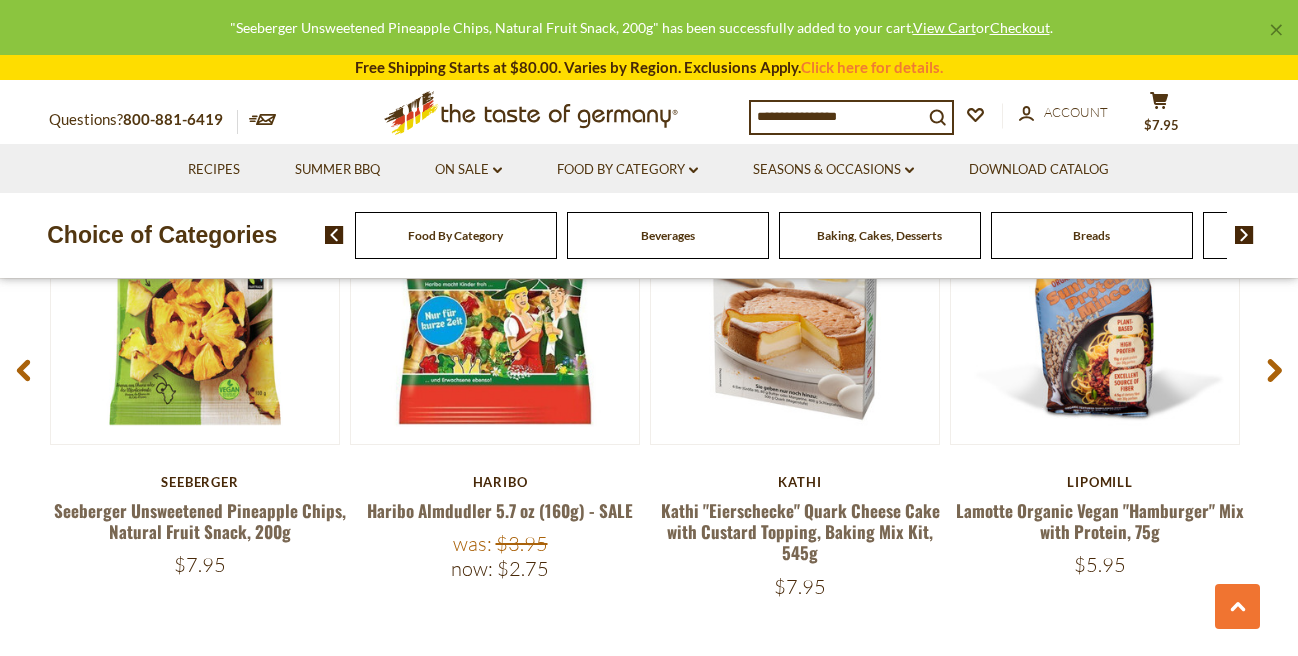 scroll, scrollTop: 1609, scrollLeft: 0, axis: vertical 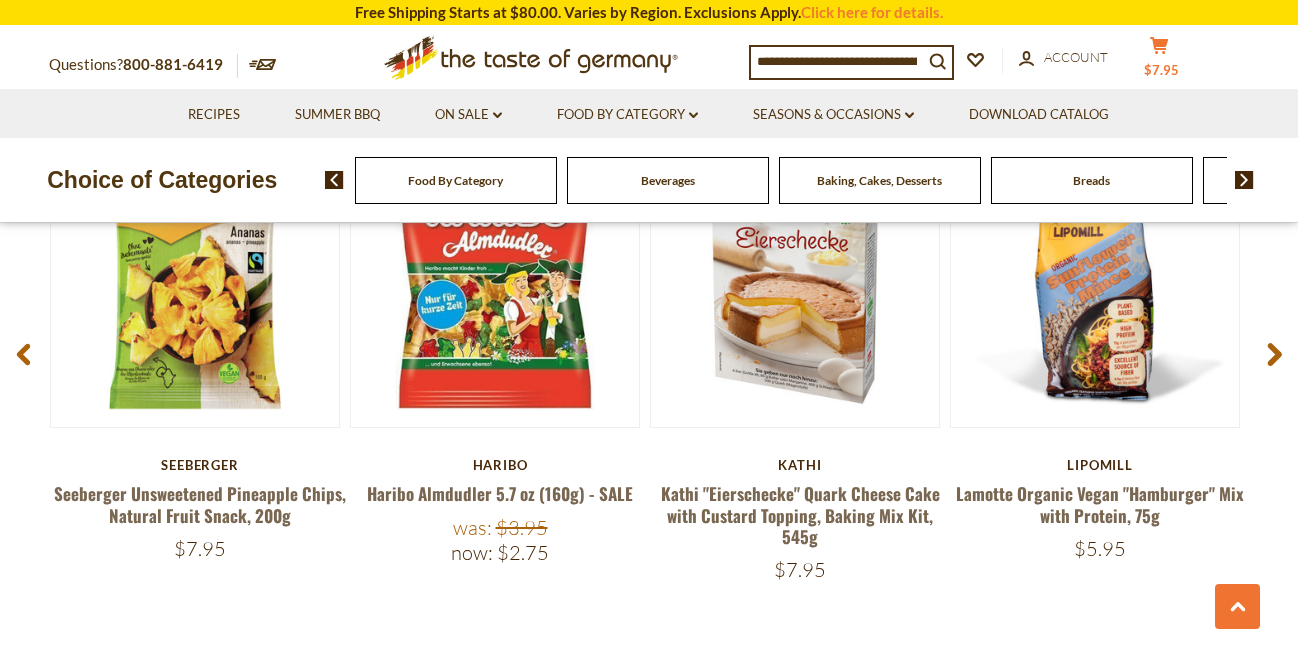 click on "$7.95" at bounding box center (1161, 70) 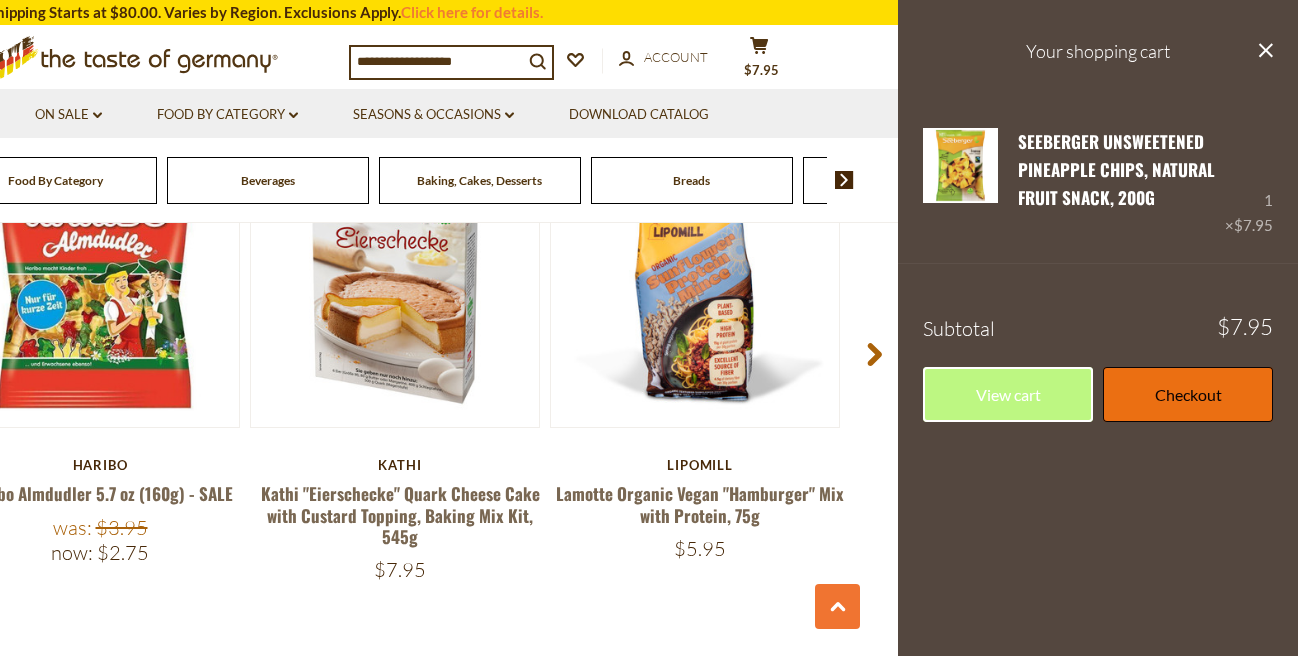 click on "Checkout" at bounding box center (1188, 394) 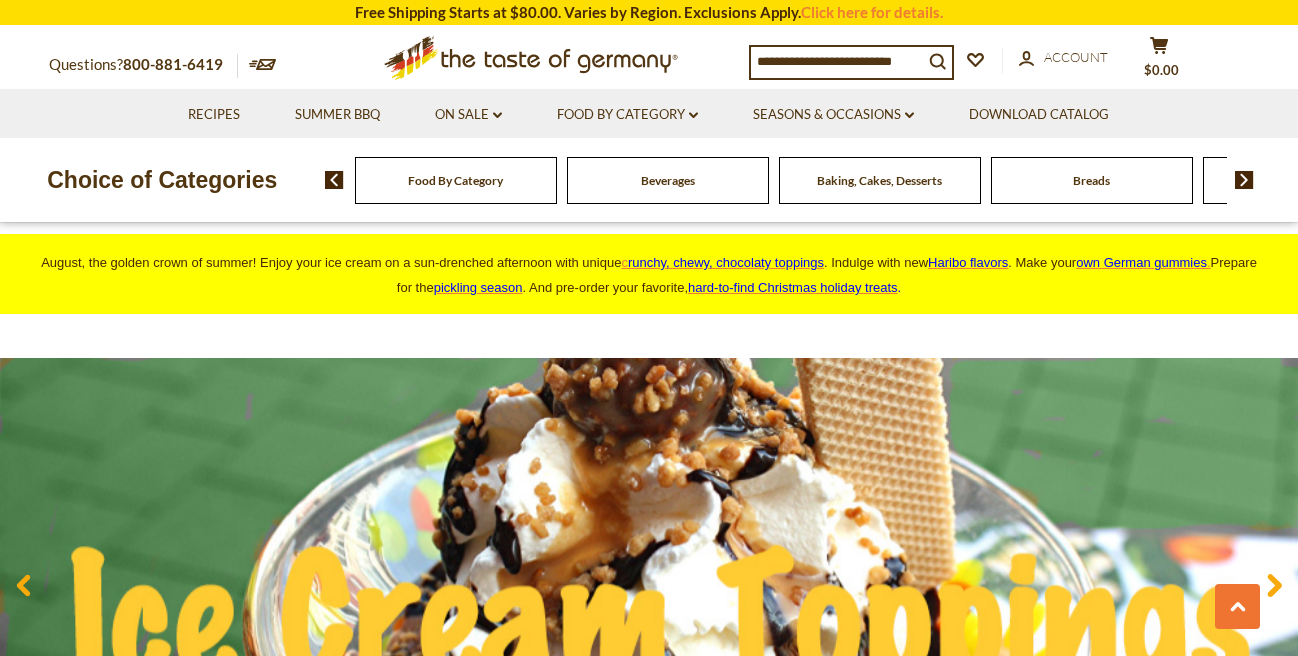 scroll, scrollTop: 1482, scrollLeft: 0, axis: vertical 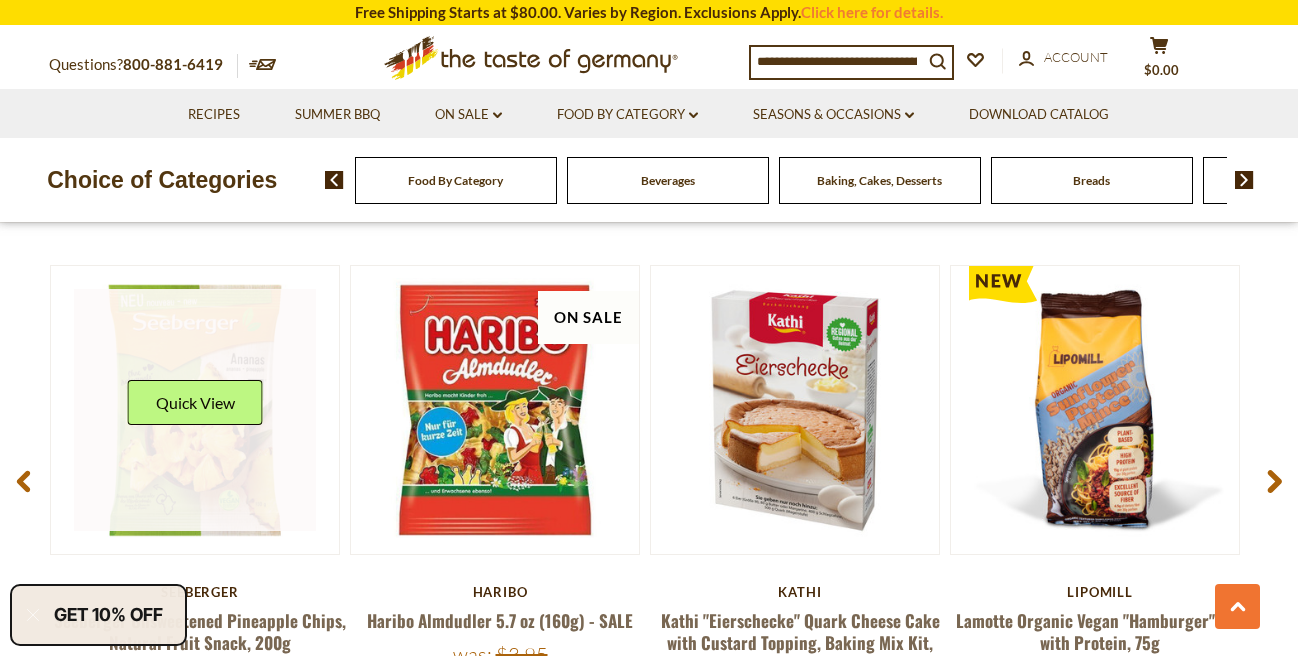 click at bounding box center (195, 410) 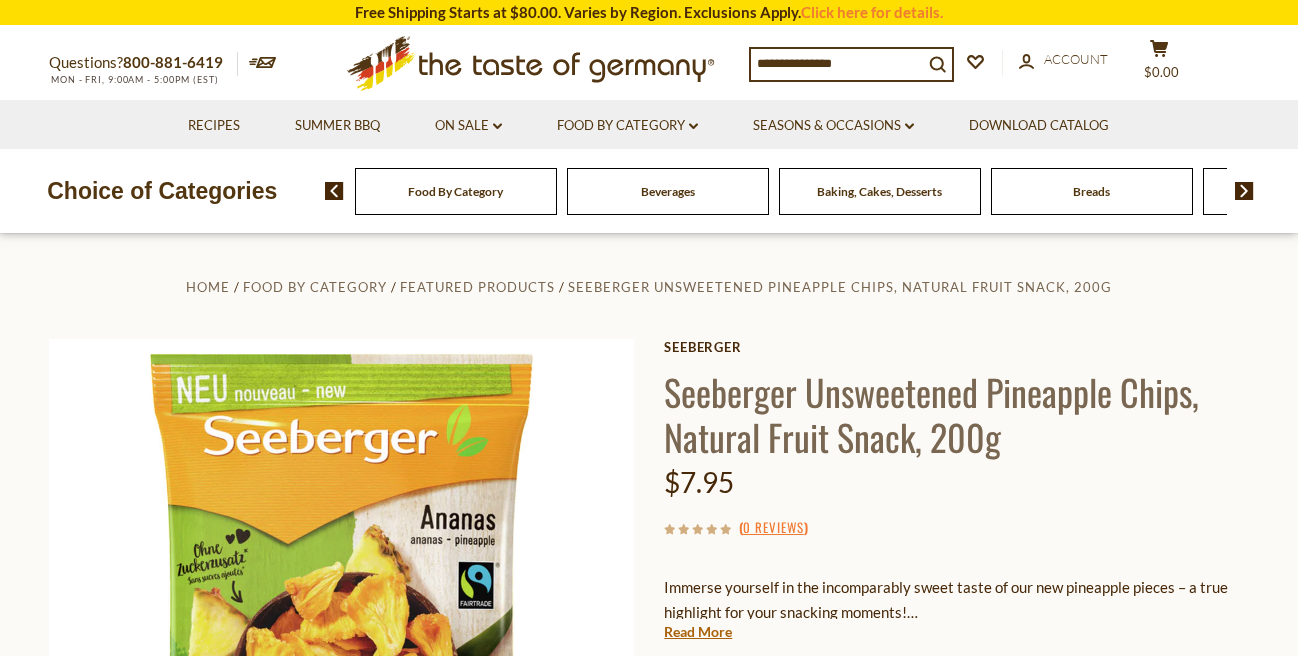 scroll, scrollTop: 570, scrollLeft: 0, axis: vertical 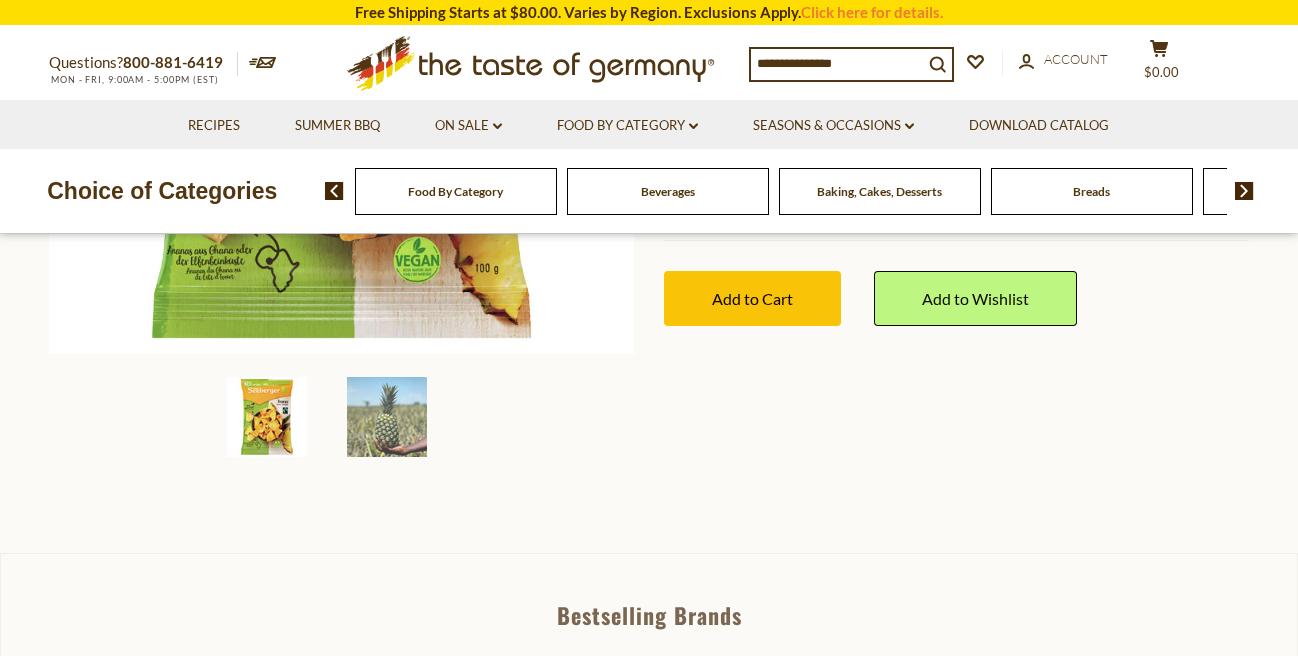 click on "Add to Cart" at bounding box center (752, 298) 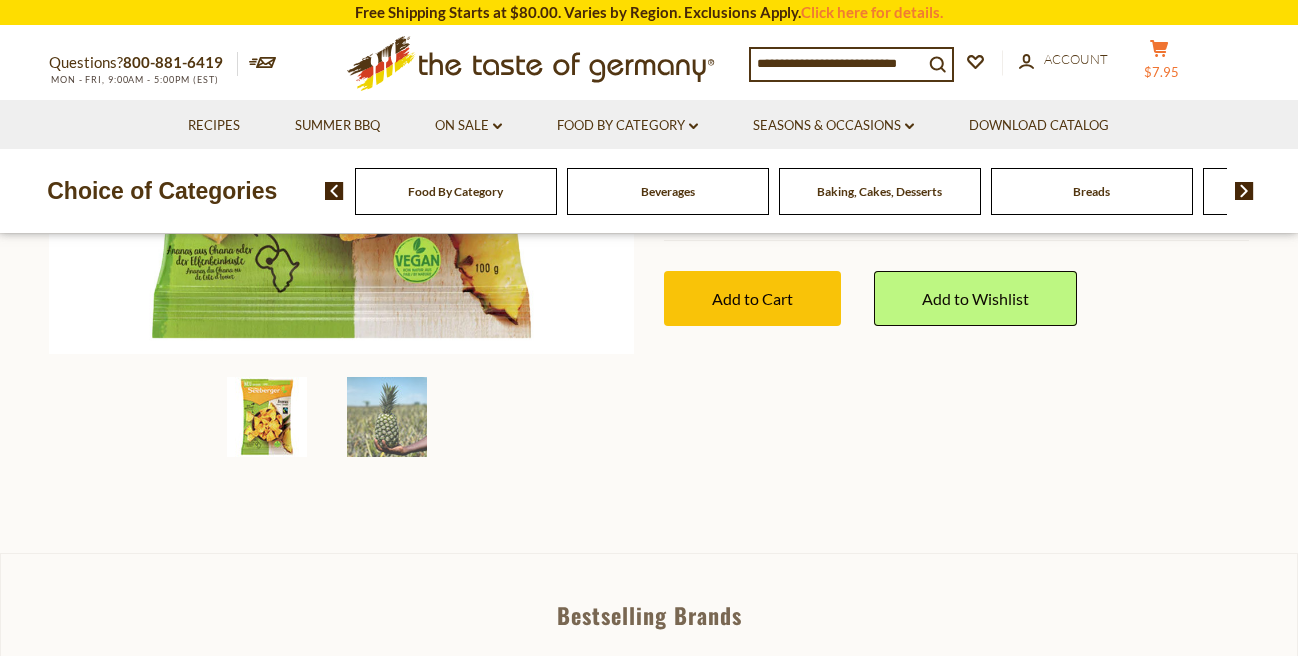 click on "cart
$7.95" at bounding box center (1159, 64) 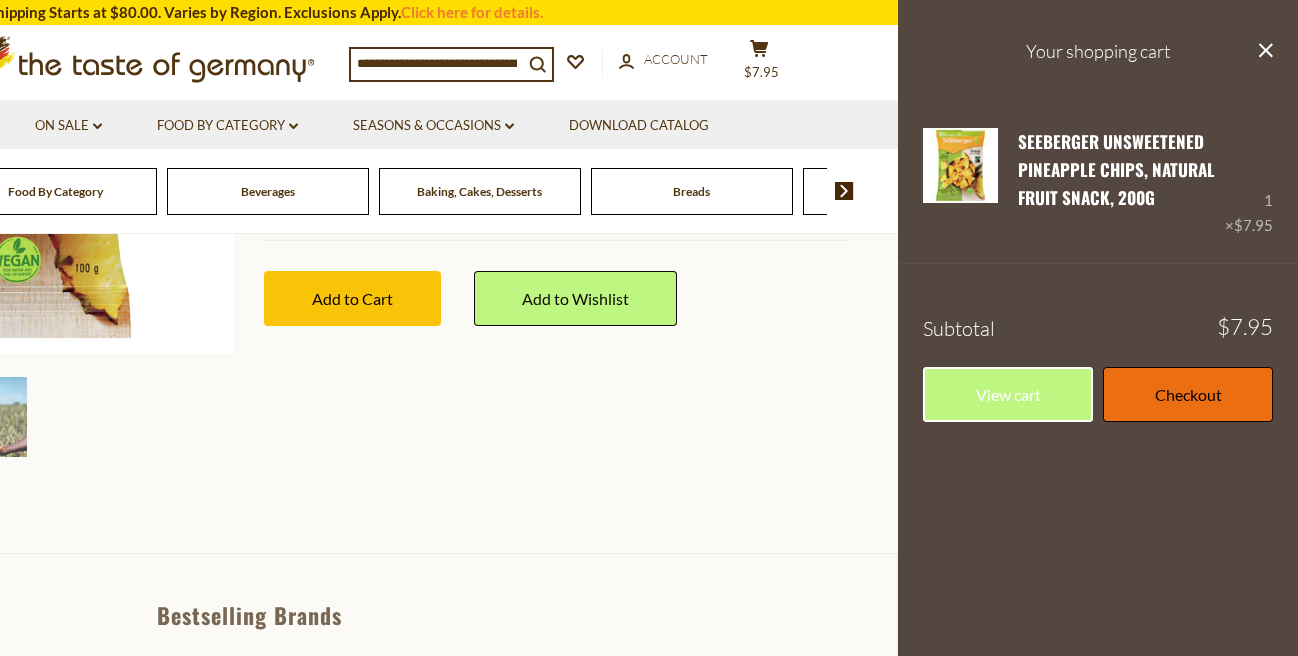 click on "Checkout" at bounding box center [1188, 394] 